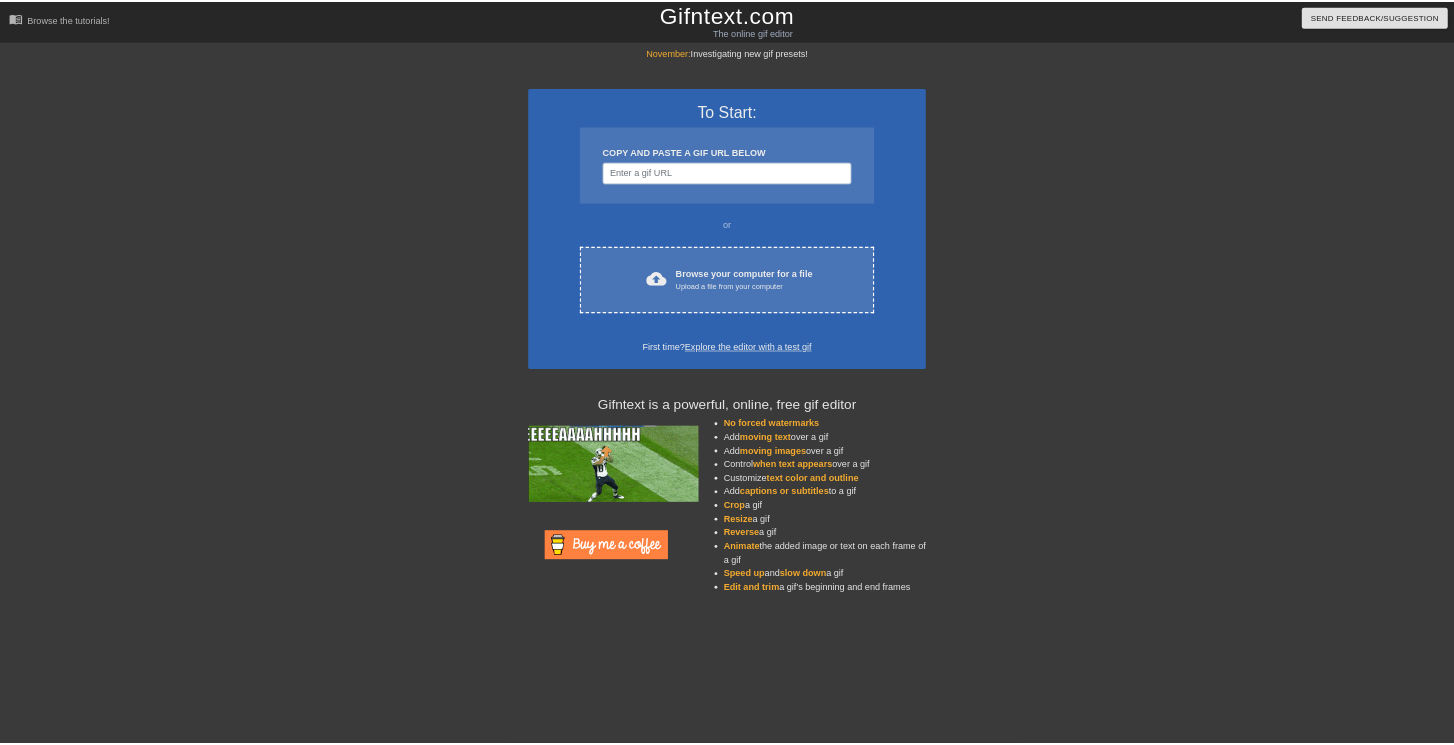 scroll, scrollTop: 0, scrollLeft: 0, axis: both 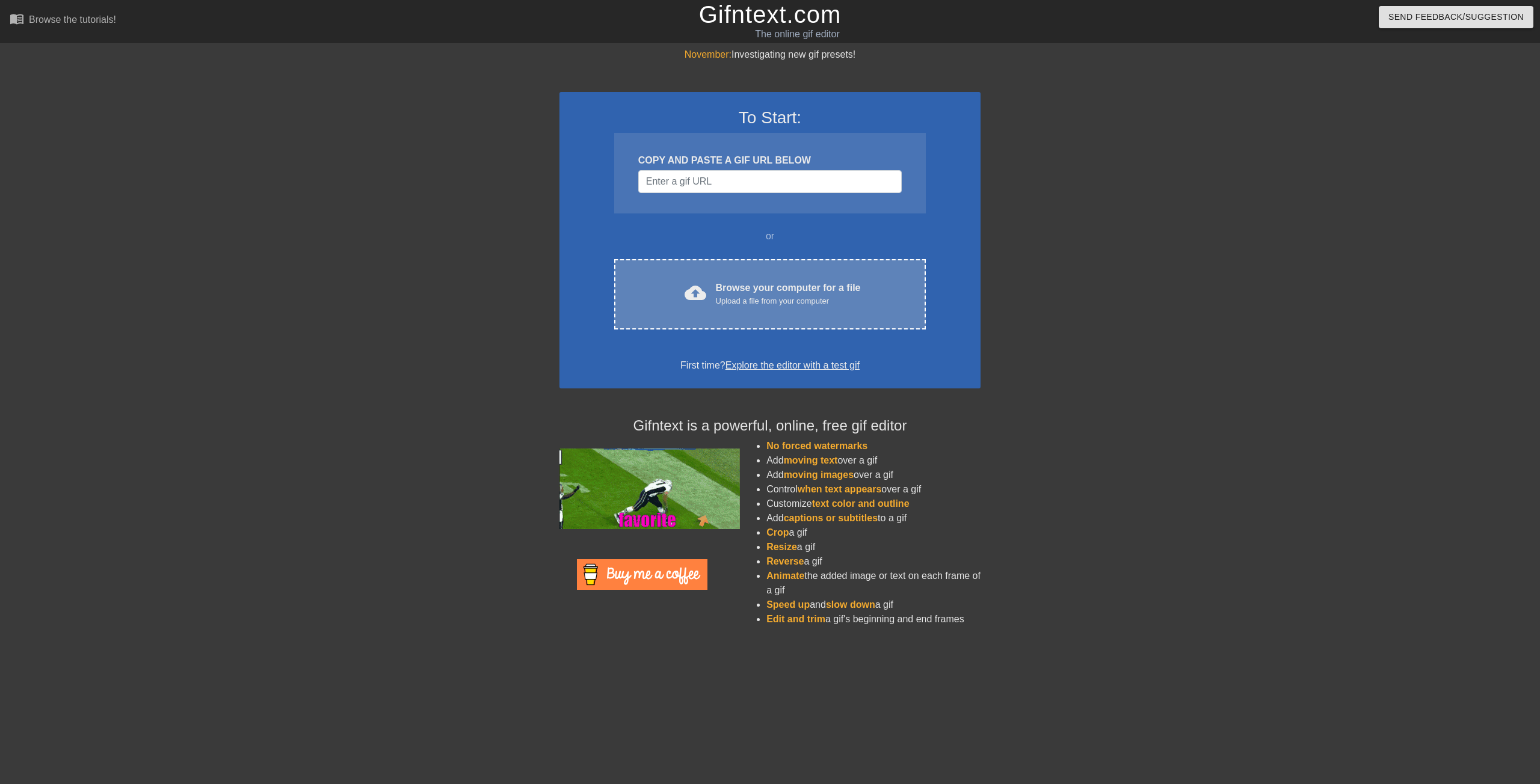 click on "Upload a file from your computer" at bounding box center (788, 301) 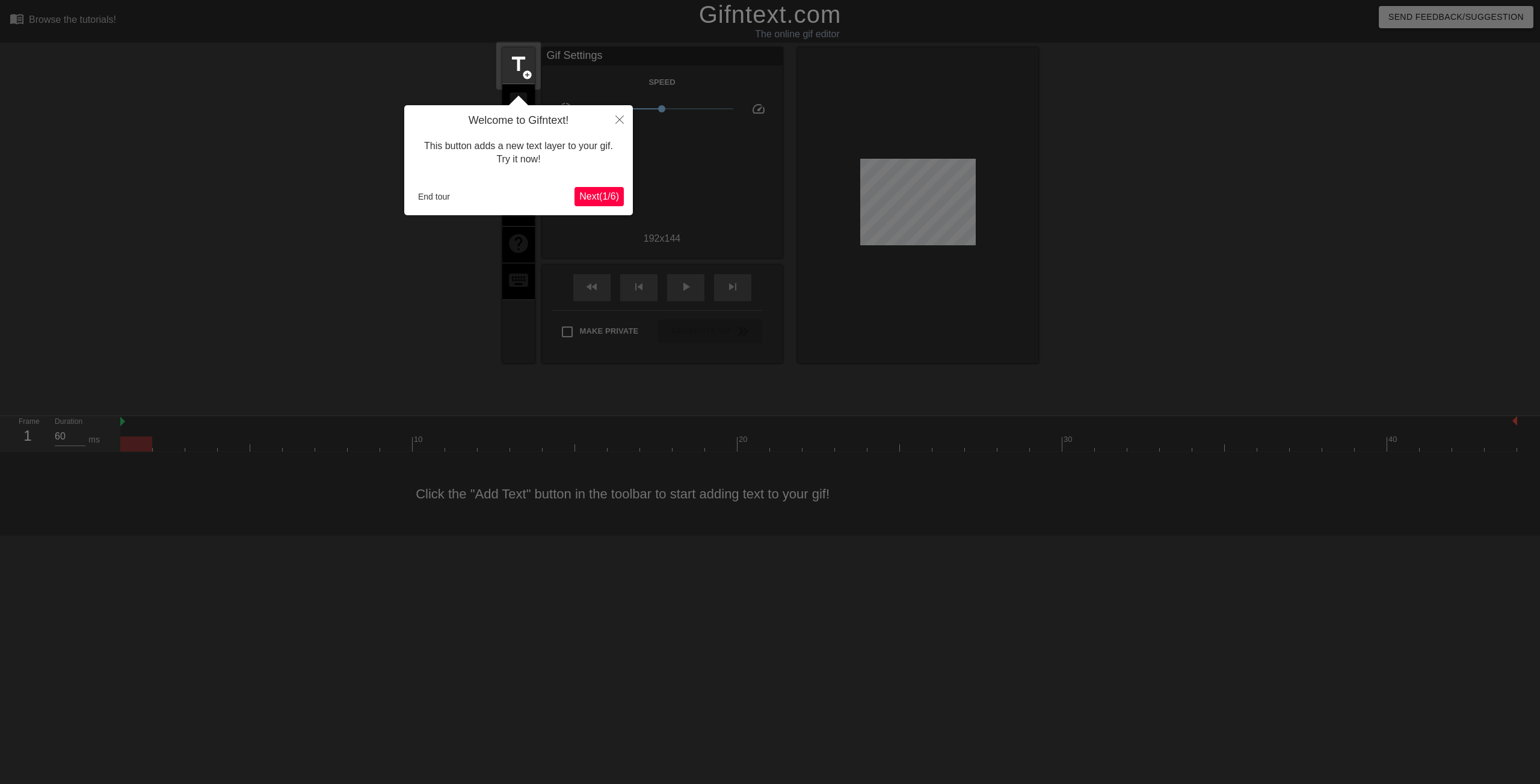 click on "Next  ( 1 / 6 )" at bounding box center [599, 196] 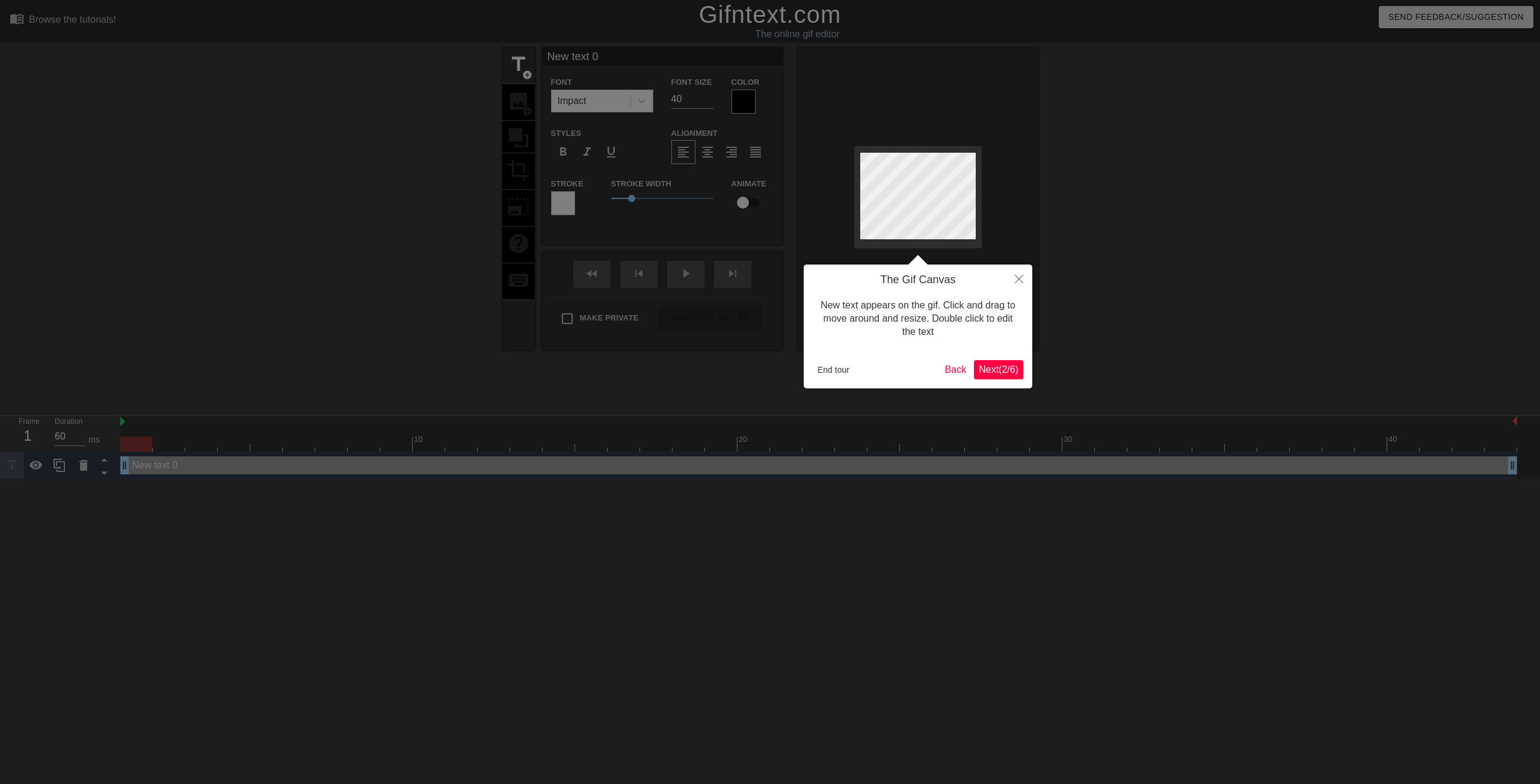click on "Next  ( 2 / 6 )" at bounding box center (999, 369) 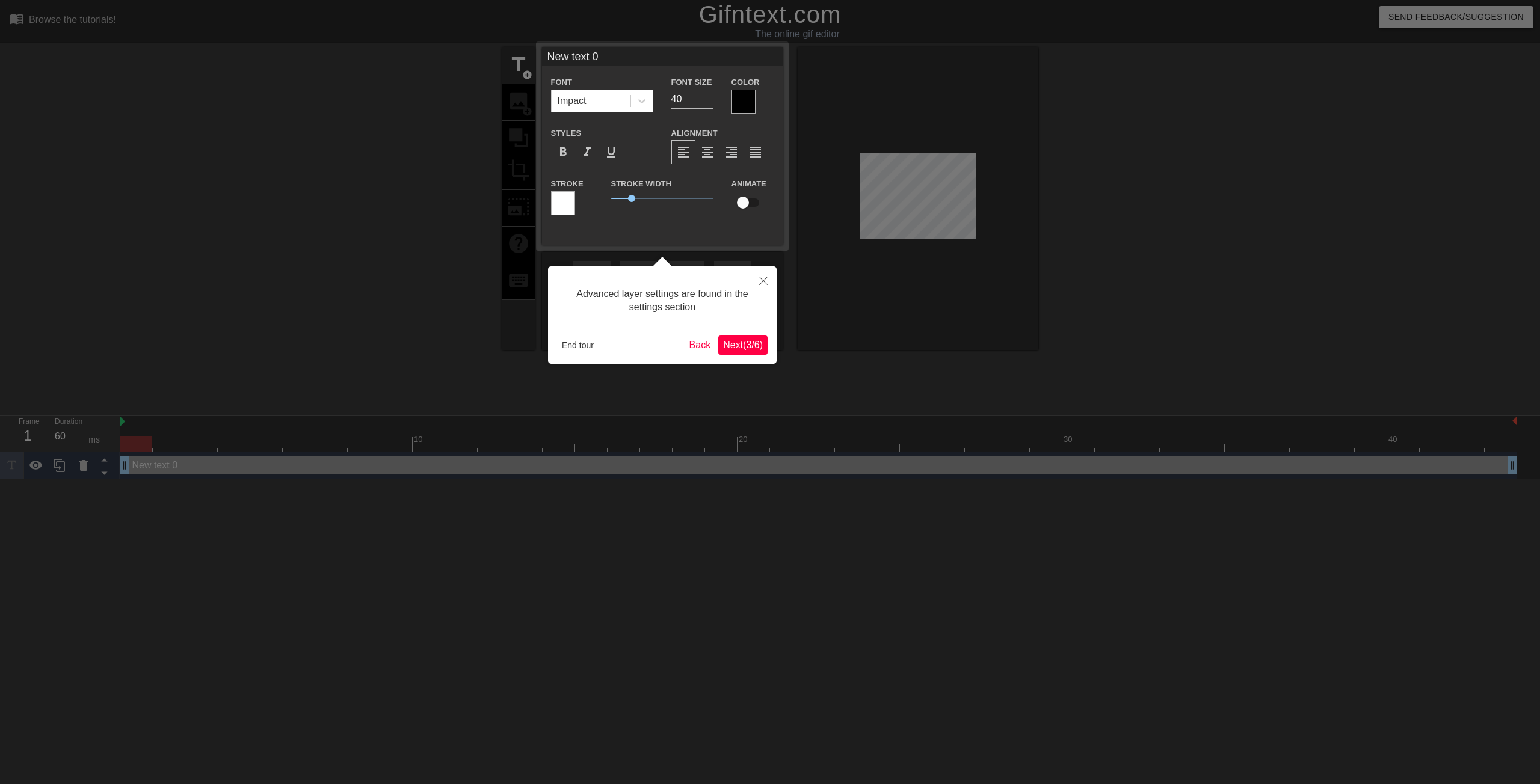 click on "Next  ( 3 / 6 )" at bounding box center [743, 345] 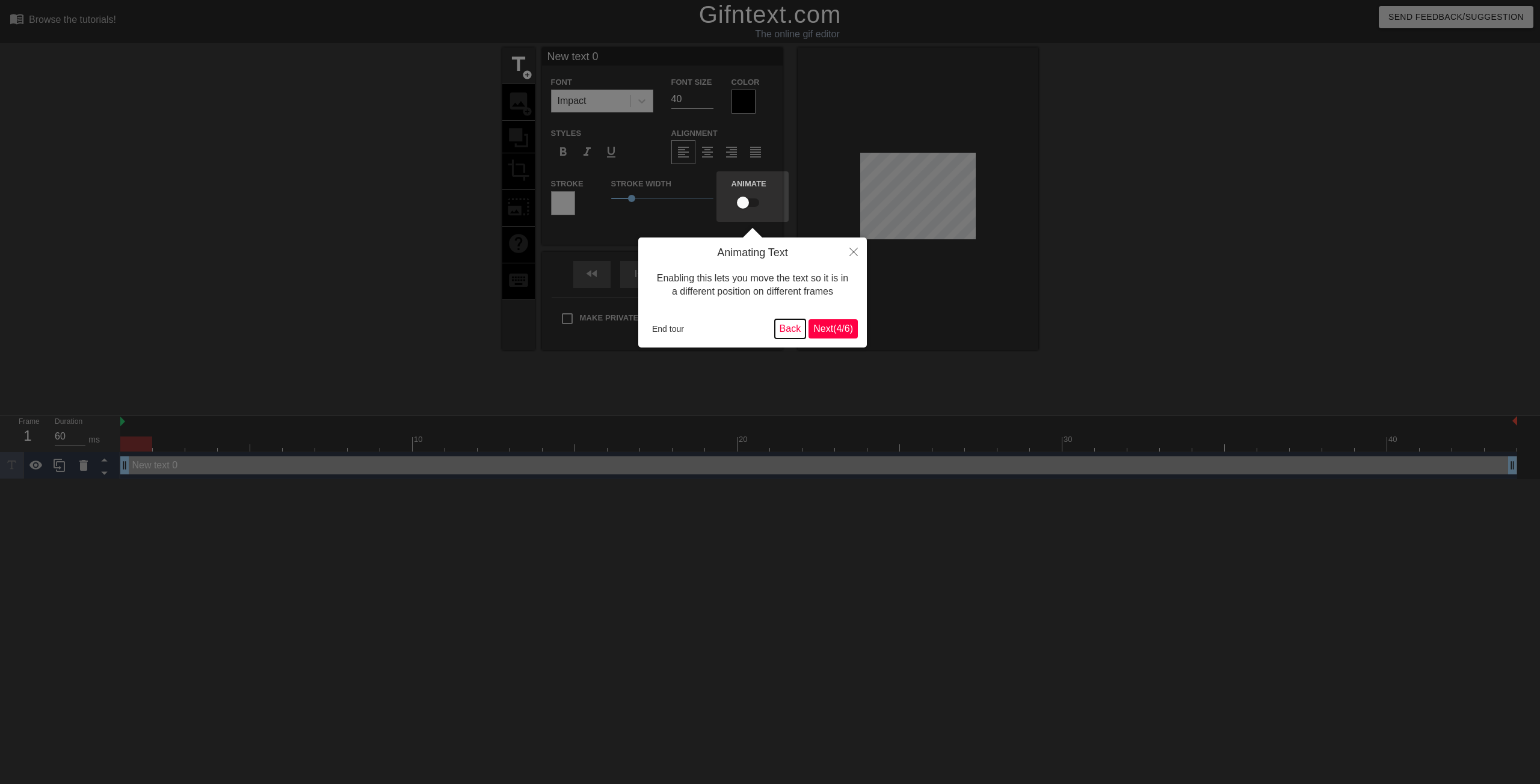 click on "Back" at bounding box center [790, 329] 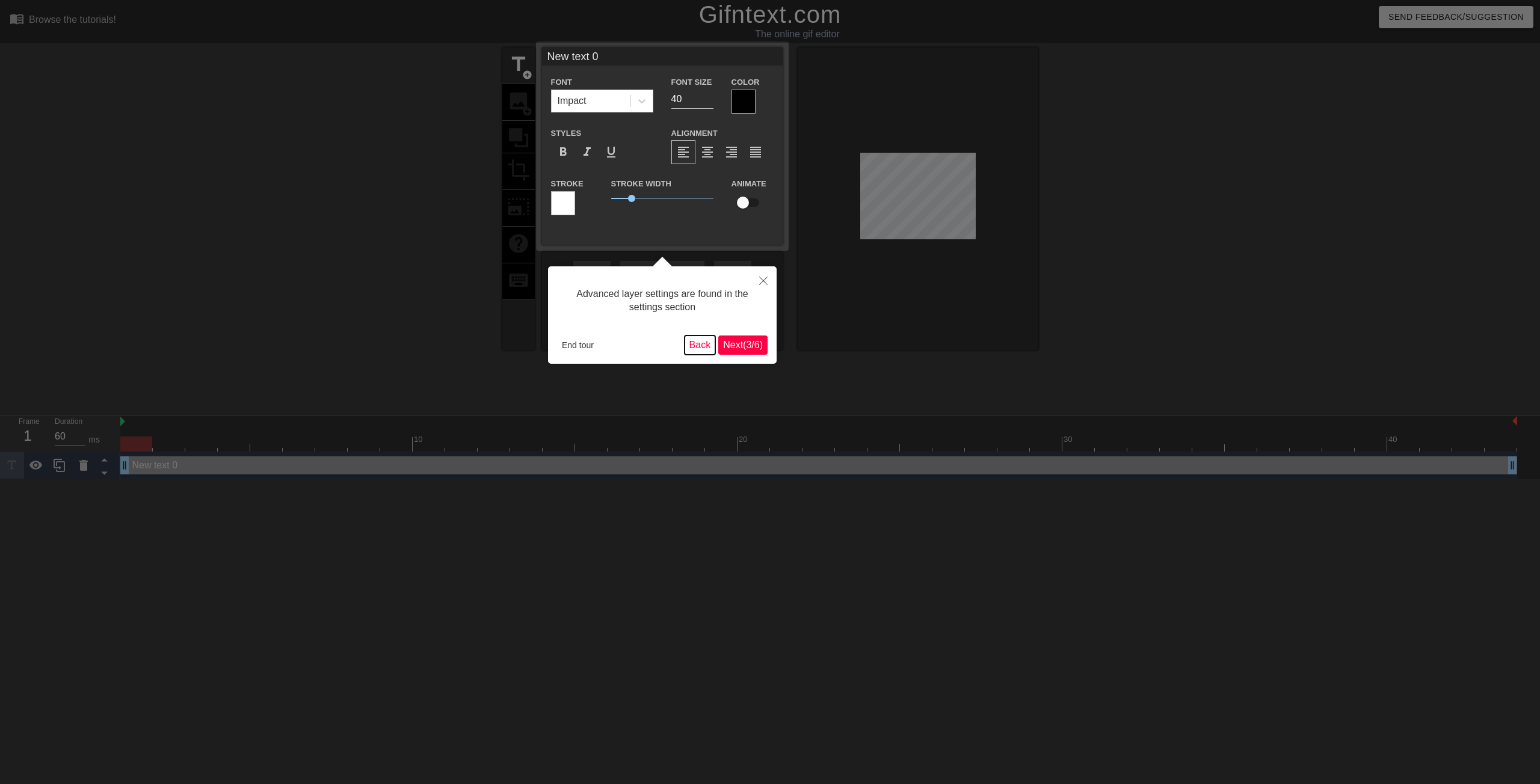 click on "Back" at bounding box center [700, 345] 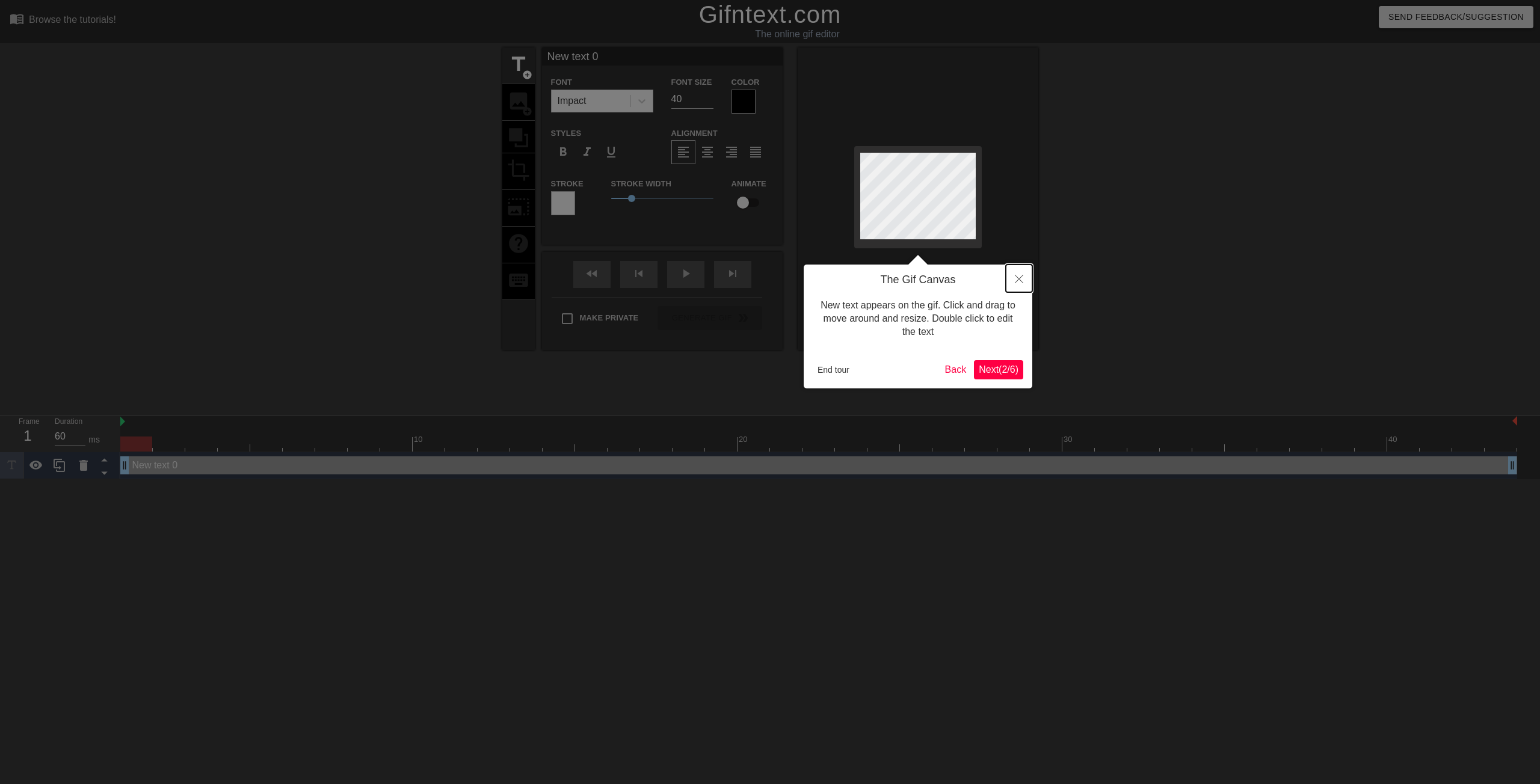 click at bounding box center [1019, 278] 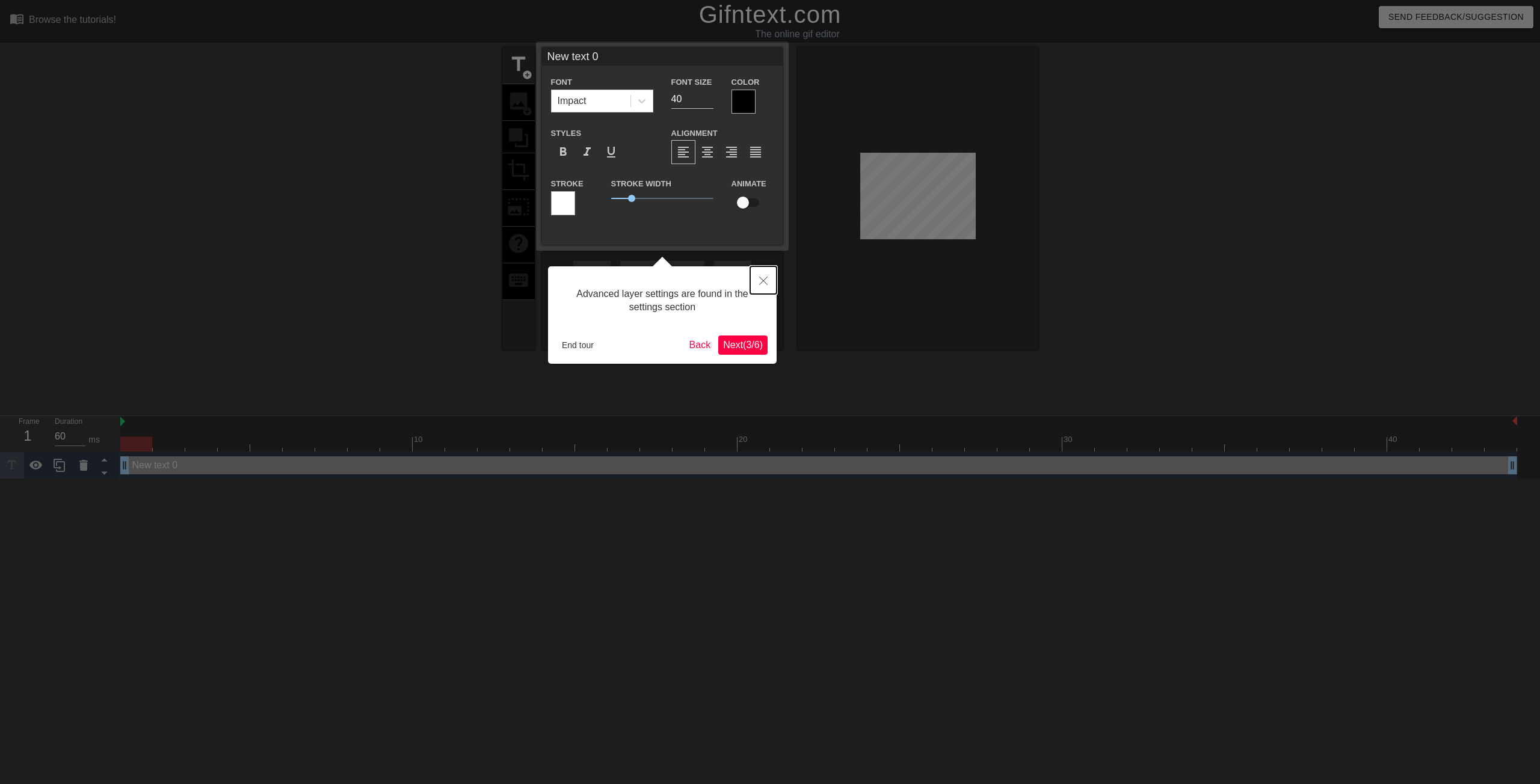 click at bounding box center [763, 280] 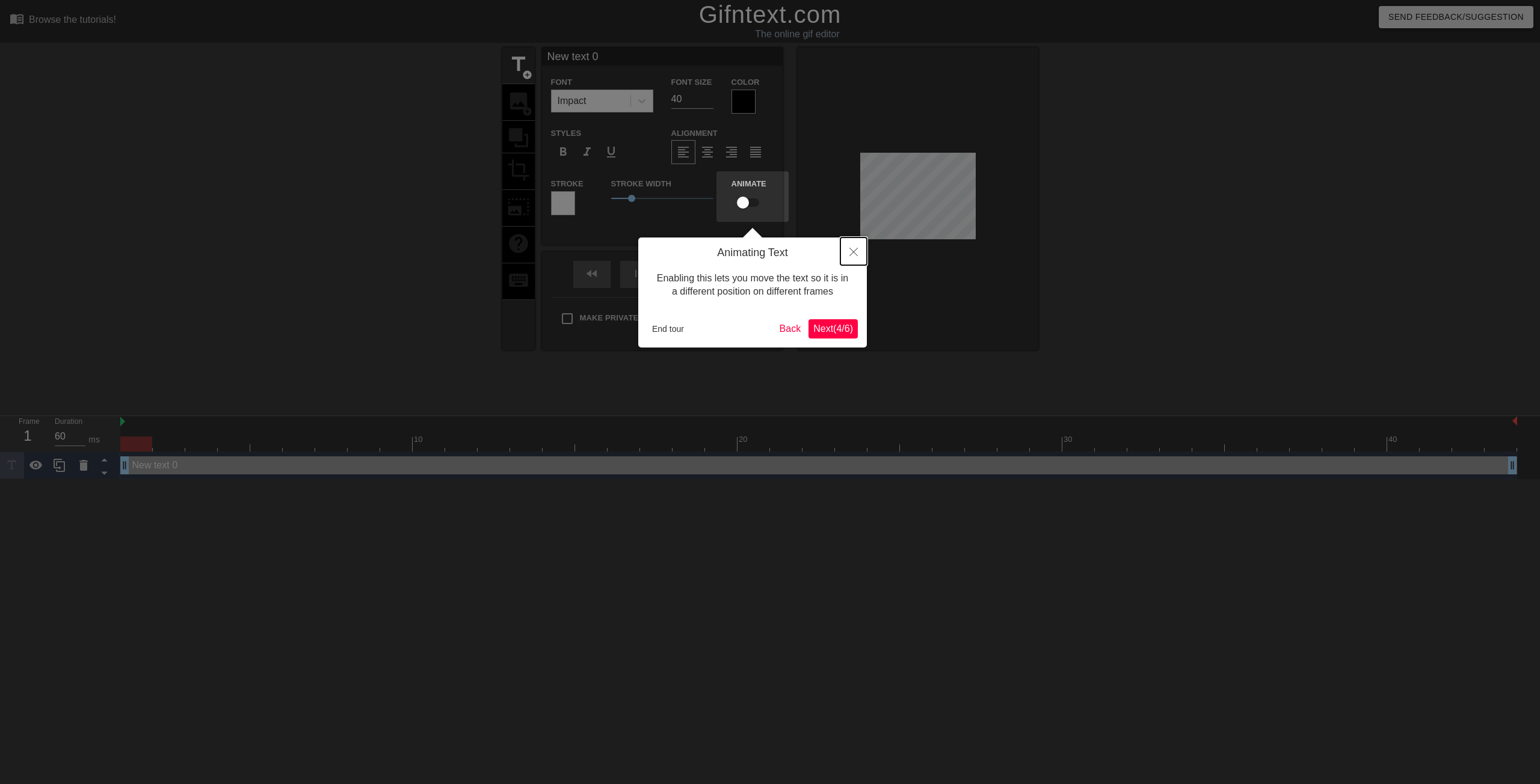 click at bounding box center [854, 251] 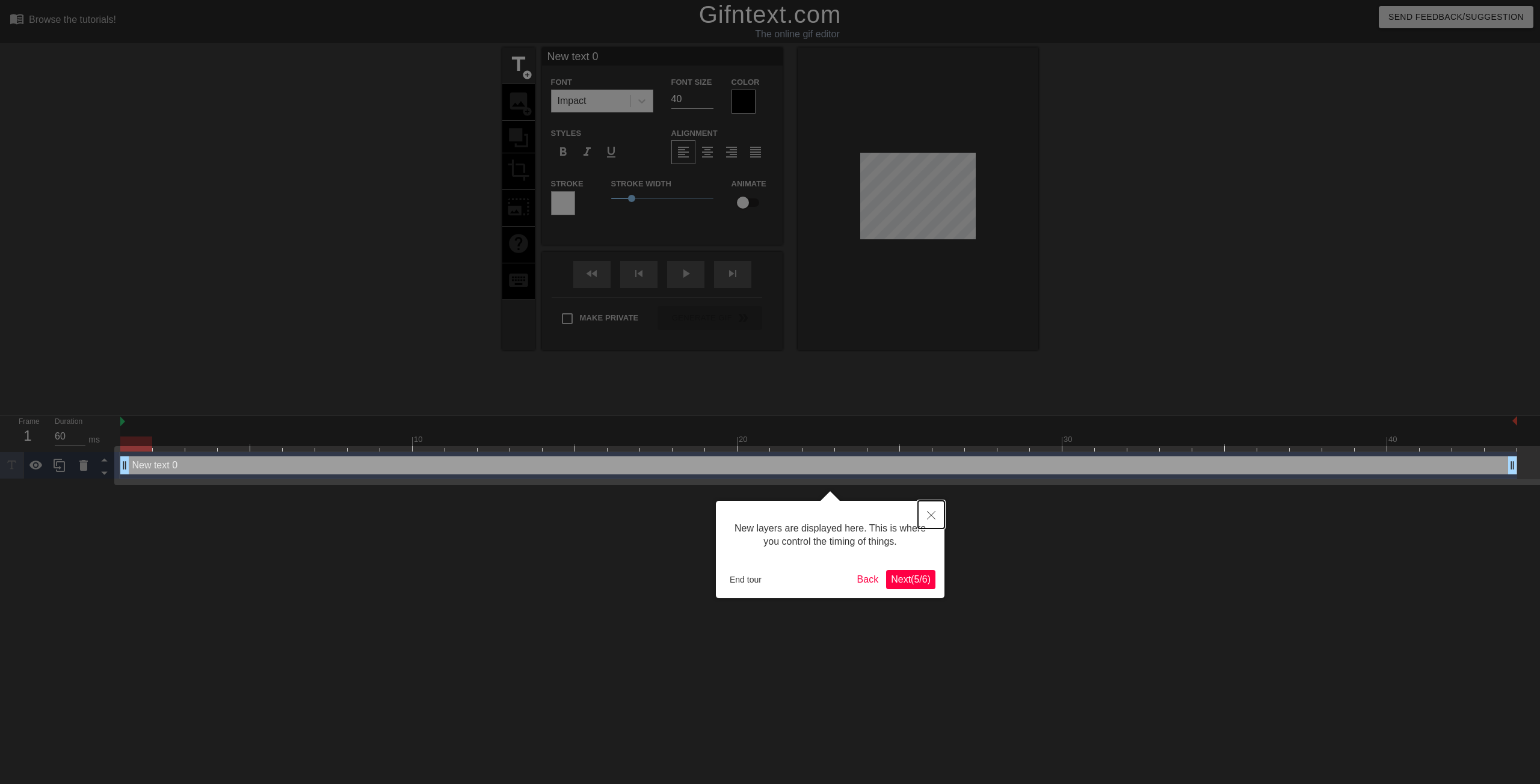 click 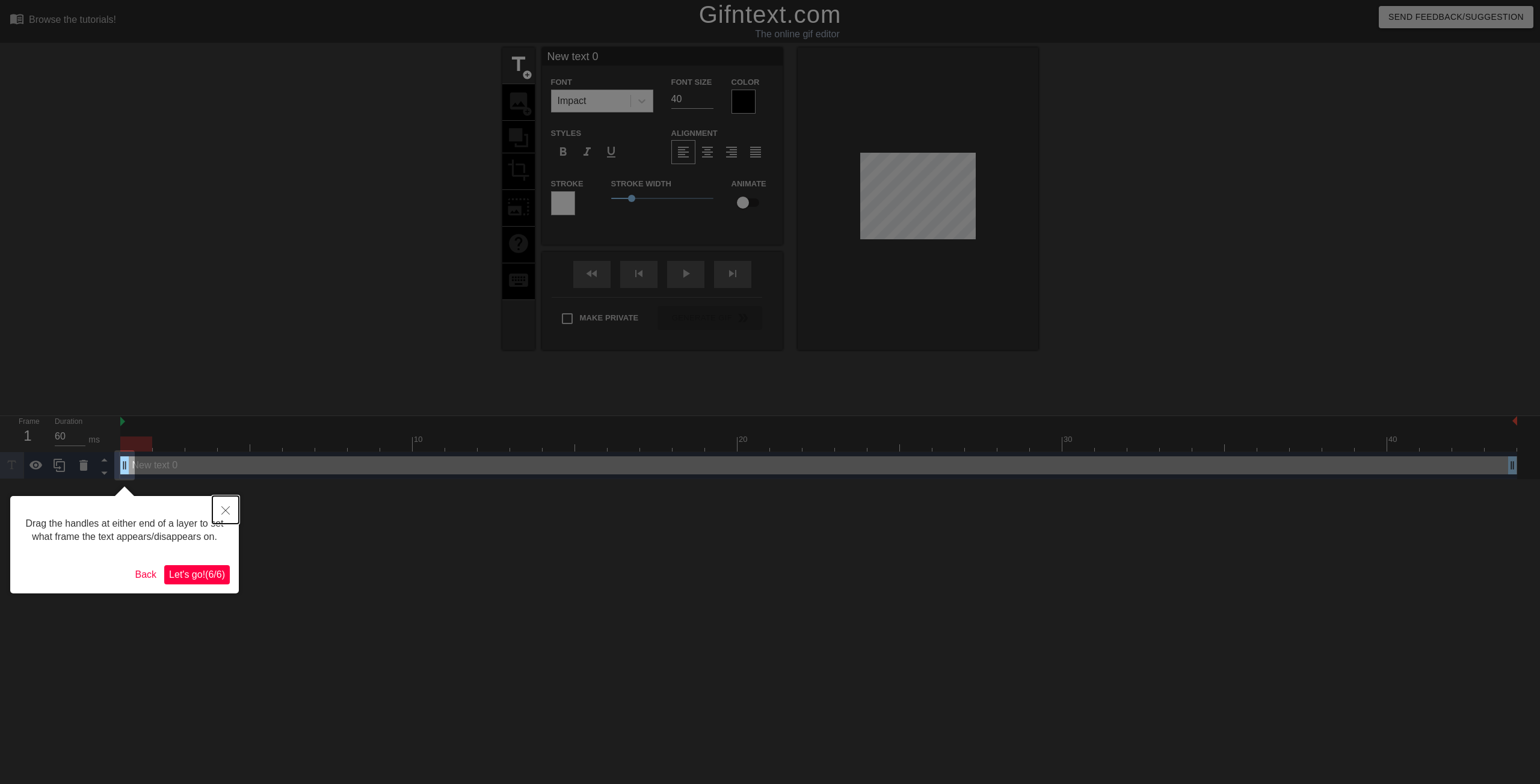 click 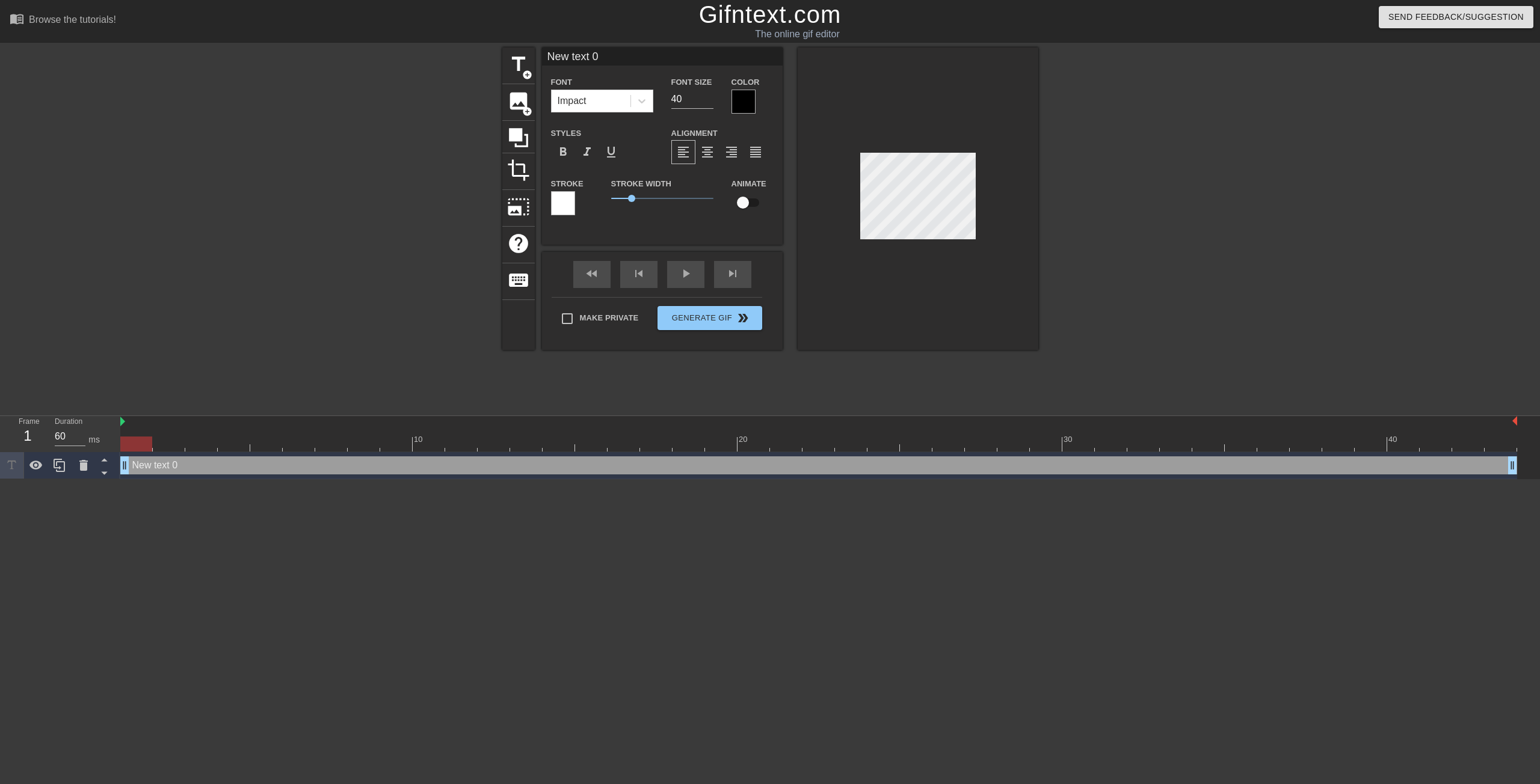 click on "title add_circle image add_circle crop photo_size_select_large help keyboard New text 0 Font Impact Font Size 40 Color Styles format_bold format_italic format_underline Alignment format_align_left format_align_center format_align_right format_align_justify Stroke Stroke Width 1 Animate fast_rewind skip_previous play_arrow skip_next Make Private Generate Gif double_arrow" at bounding box center [770, 228] 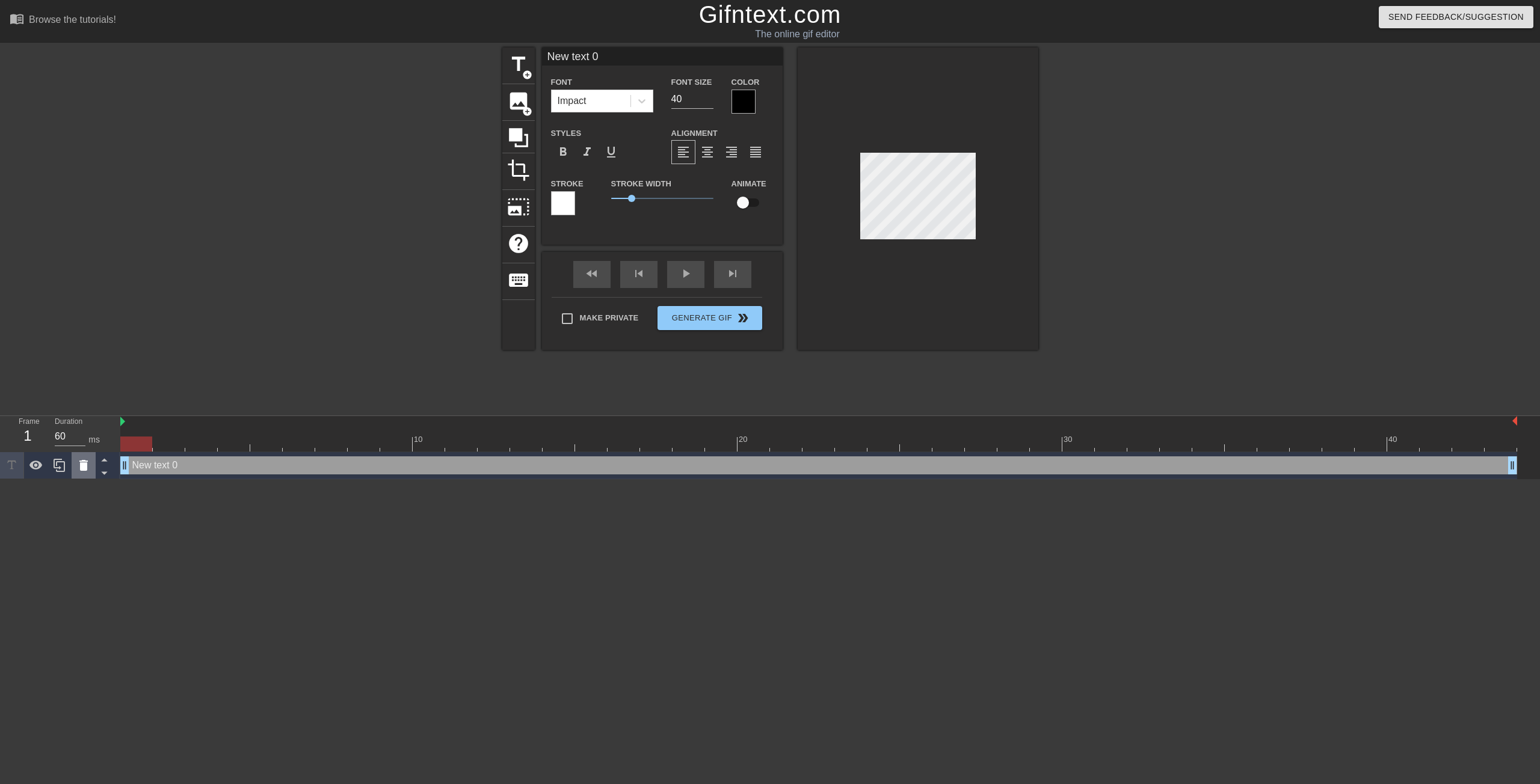 click 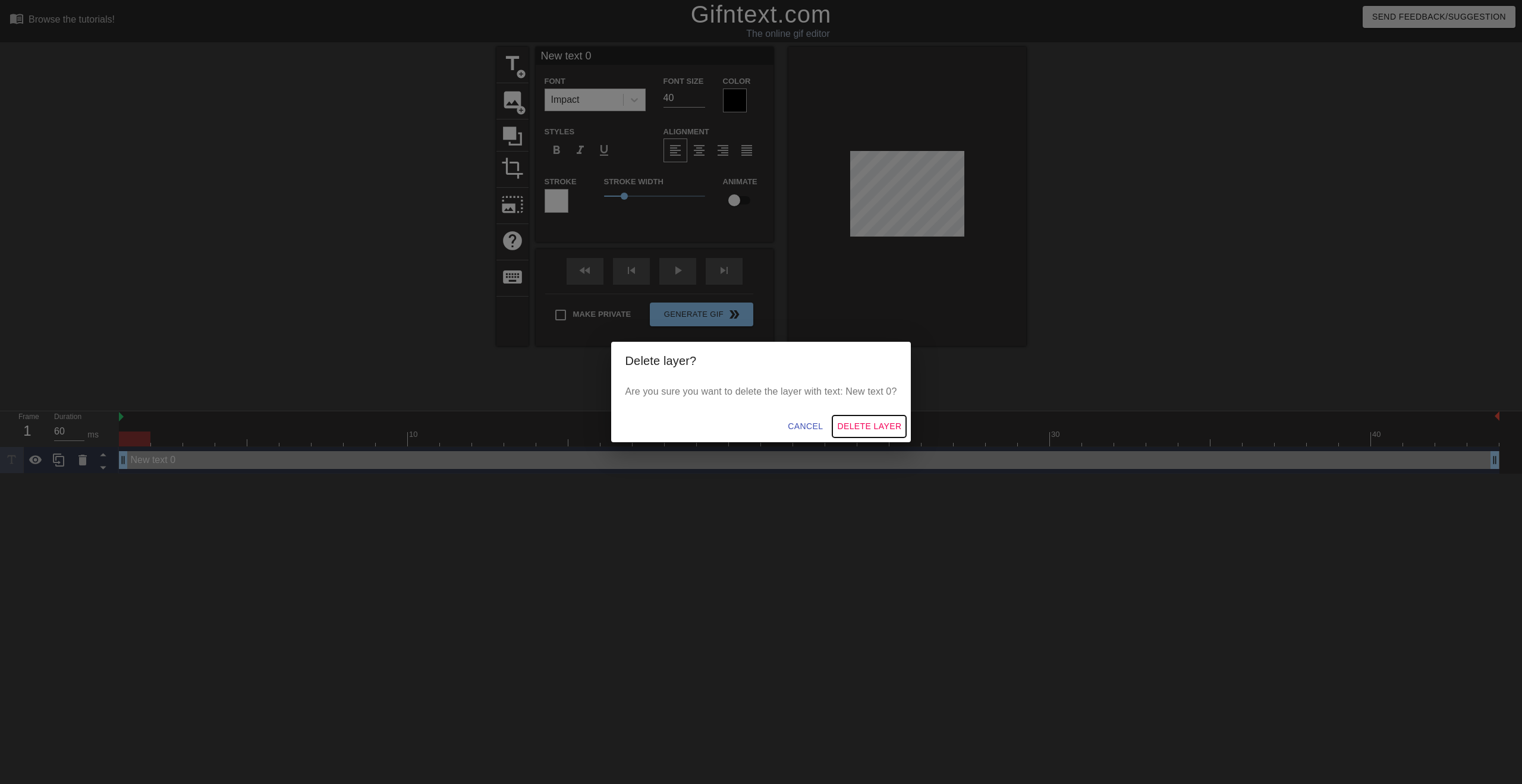 click on "Delete Layer" at bounding box center (869, 426) 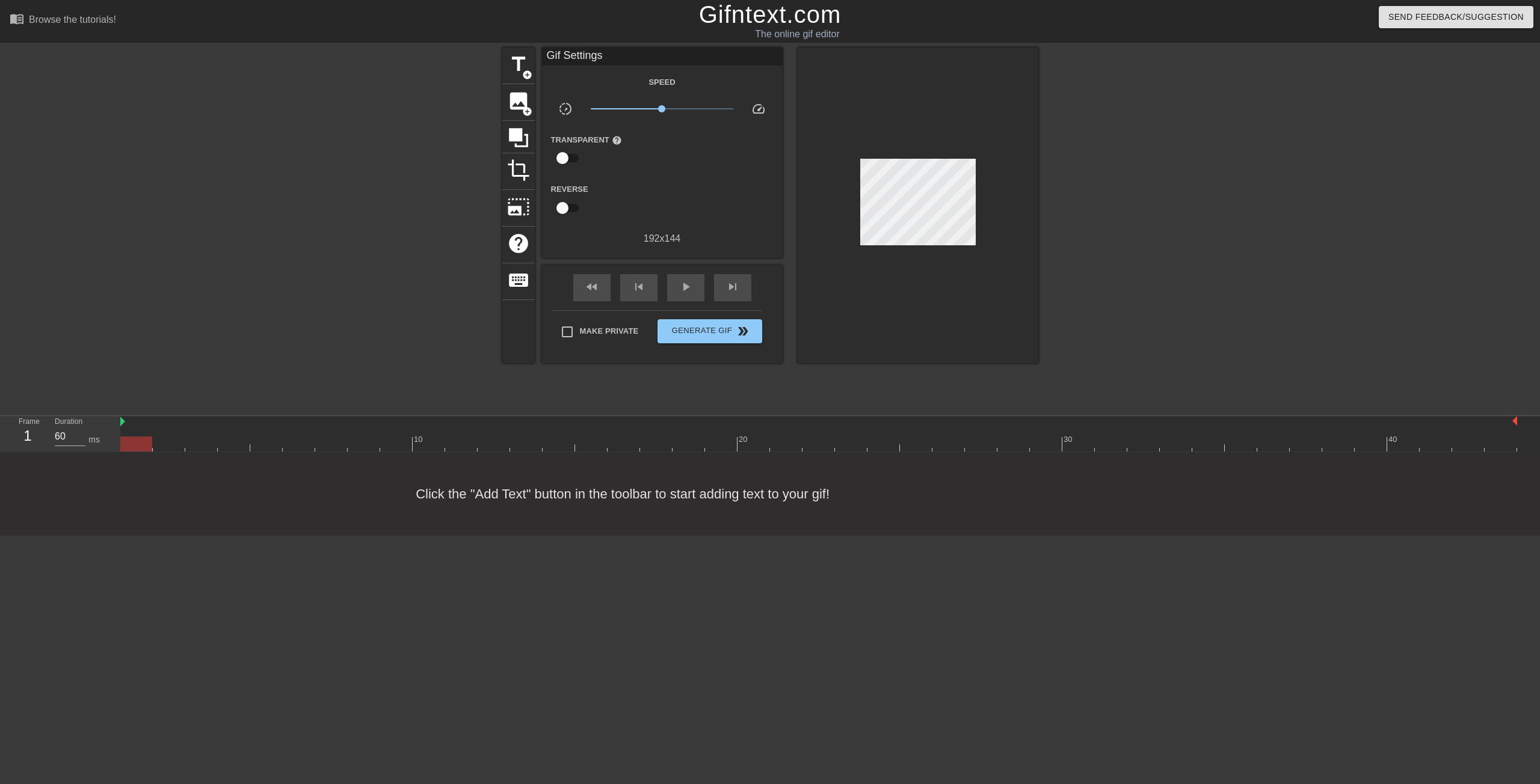 click at bounding box center (819, 422) 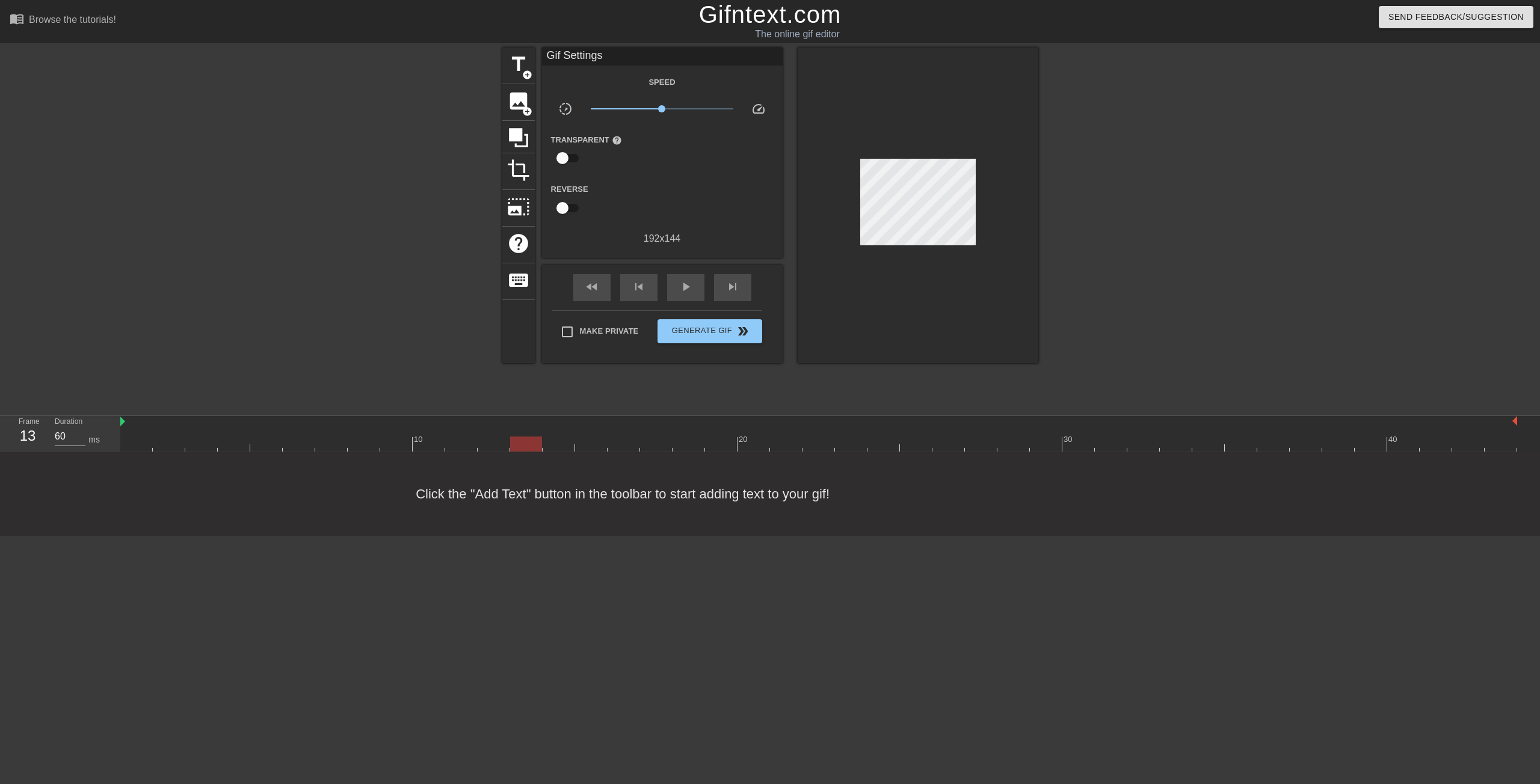 click at bounding box center [819, 444] 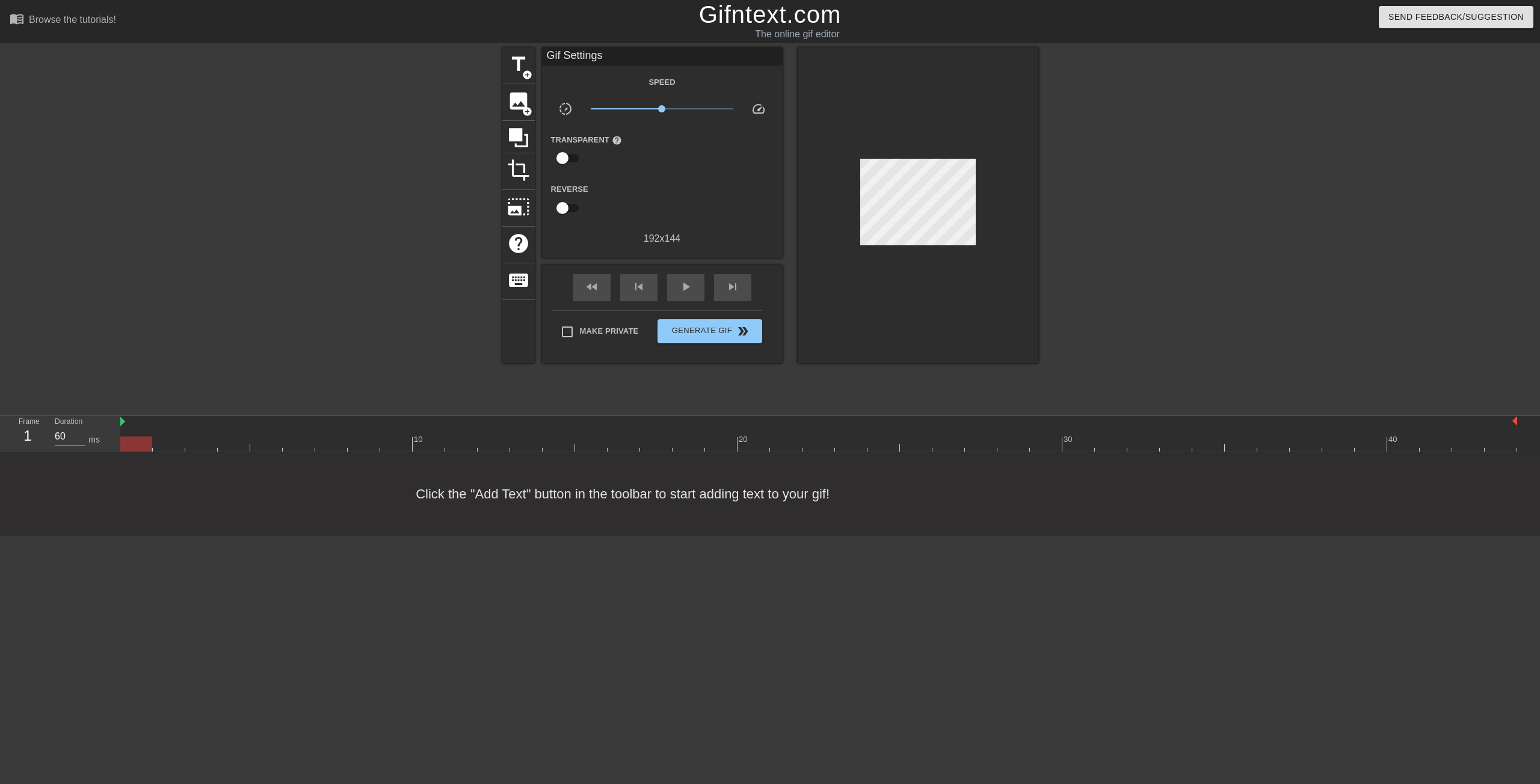 click at bounding box center (819, 444) 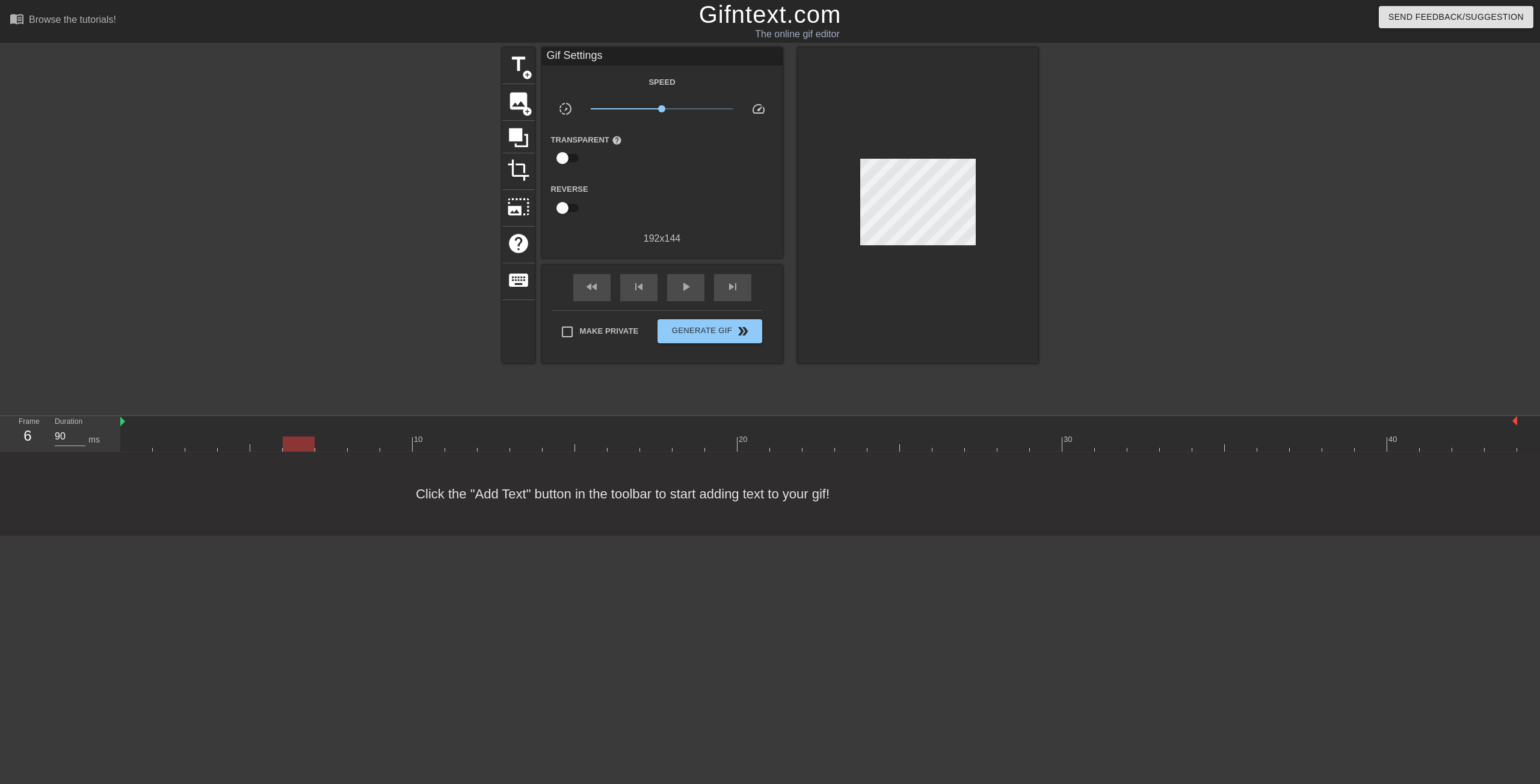 drag, startPoint x: 152, startPoint y: 446, endPoint x: 306, endPoint y: 446, distance: 154 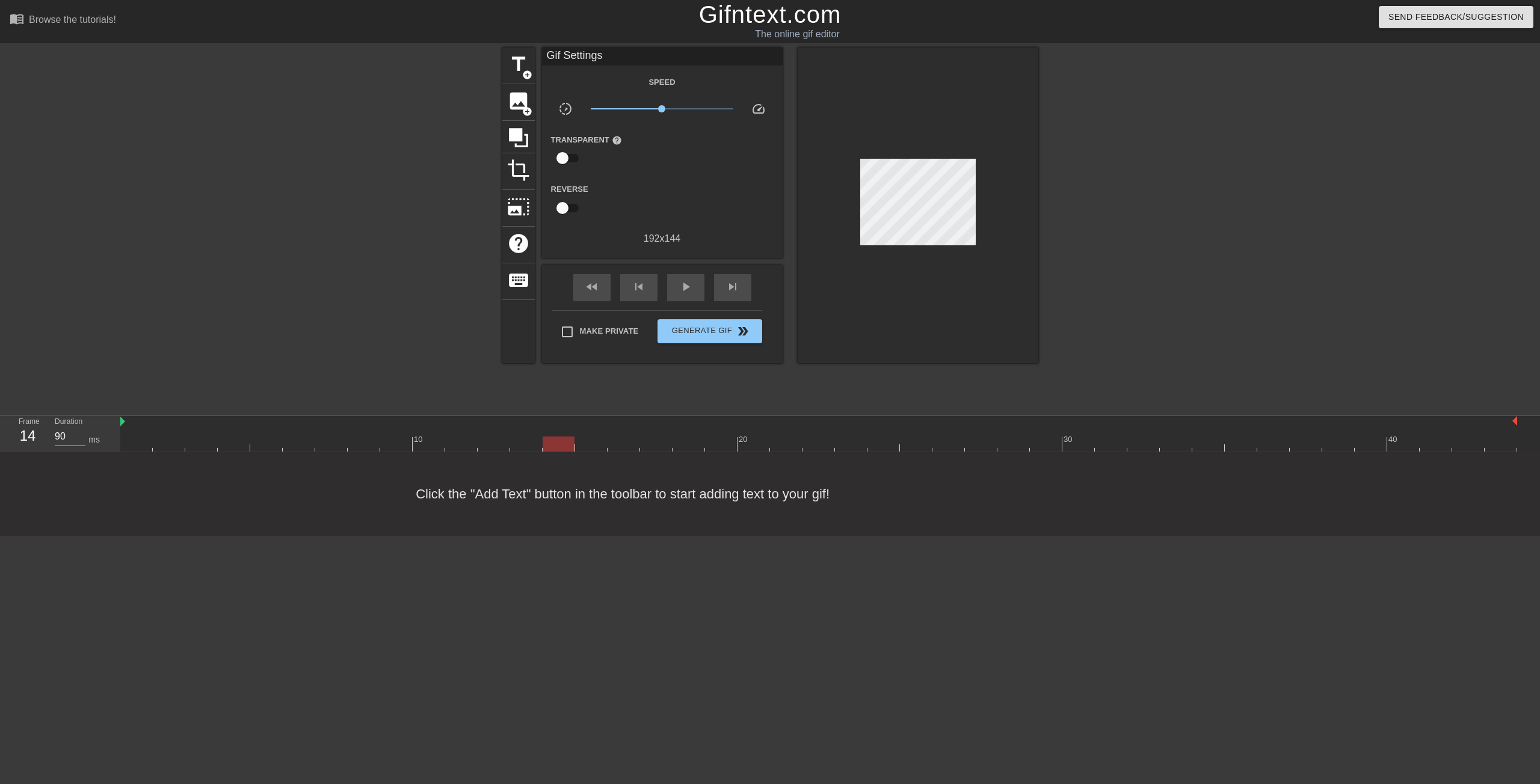 type on "60" 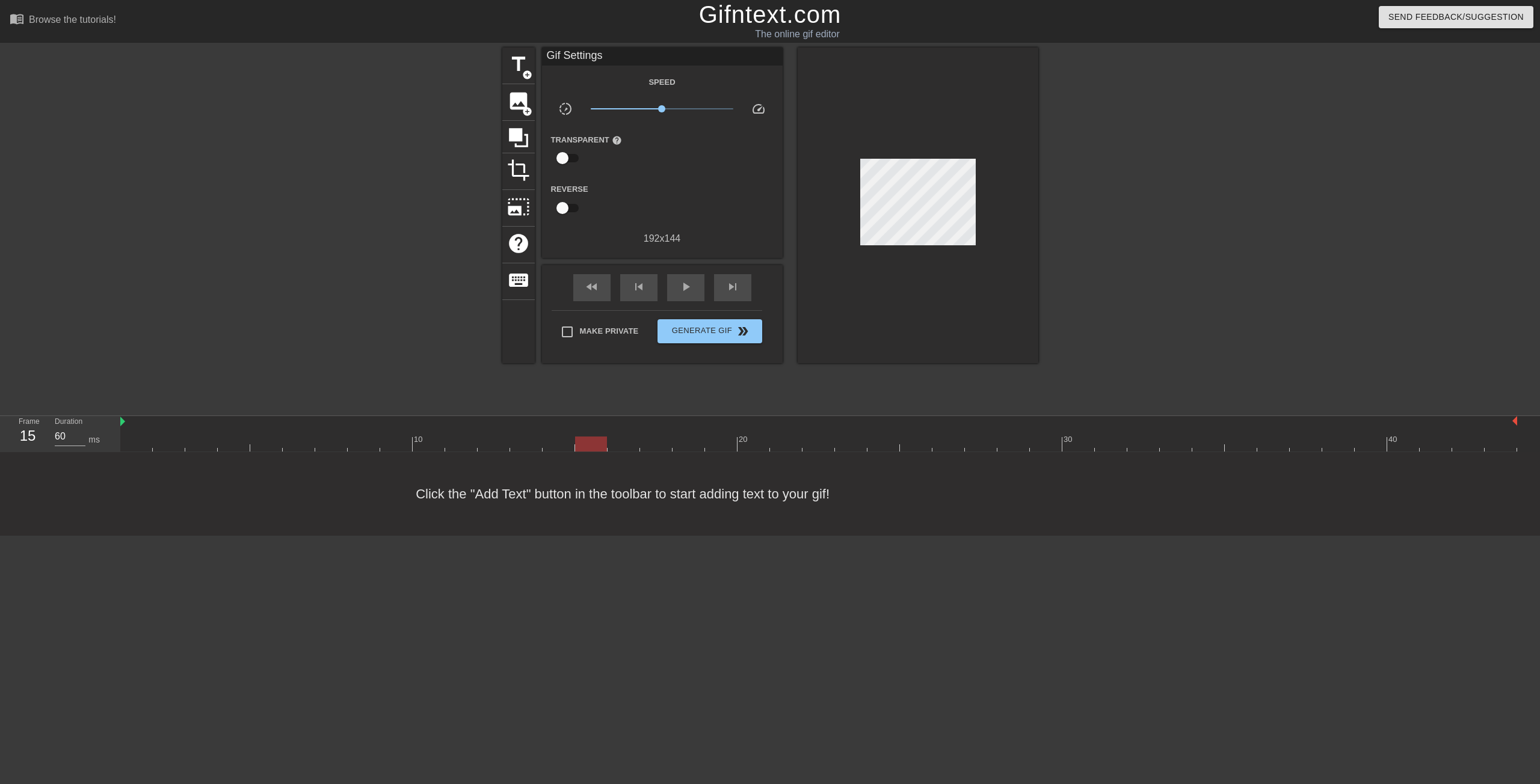 drag, startPoint x: 304, startPoint y: 446, endPoint x: 581, endPoint y: 441, distance: 277.0451 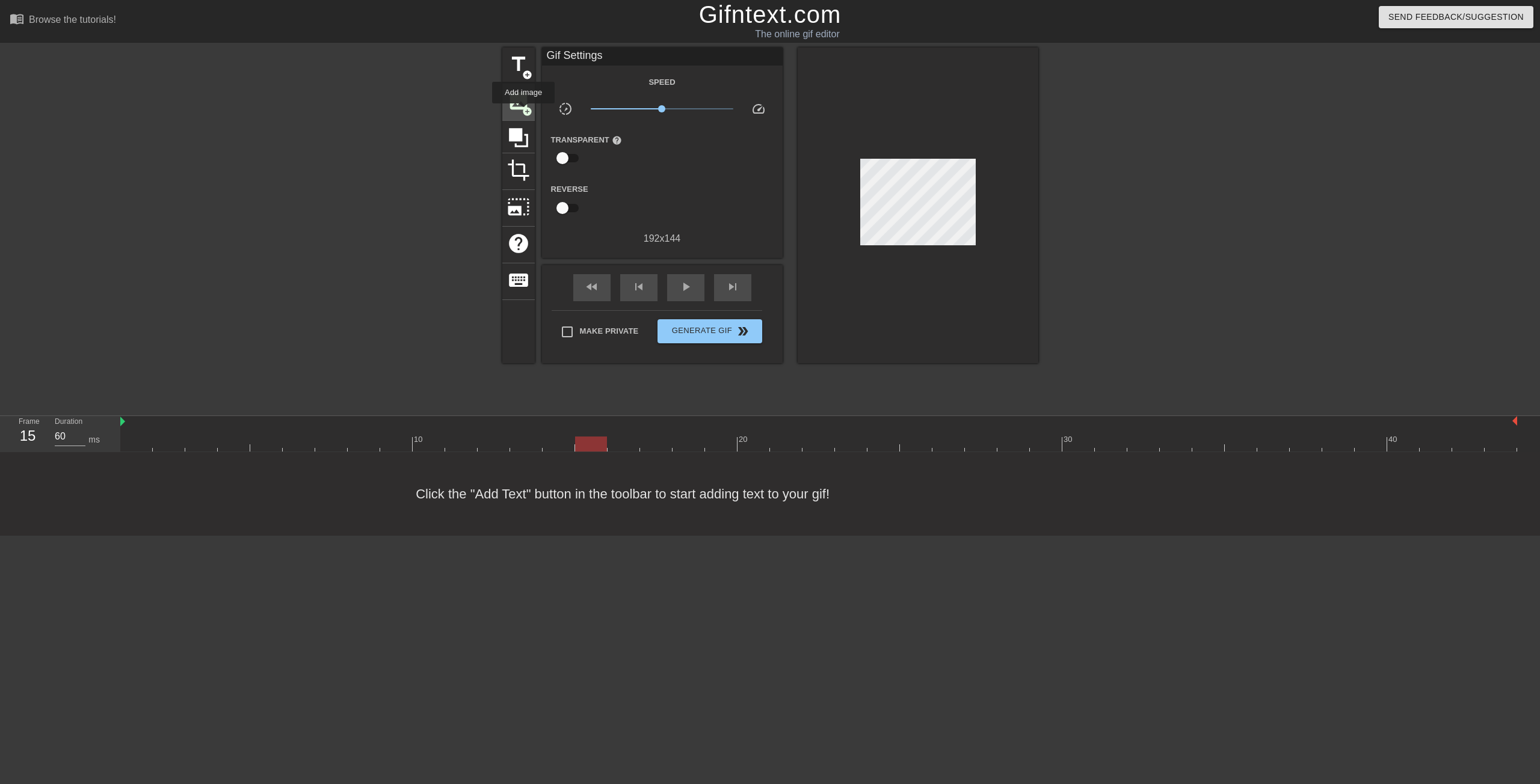 click on "add_circle" at bounding box center [527, 111] 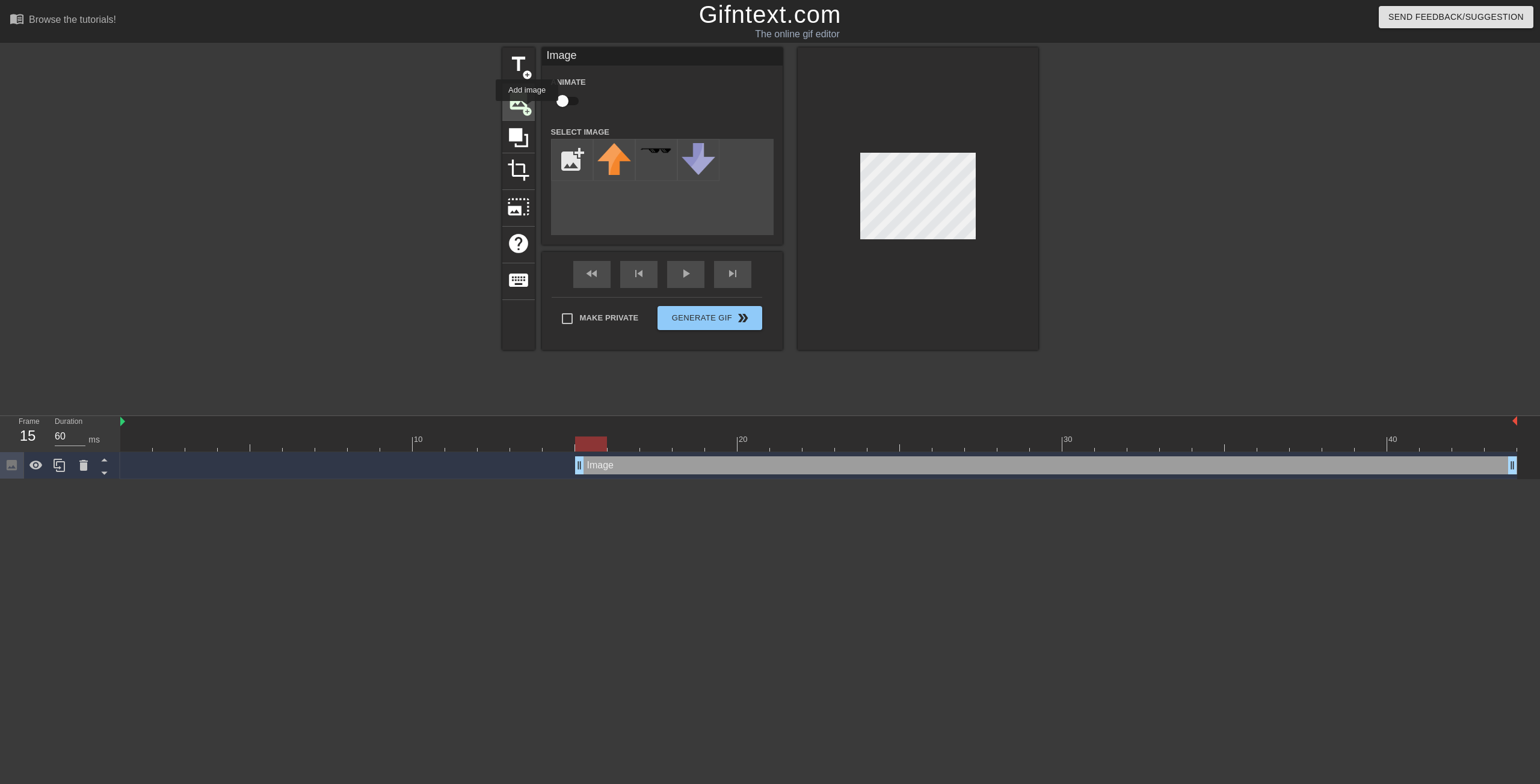 click on "add_circle" at bounding box center (527, 111) 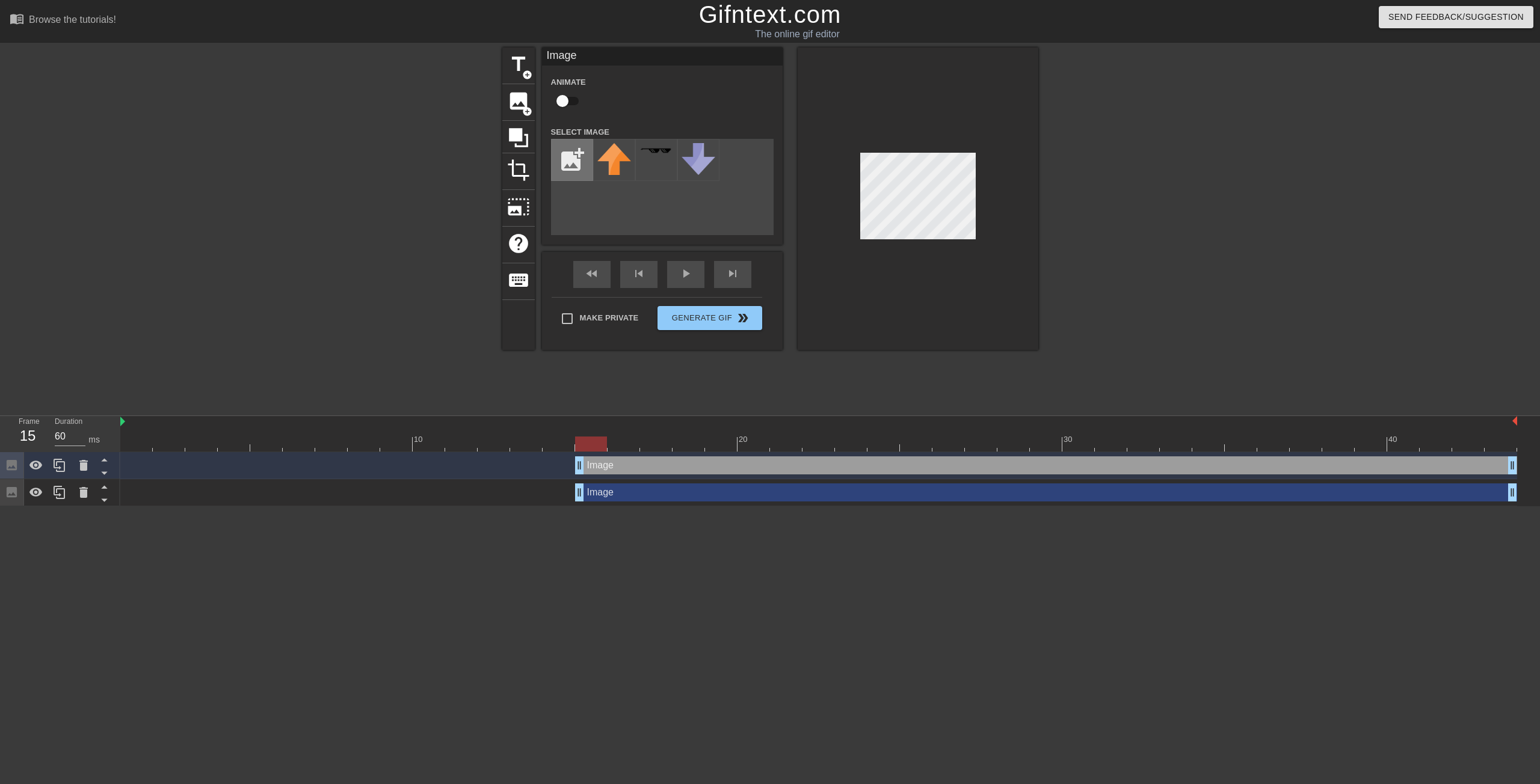 click at bounding box center [572, 160] 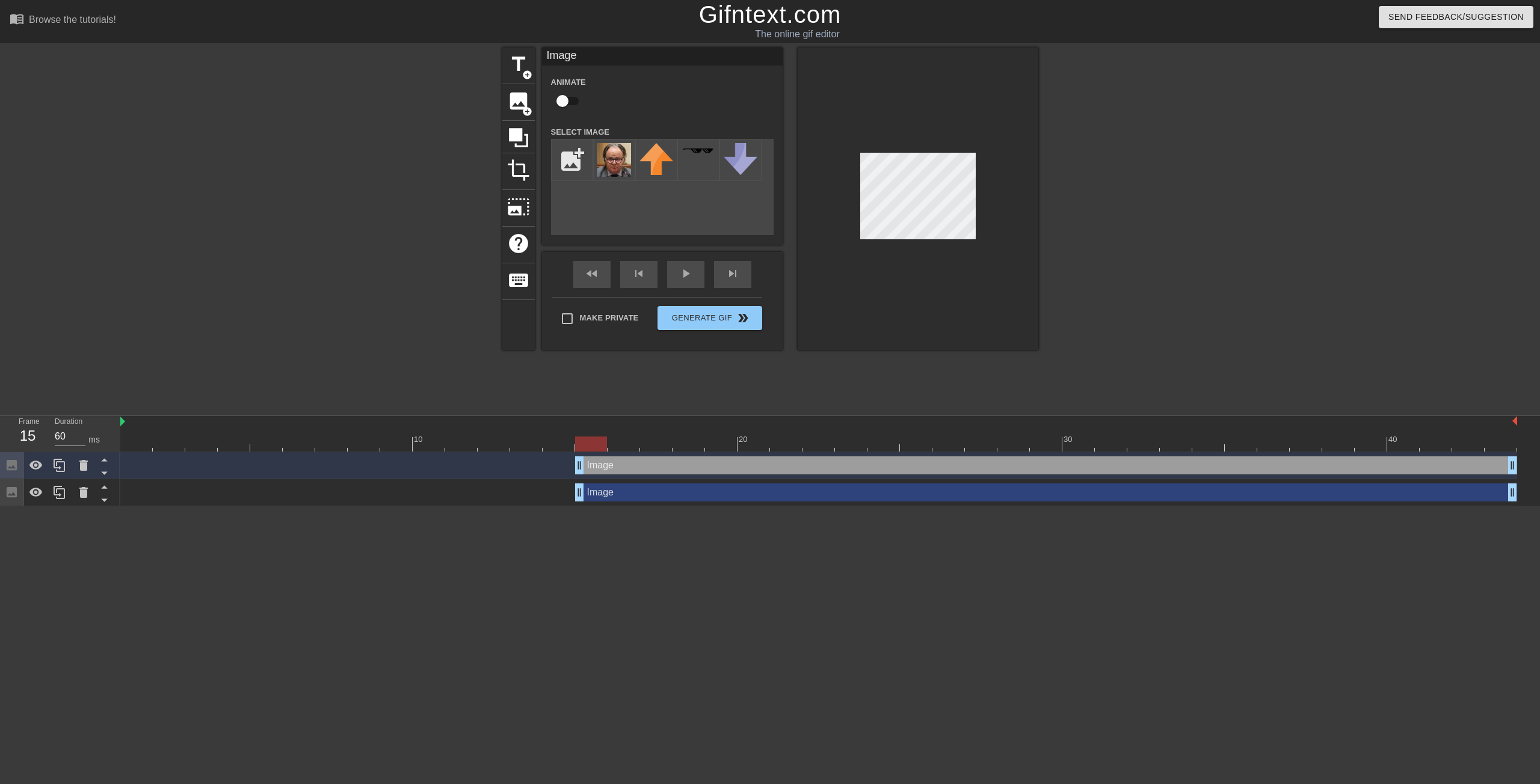 click on "Image drag_handle drag_handle" at bounding box center (1046, 465) 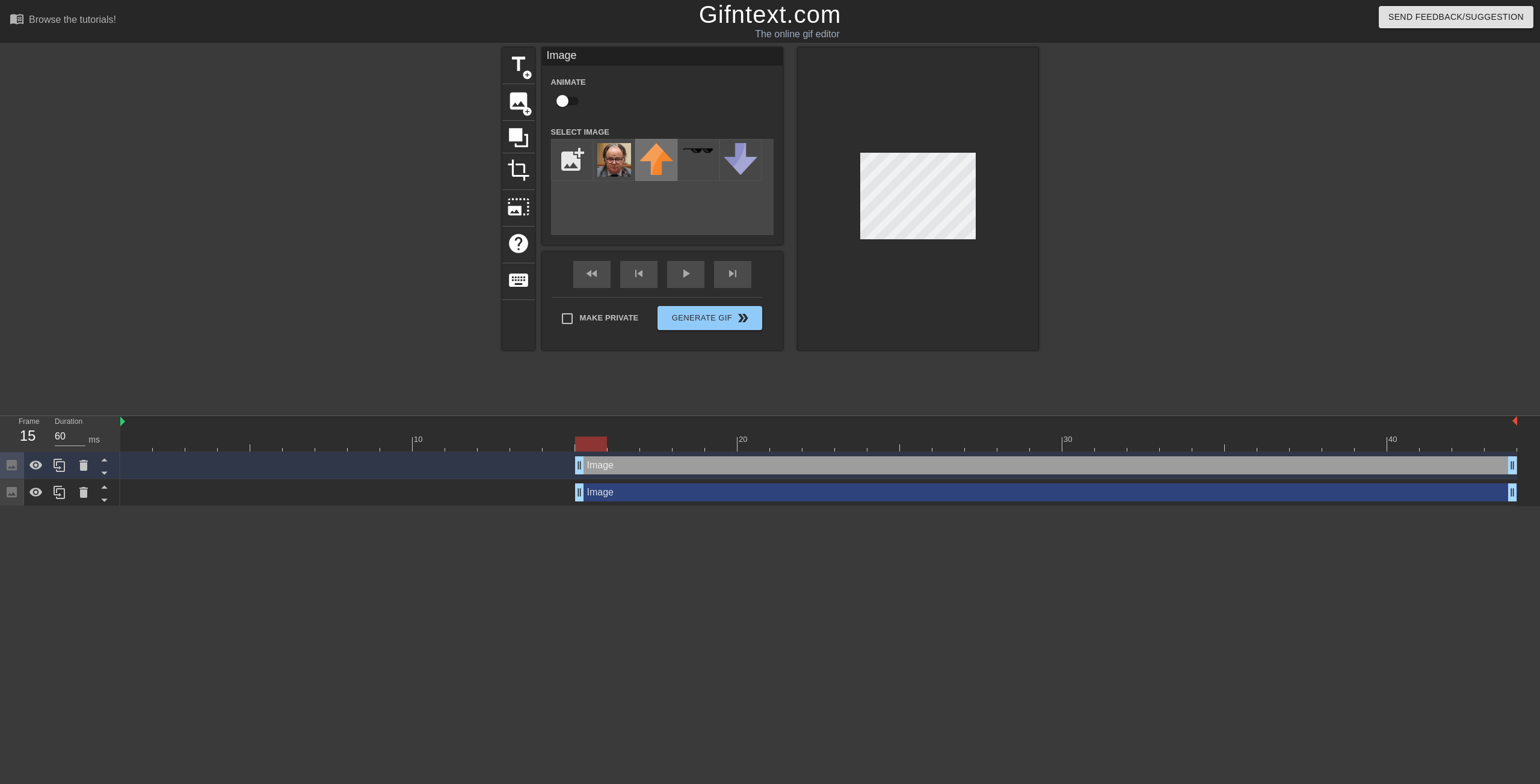 click at bounding box center [656, 159] 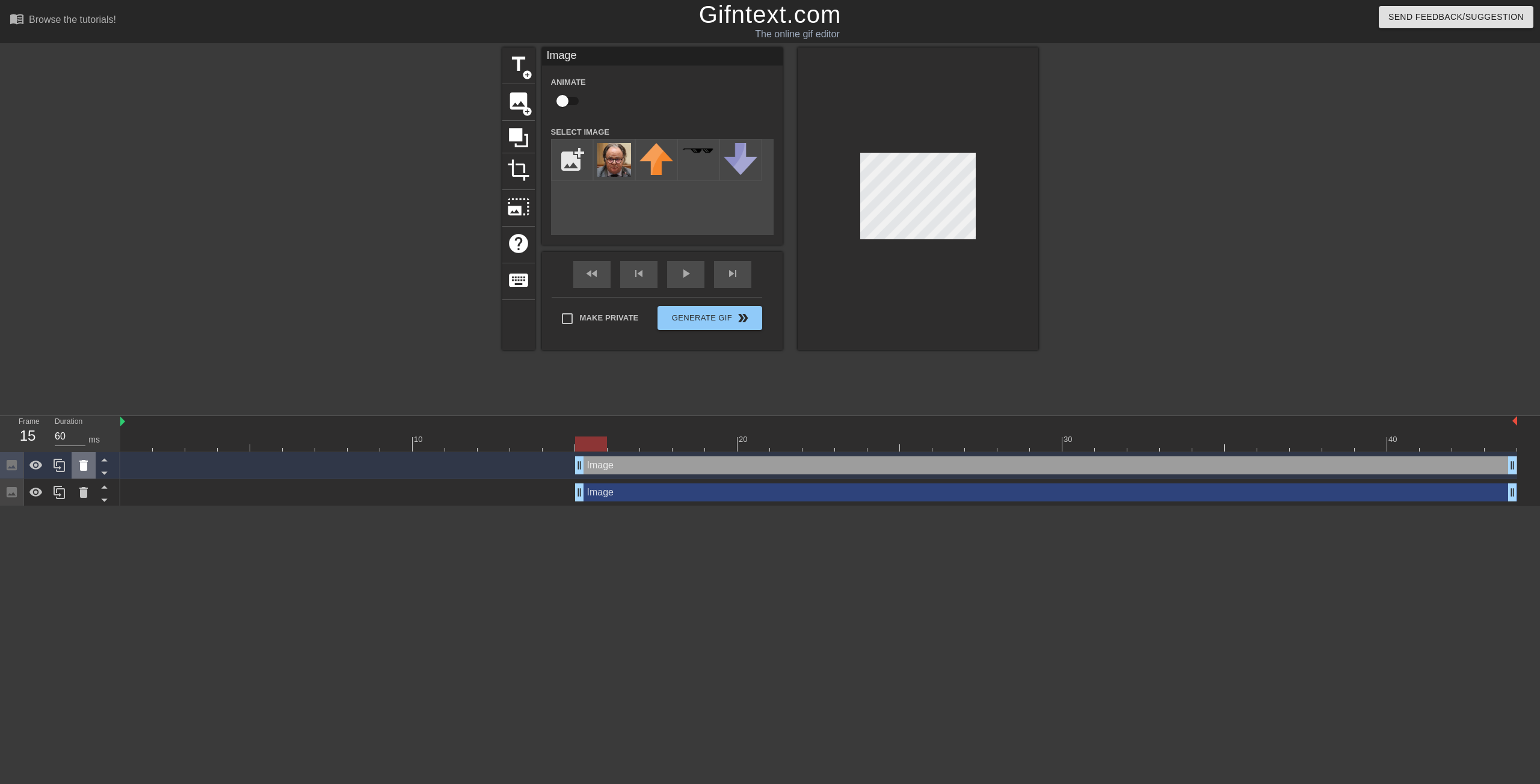 click 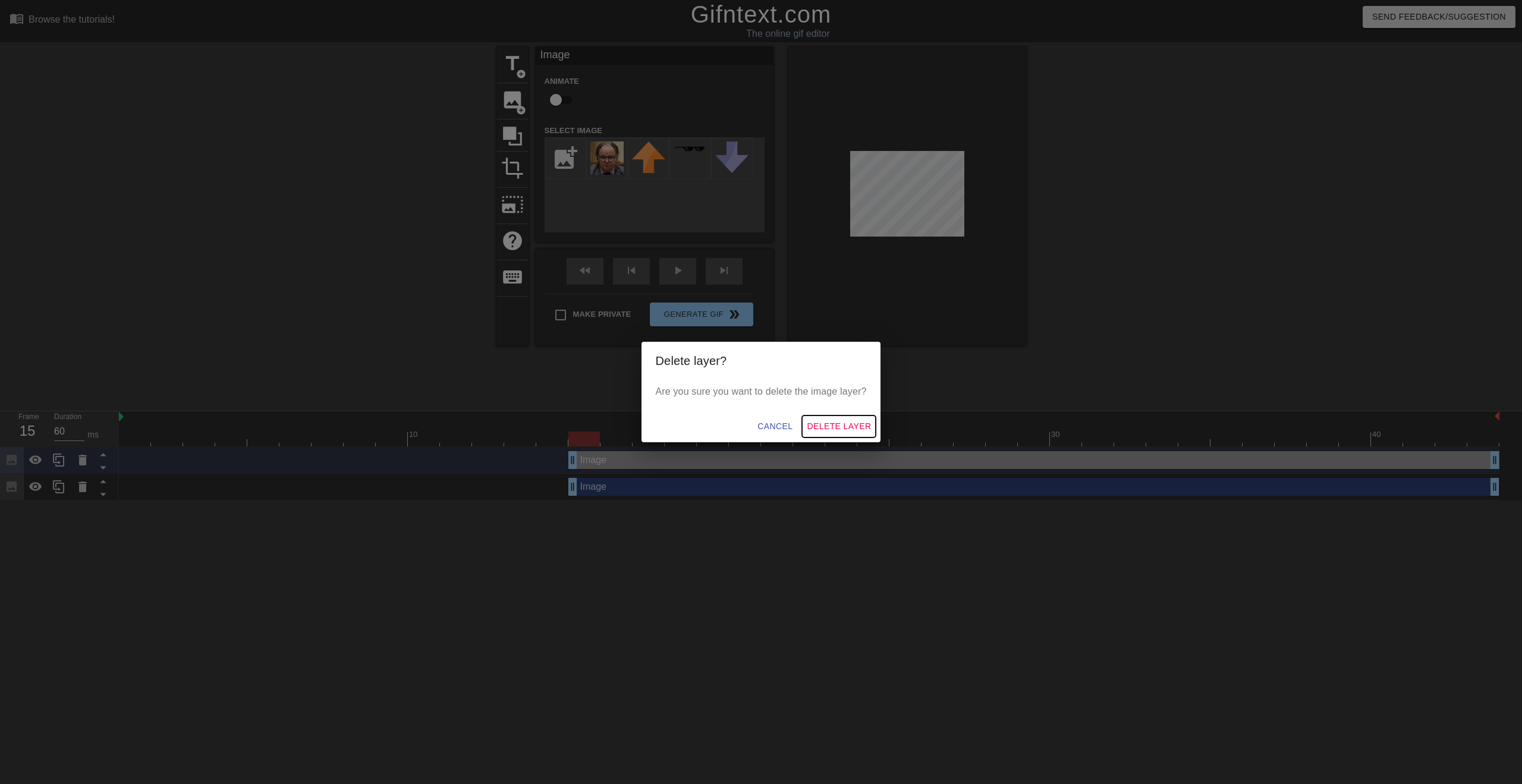 click on "Delete Layer" at bounding box center [839, 426] 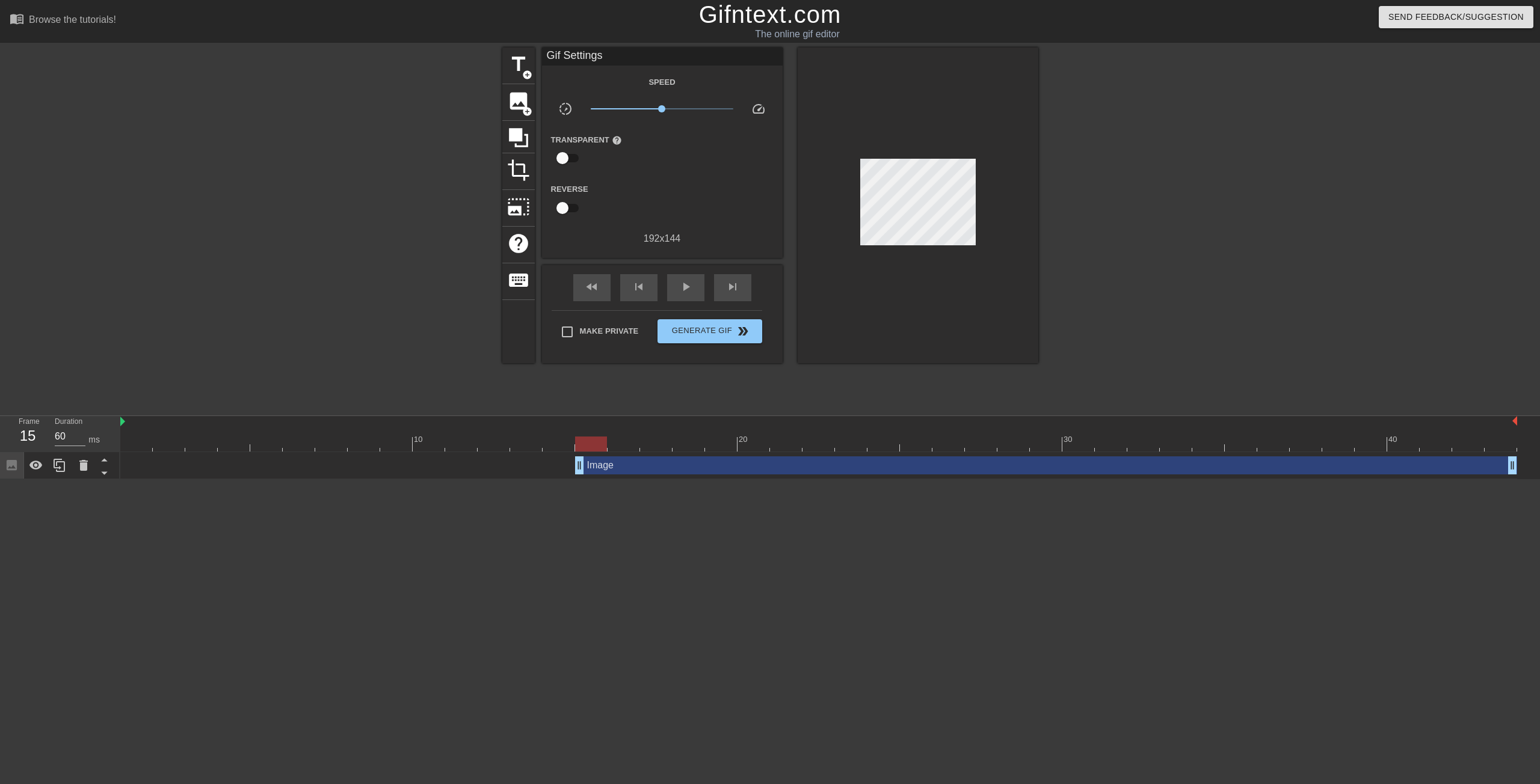 click on "Image drag_handle drag_handle" at bounding box center [1046, 465] 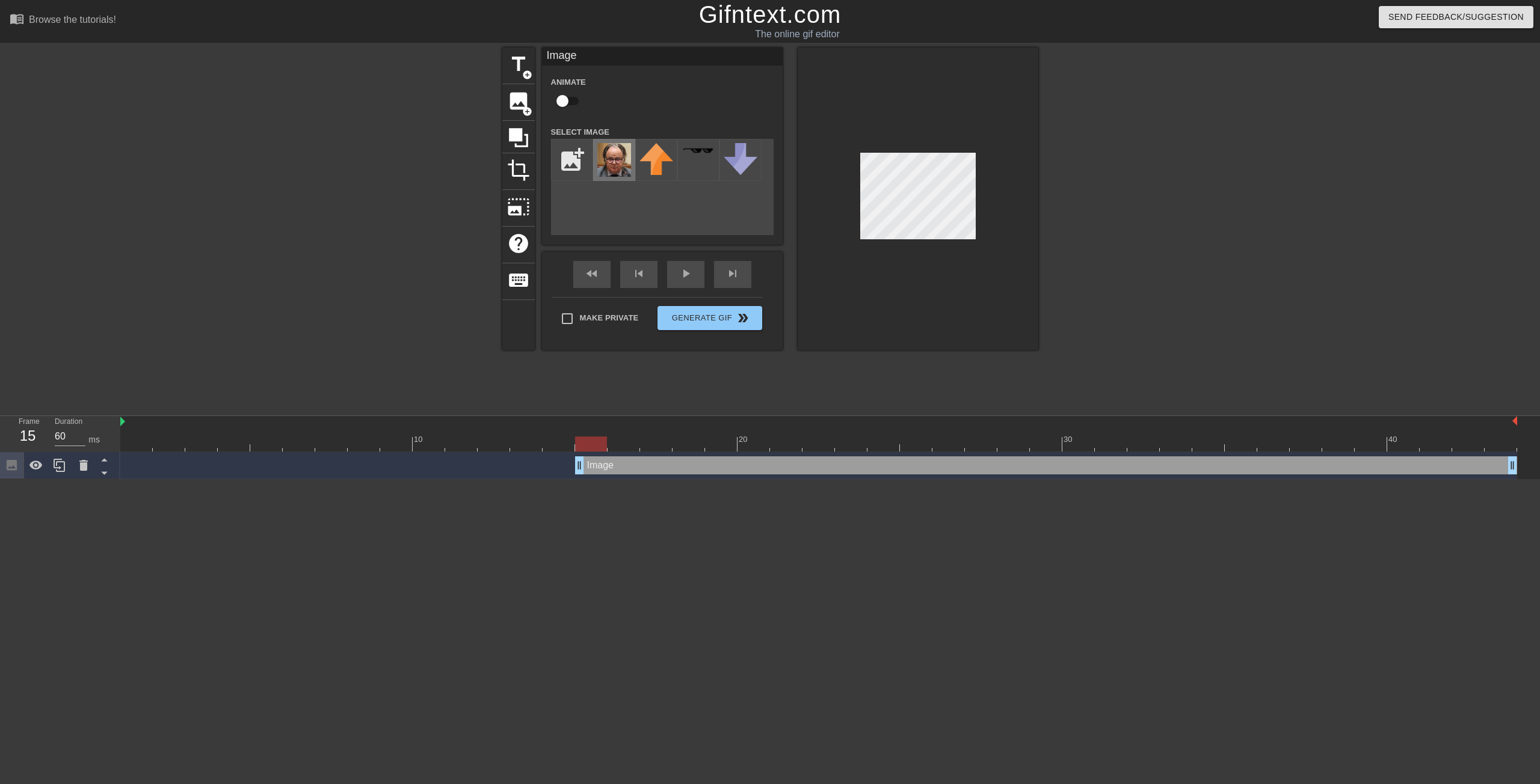 click at bounding box center [614, 160] 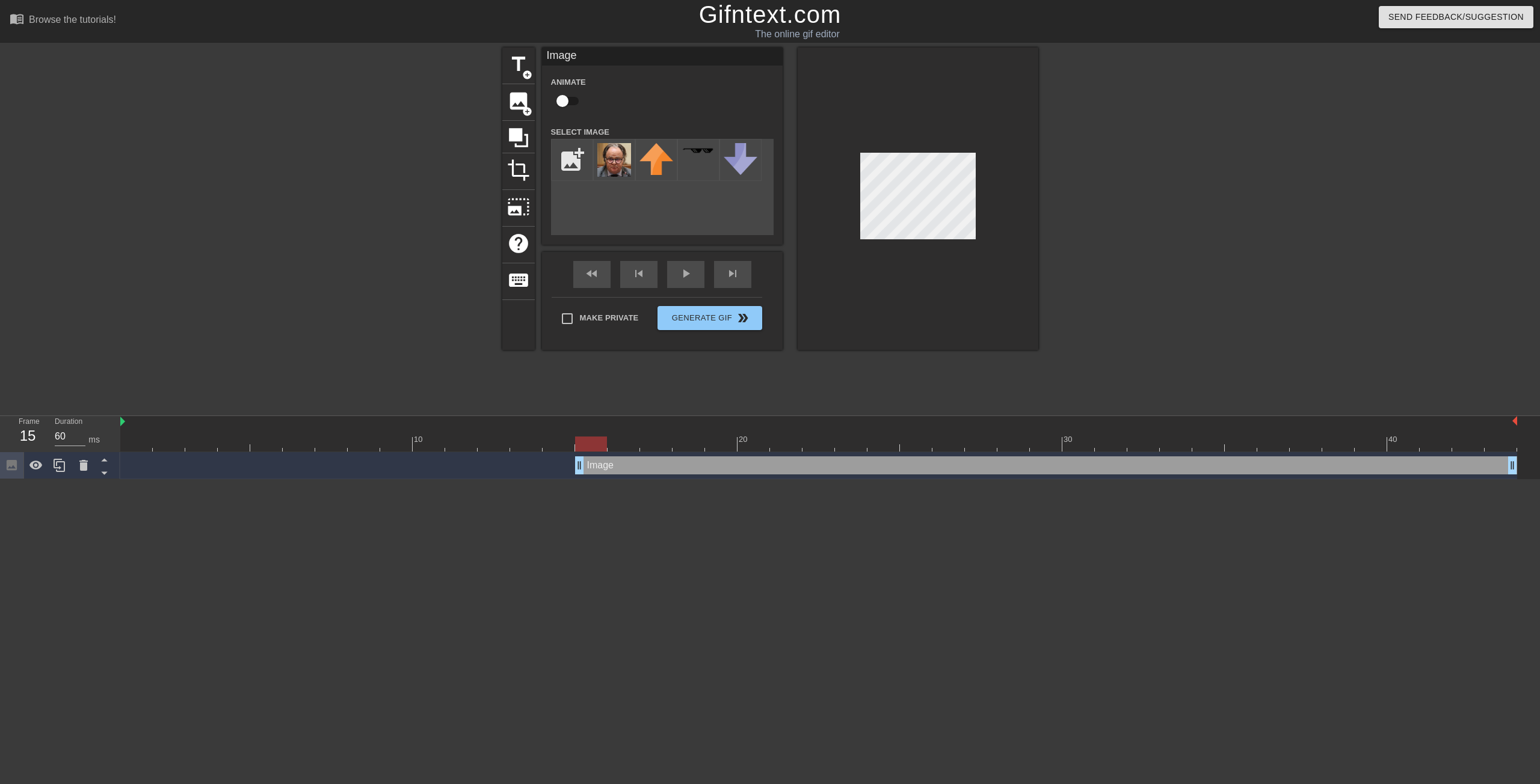 click at bounding box center [562, 101] 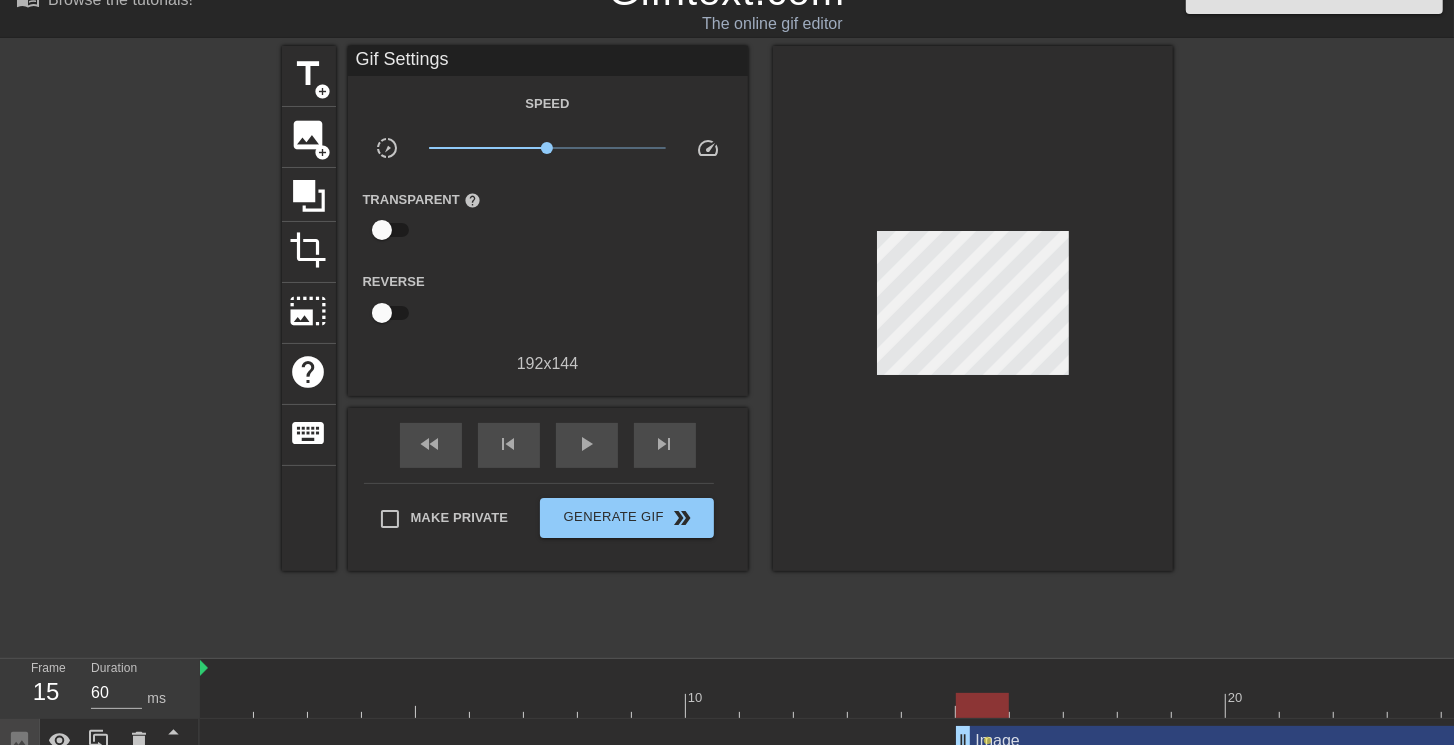 scroll, scrollTop: 0, scrollLeft: 0, axis: both 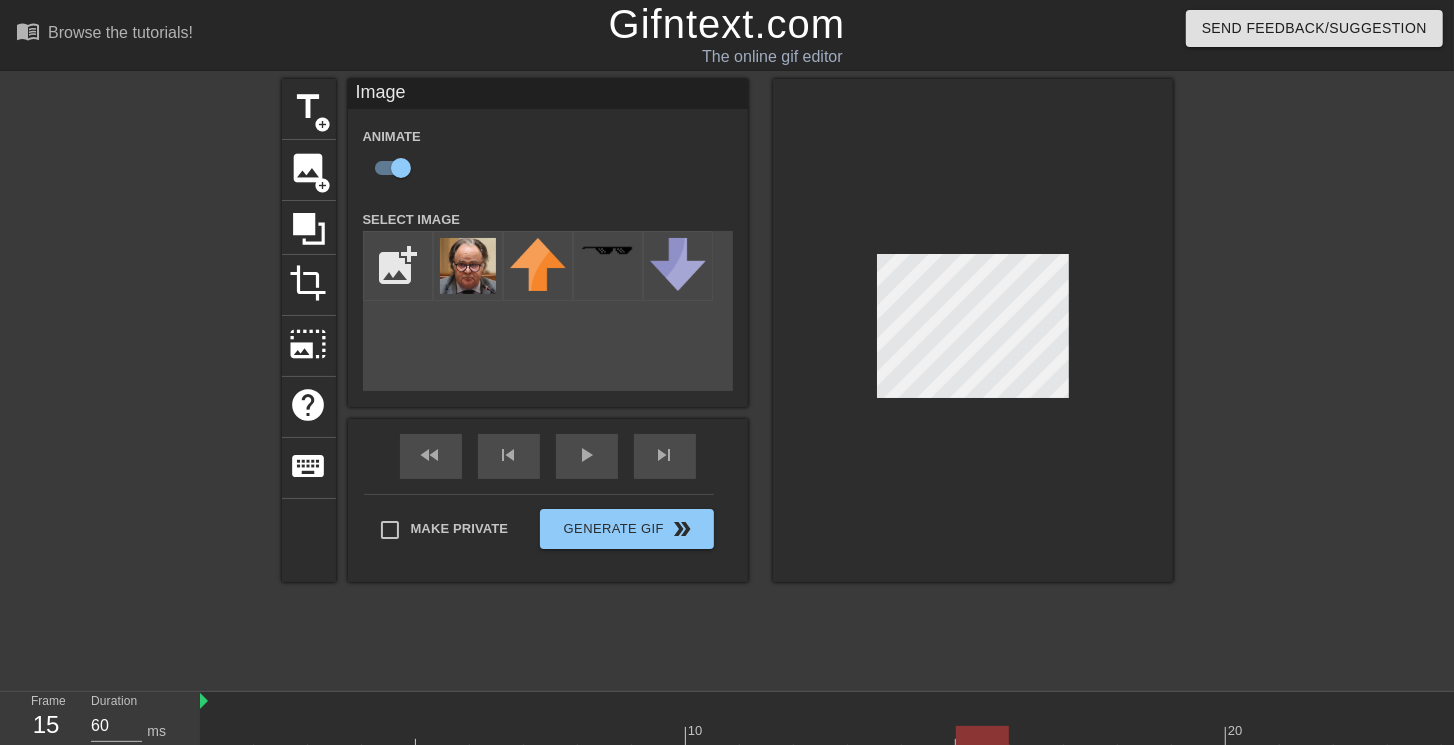 click at bounding box center [973, 330] 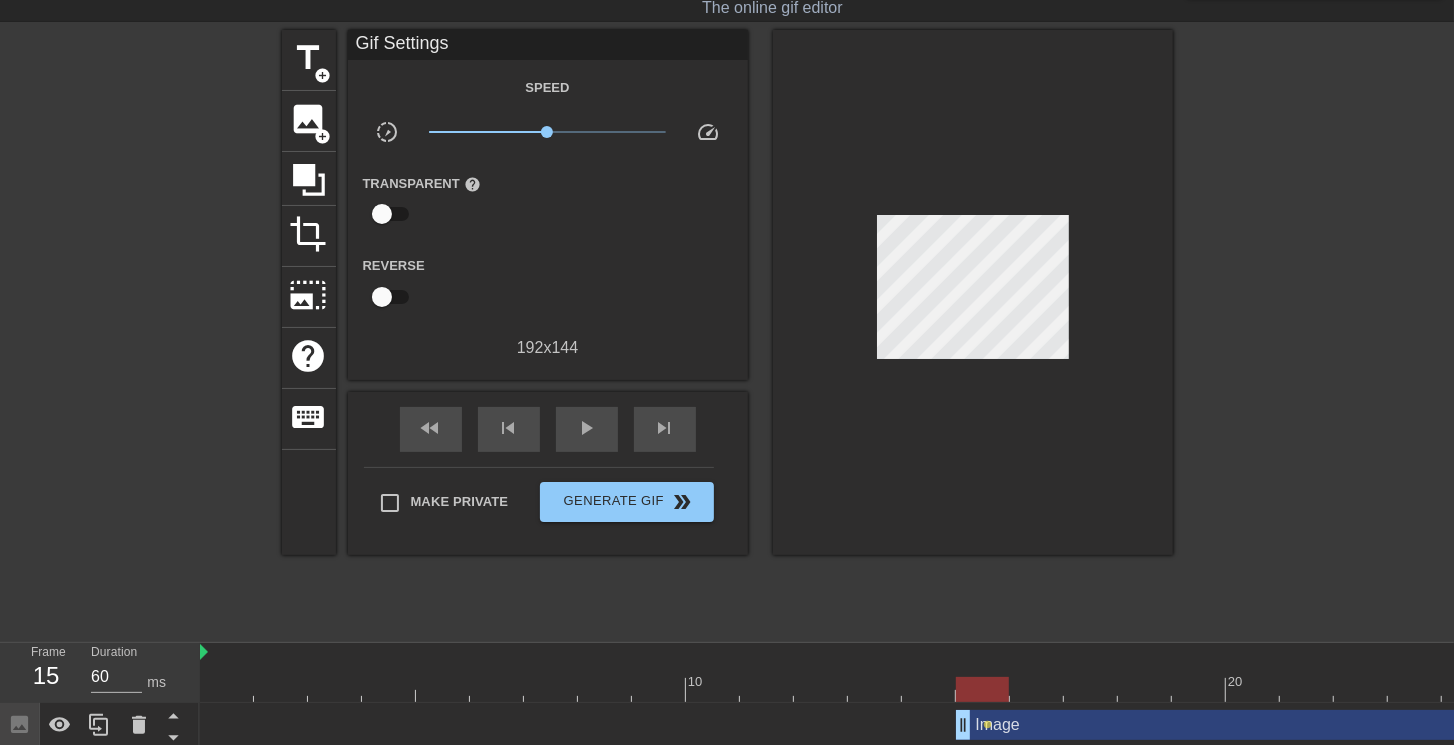 scroll, scrollTop: 54, scrollLeft: 0, axis: vertical 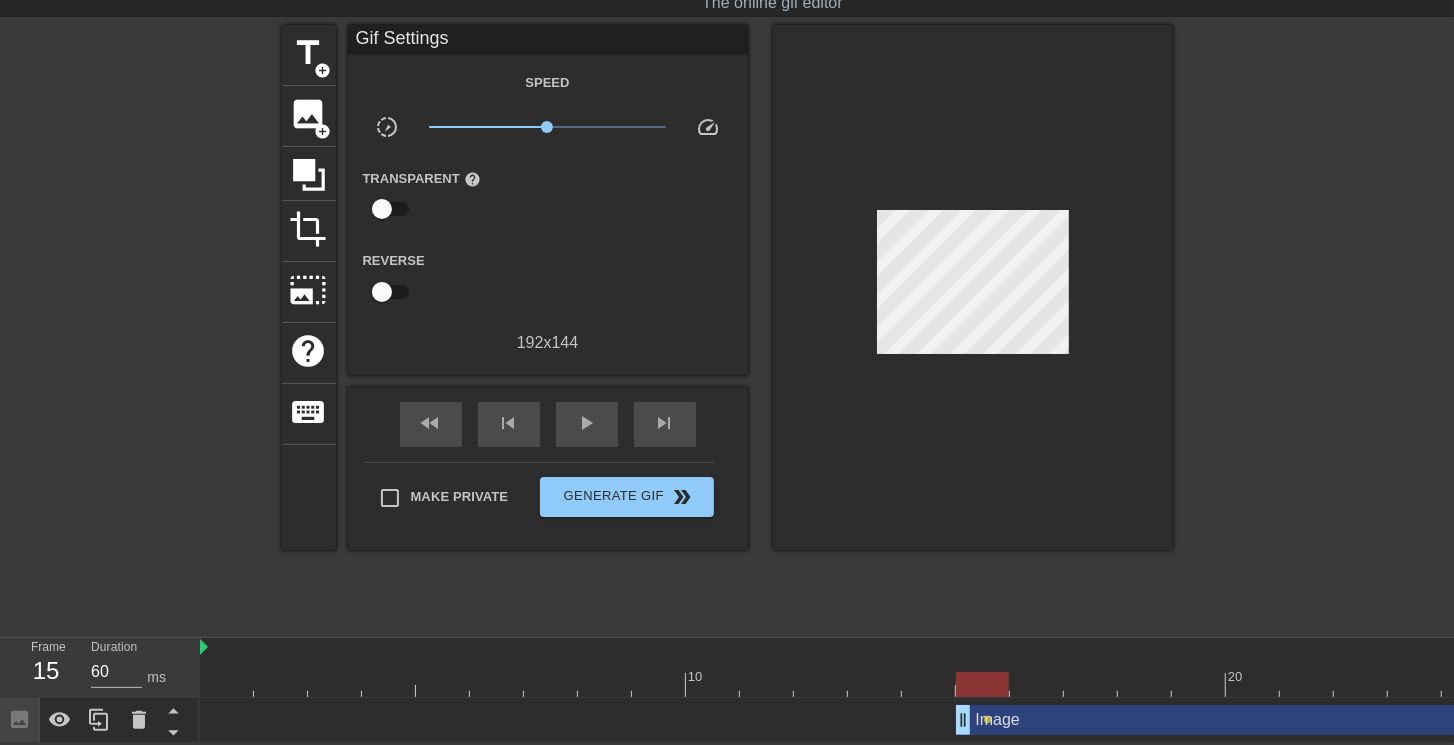 click on "Image drag_handle drag_handle" at bounding box center [1739, 720] 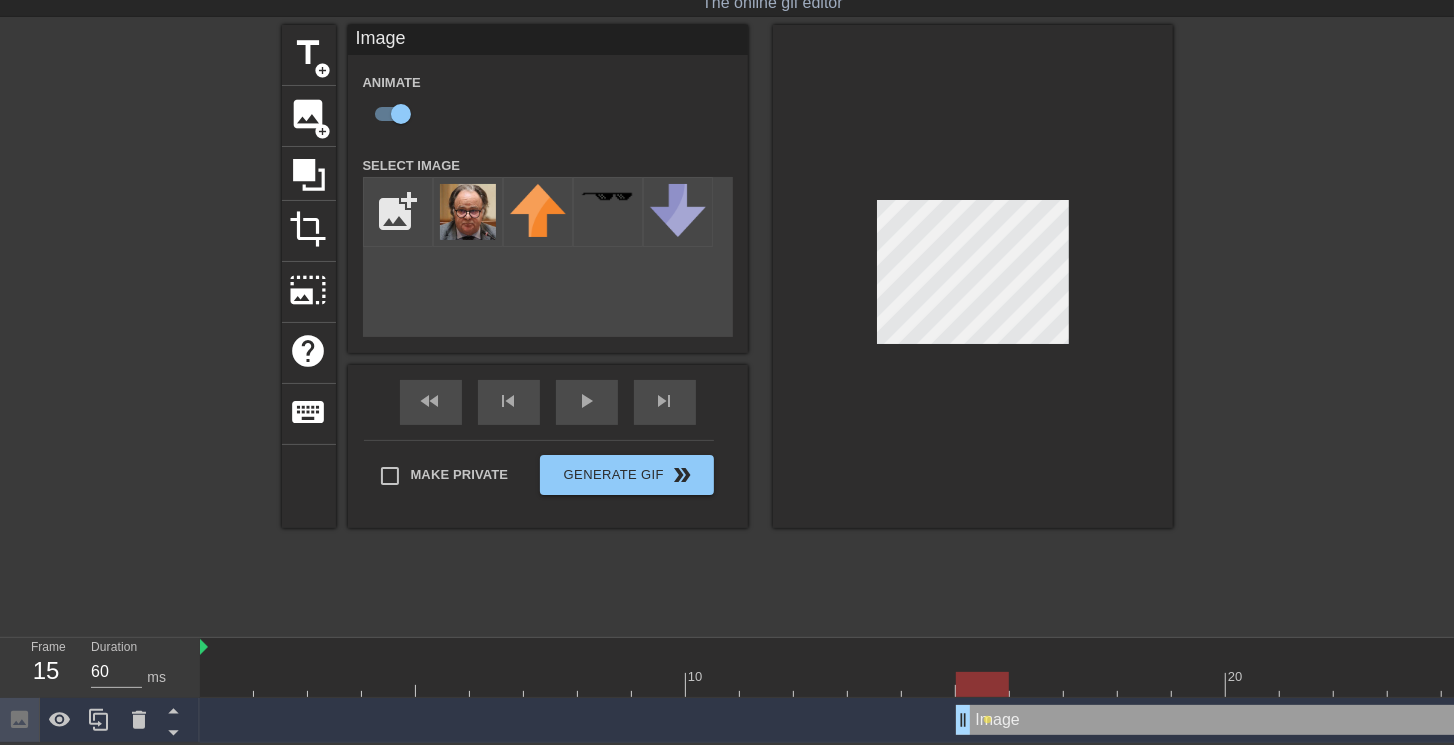 drag, startPoint x: 722, startPoint y: 655, endPoint x: 1003, endPoint y: 667, distance: 281.2561 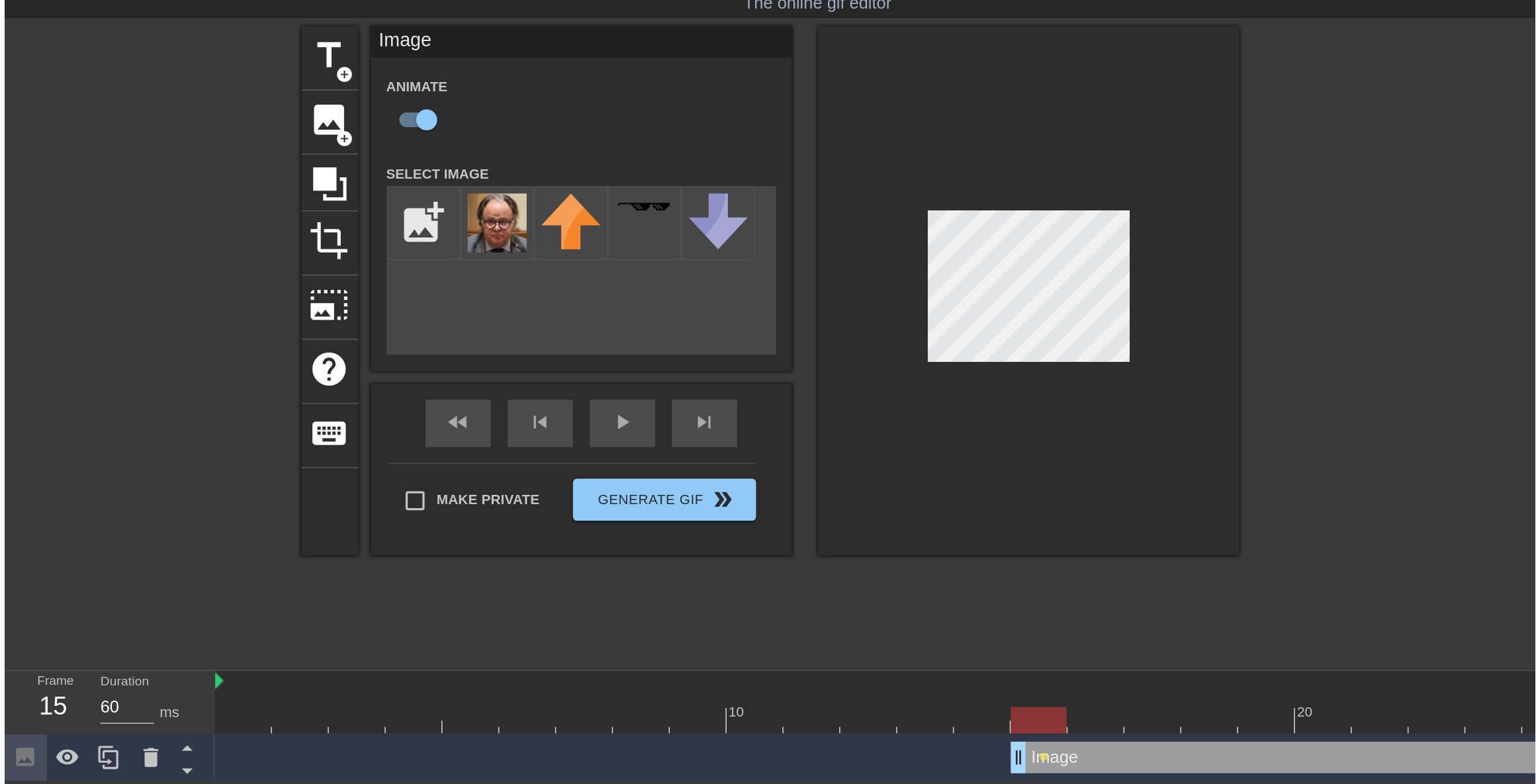 scroll, scrollTop: 0, scrollLeft: 0, axis: both 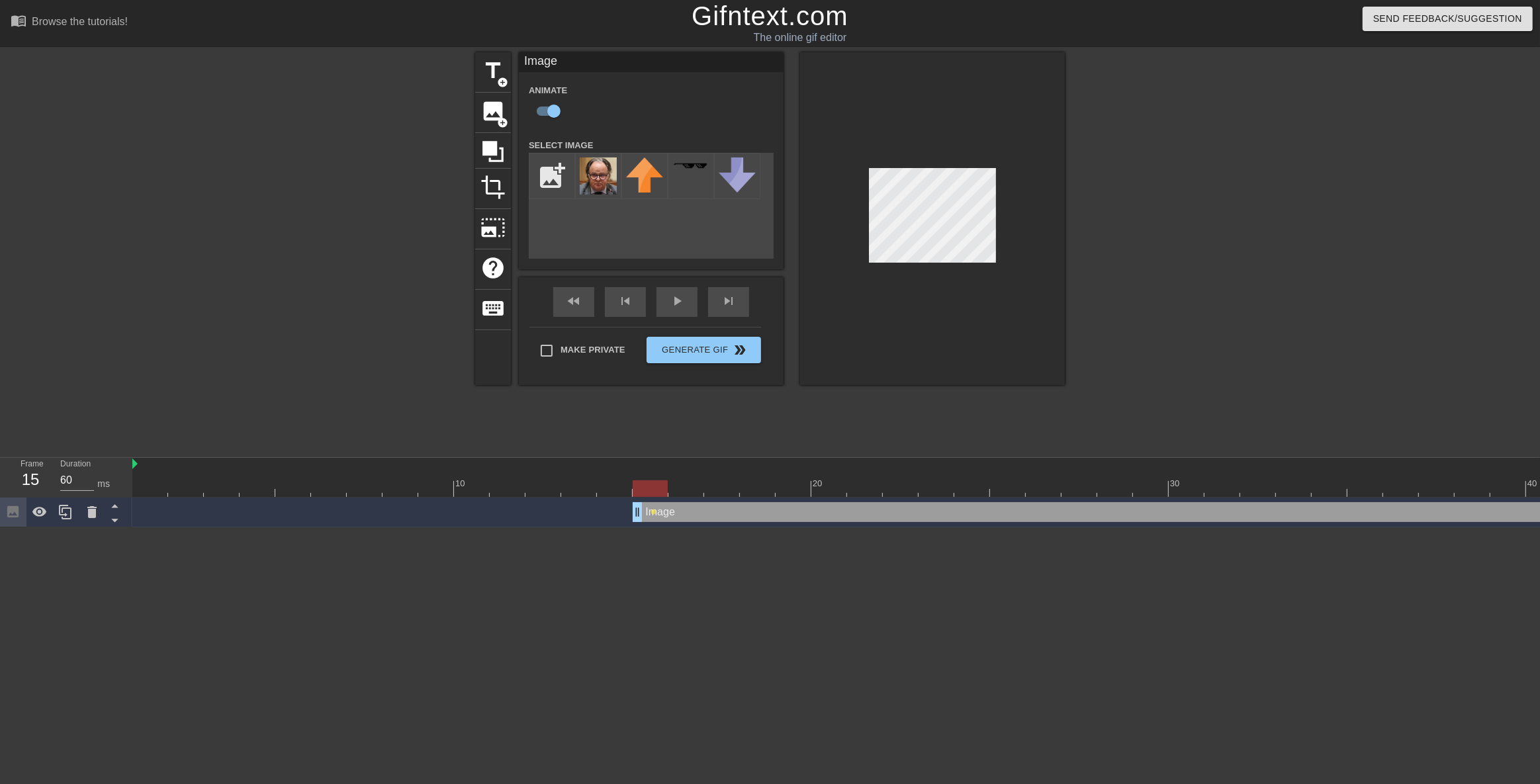 click on "Image drag_handle drag_handle" at bounding box center [1151, 512] 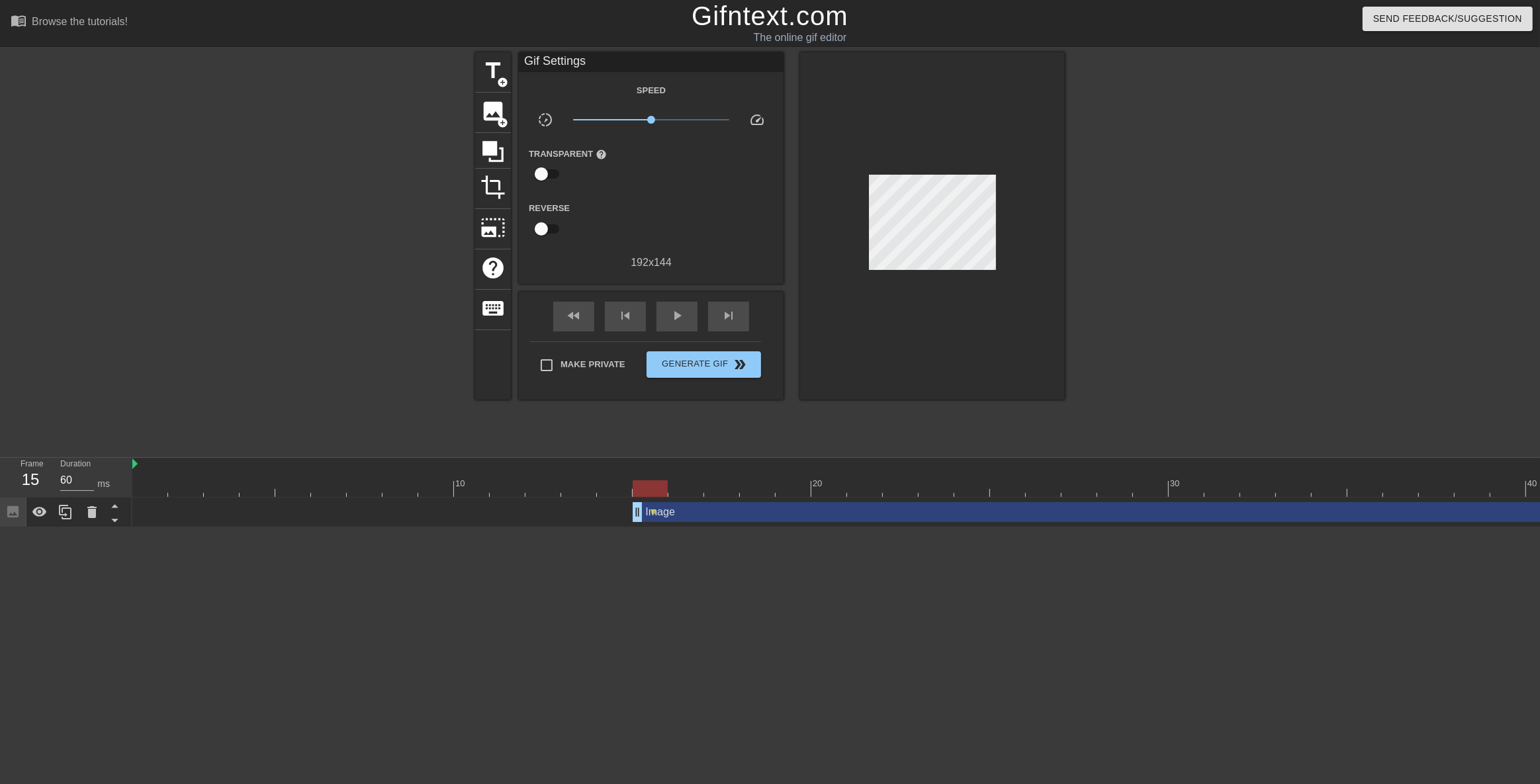 scroll, scrollTop: 0, scrollLeft: 132, axis: horizontal 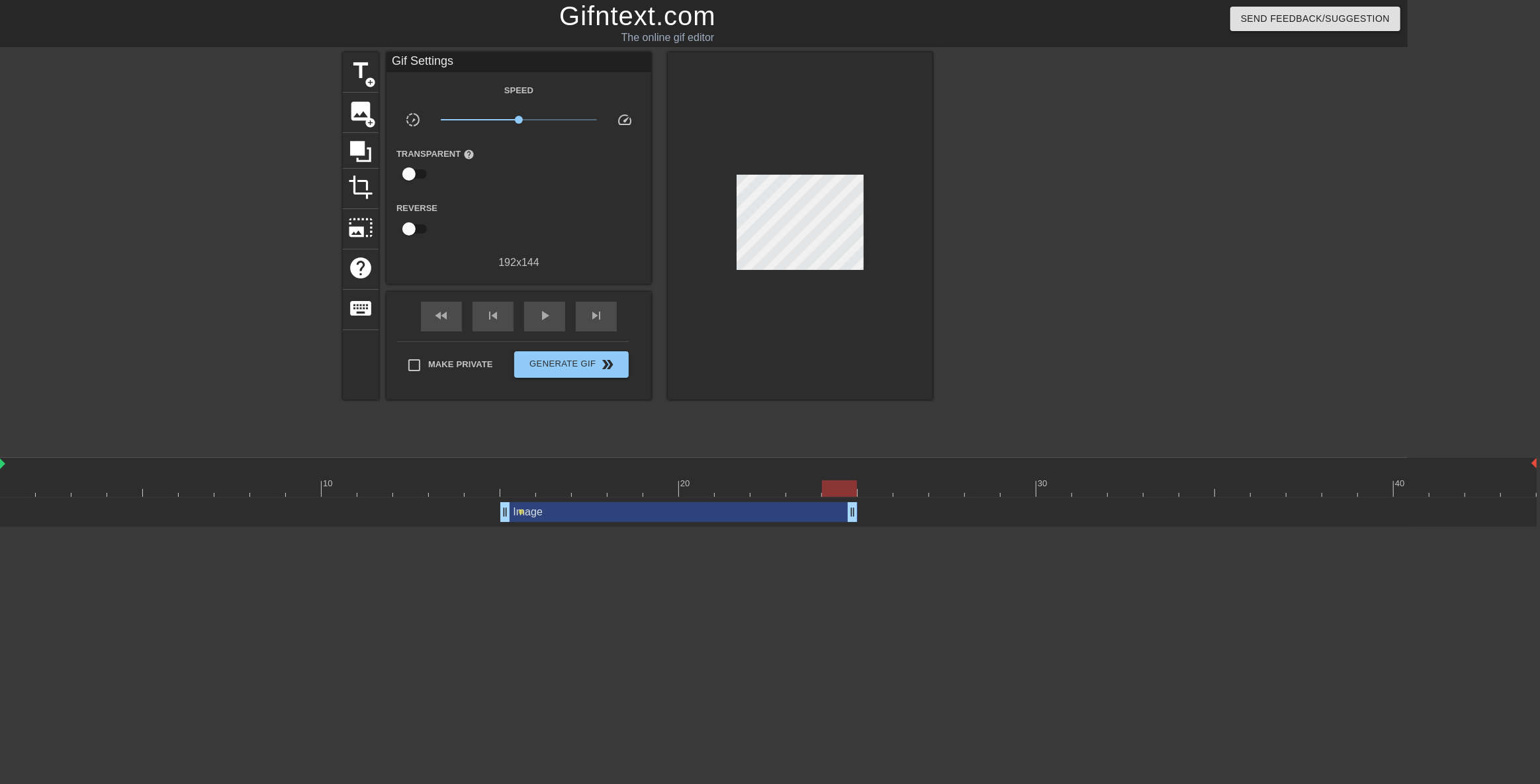 type on "60" 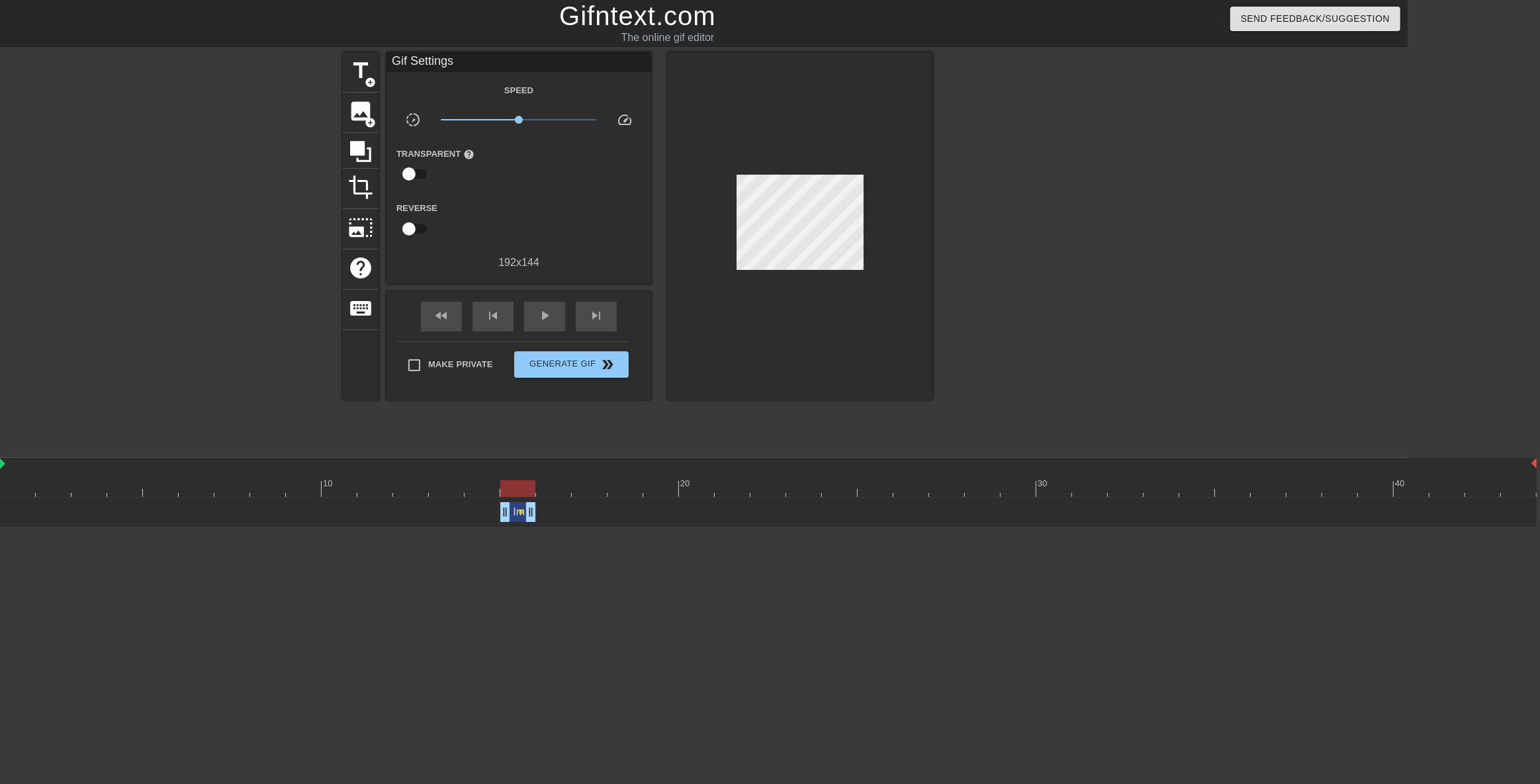 drag, startPoint x: 1532, startPoint y: 513, endPoint x: 504, endPoint y: 524, distance: 1028.0589 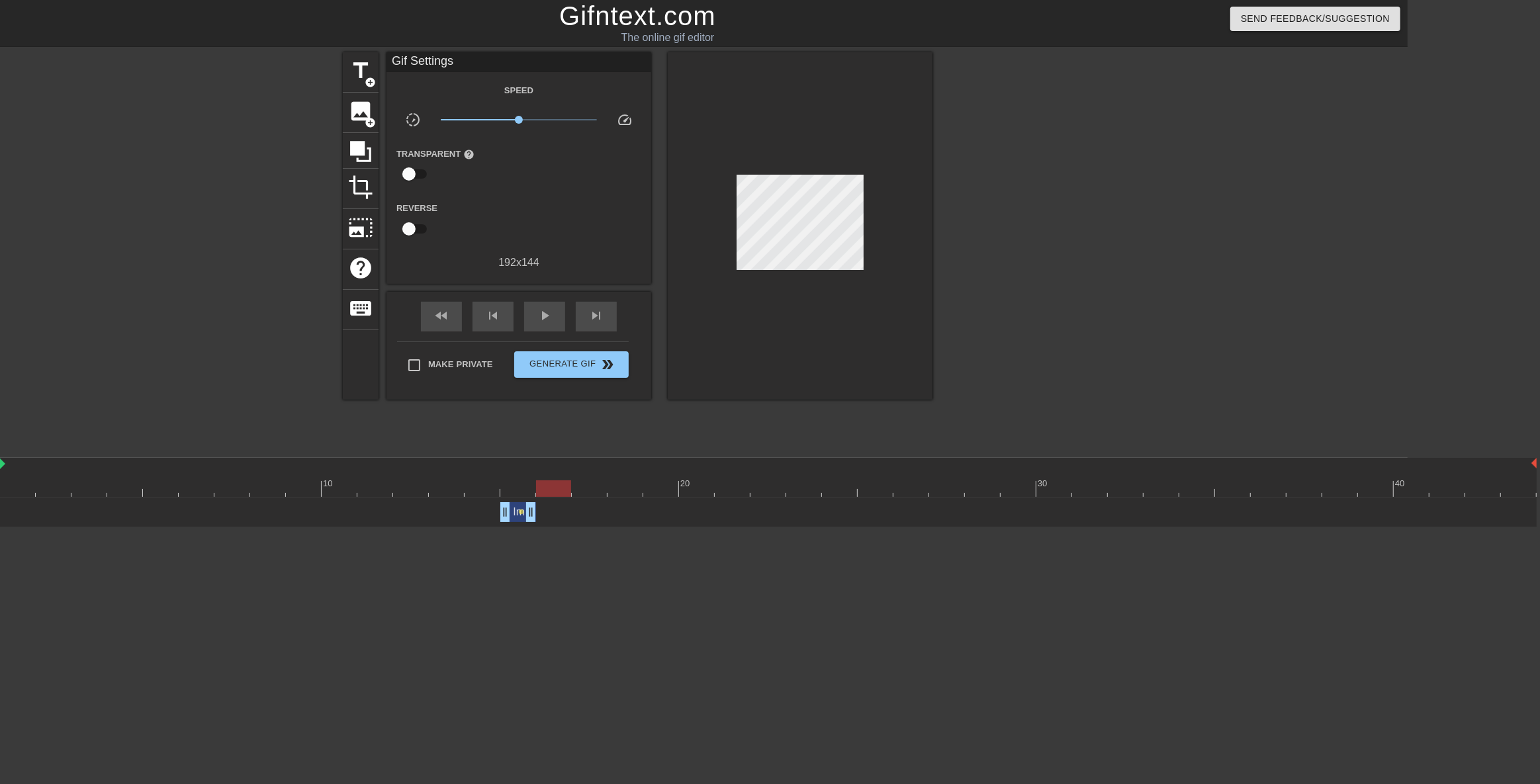 click at bounding box center (768, 488) 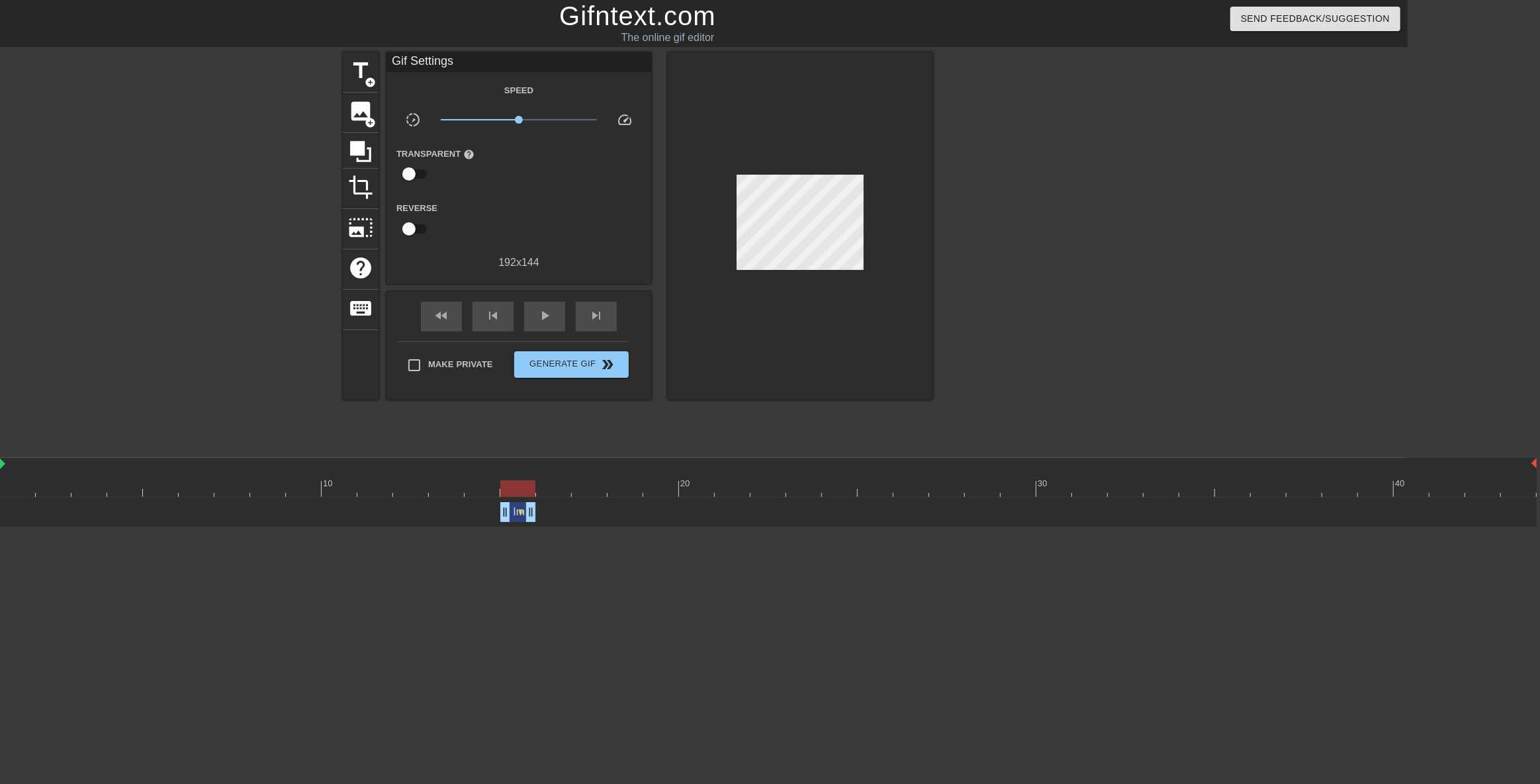 click on "menu_book Browse the tutorials! Gifntext.com The online gif editor Send Feedback/Suggestion     title add_circle image add_circle crop photo_size_select_large help keyboard Gif Settings Speed slow_motion_video x1.00 speed Transparent help Reverse 192  x  144 fast_rewind skip_previous play_arrow skip_next Make Private Generate Gif double_arrow     Frame 15 Duration 60 ms                                       10                                         20                                         30                                         40                 Image drag_handle drag_handle lens Resize" at bounding box center (637, 263) 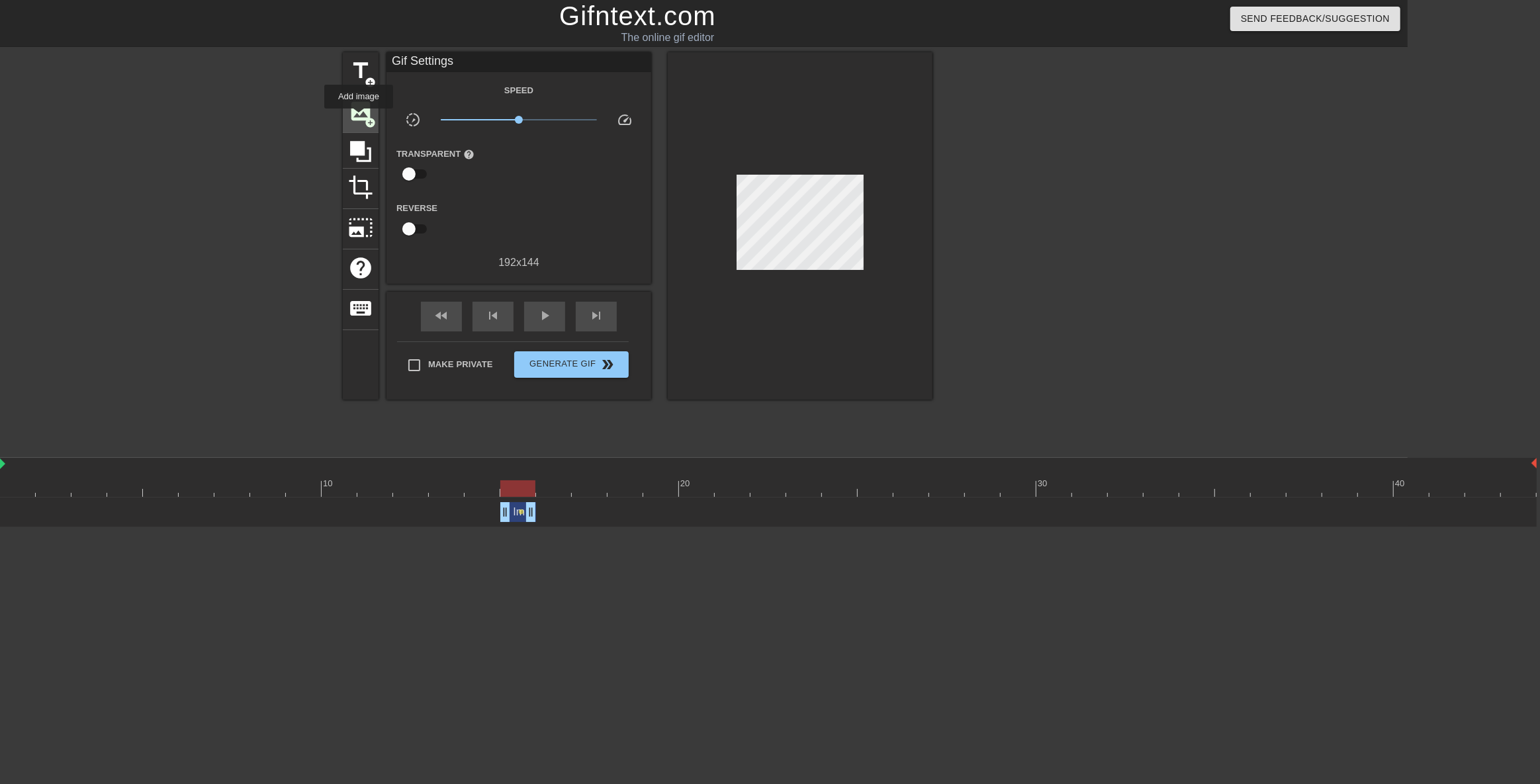 click on "image" at bounding box center (361, 111) 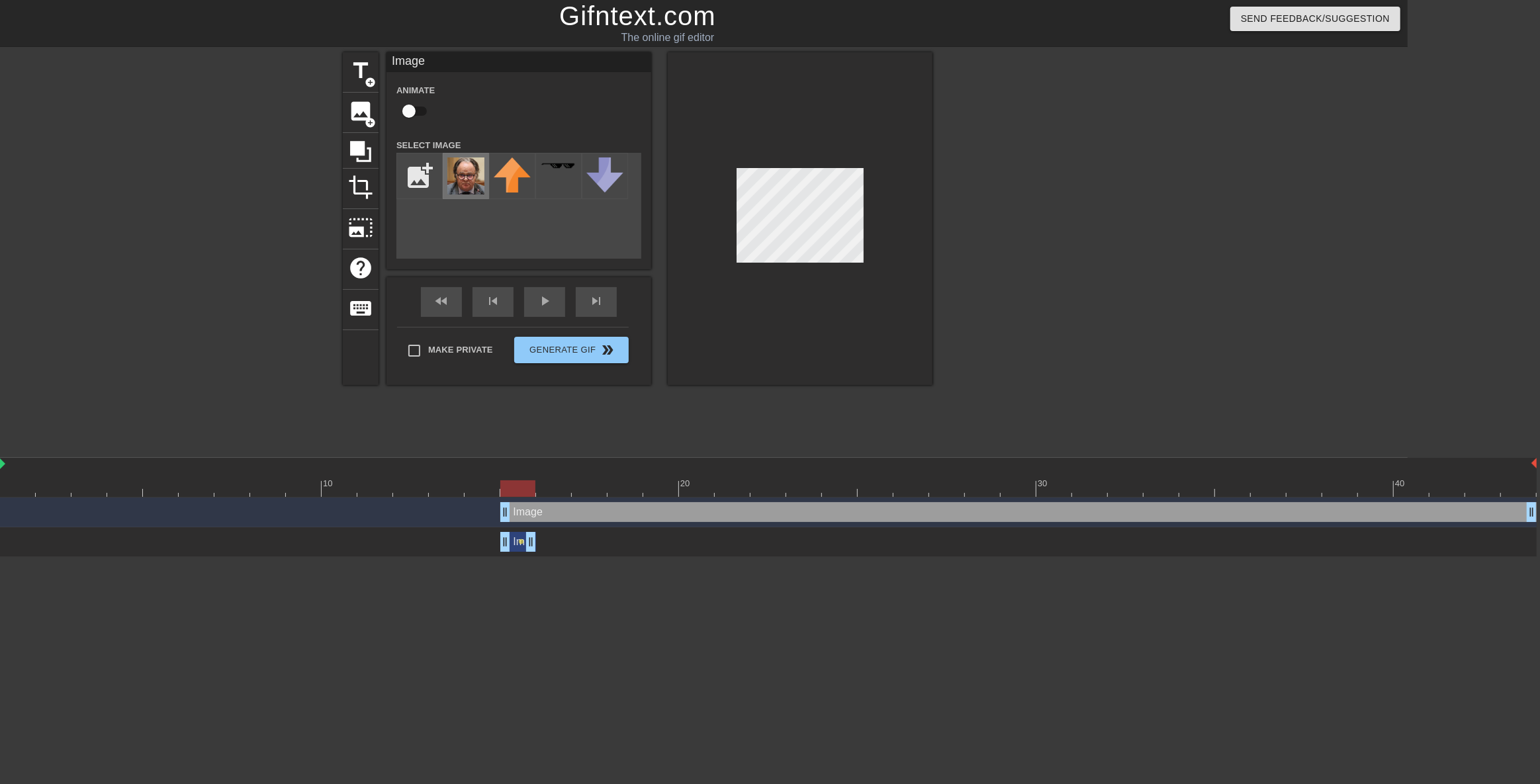 click at bounding box center (466, 176) 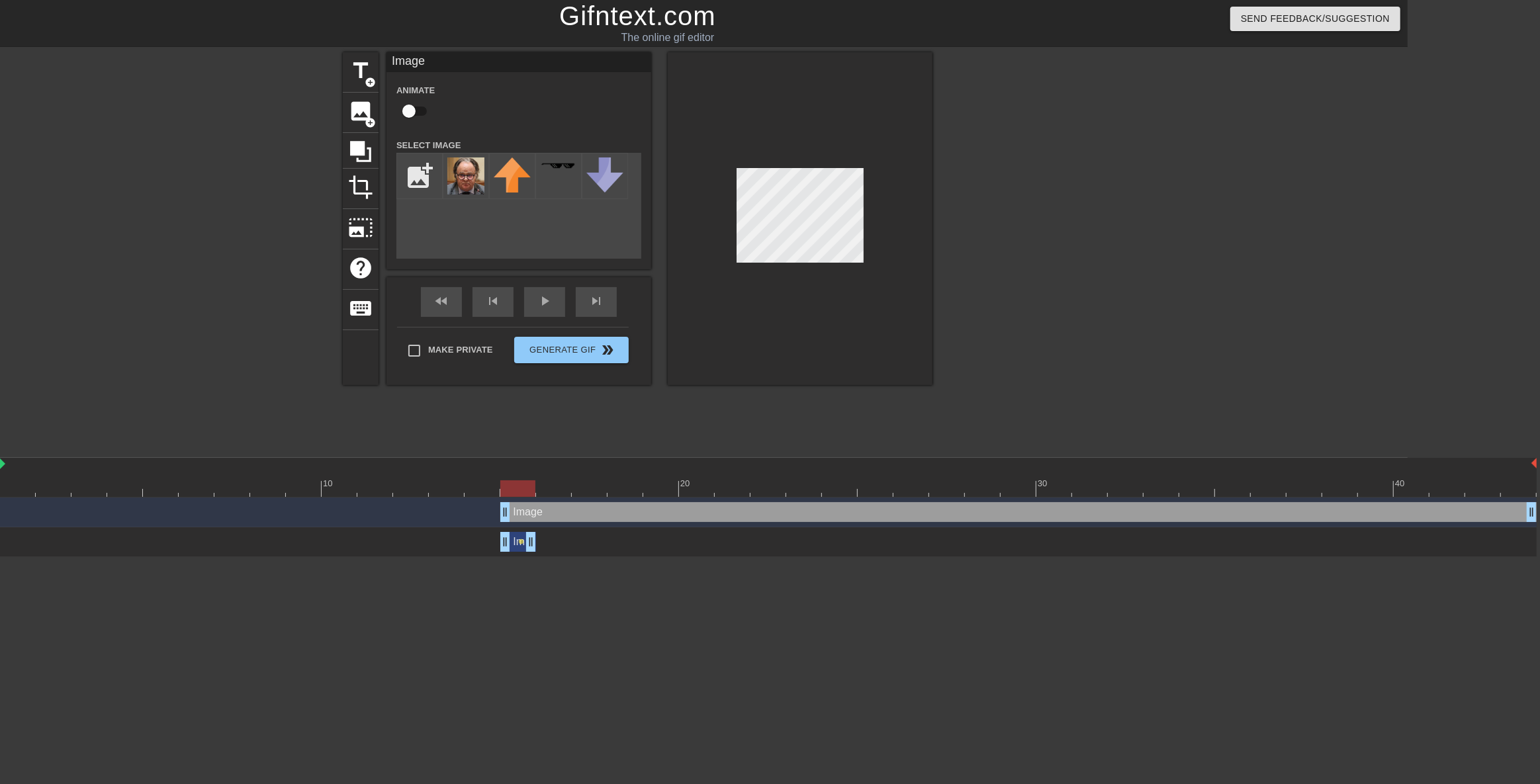 click on "Image drag_handle drag_handle" at bounding box center (518, 542) 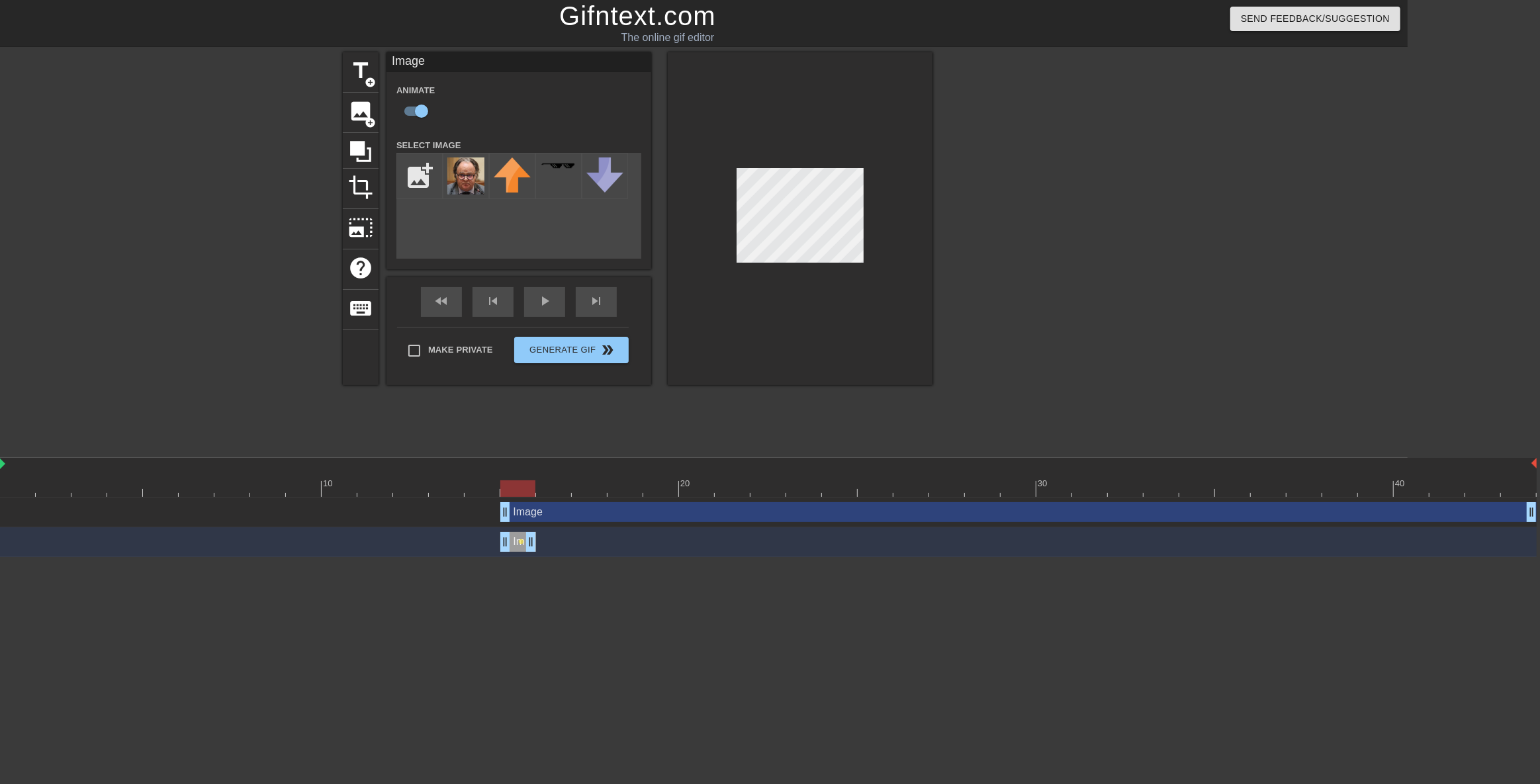 click at bounding box center (800, 218) 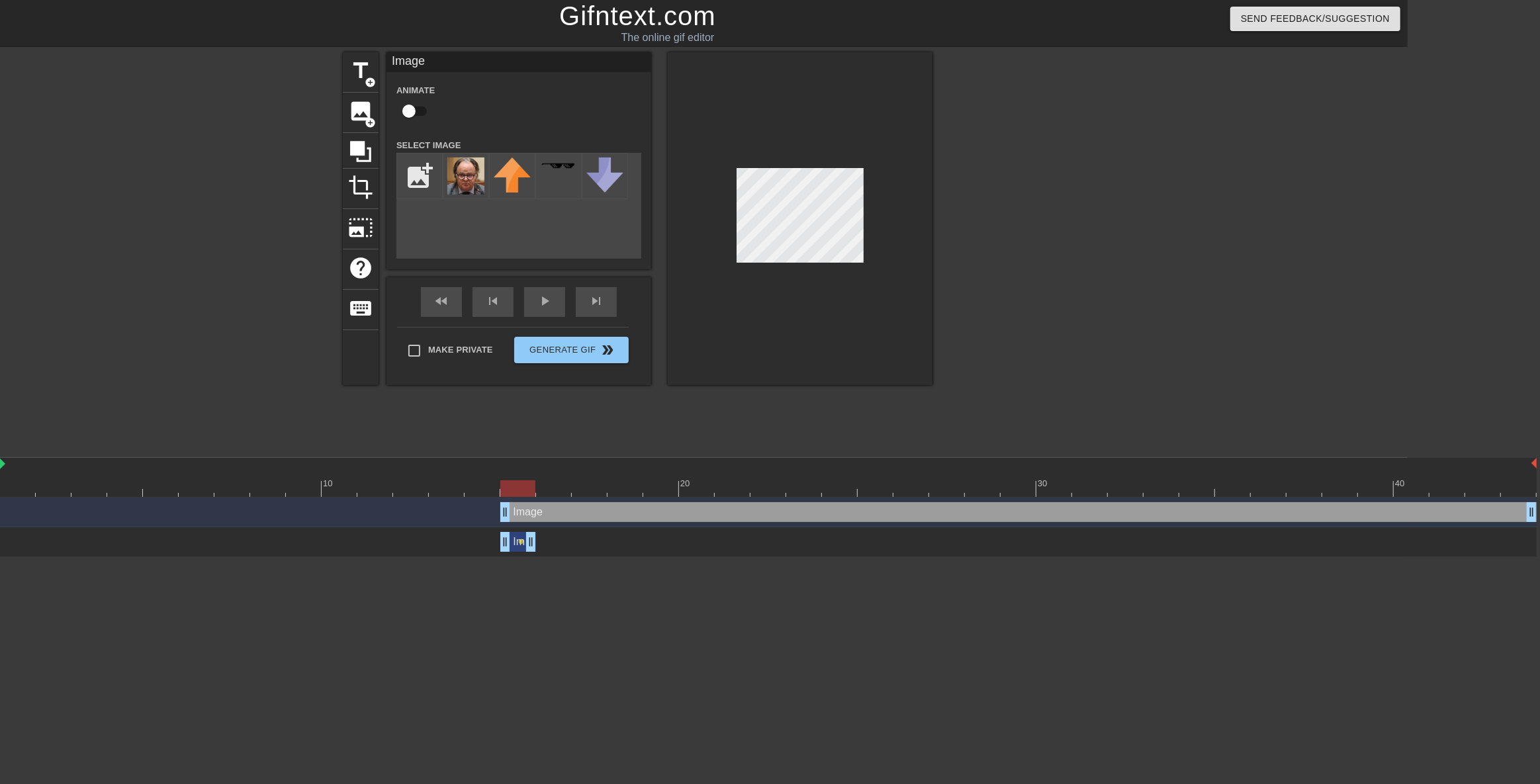 click on "Image drag_handle drag_handle" at bounding box center [1019, 512] 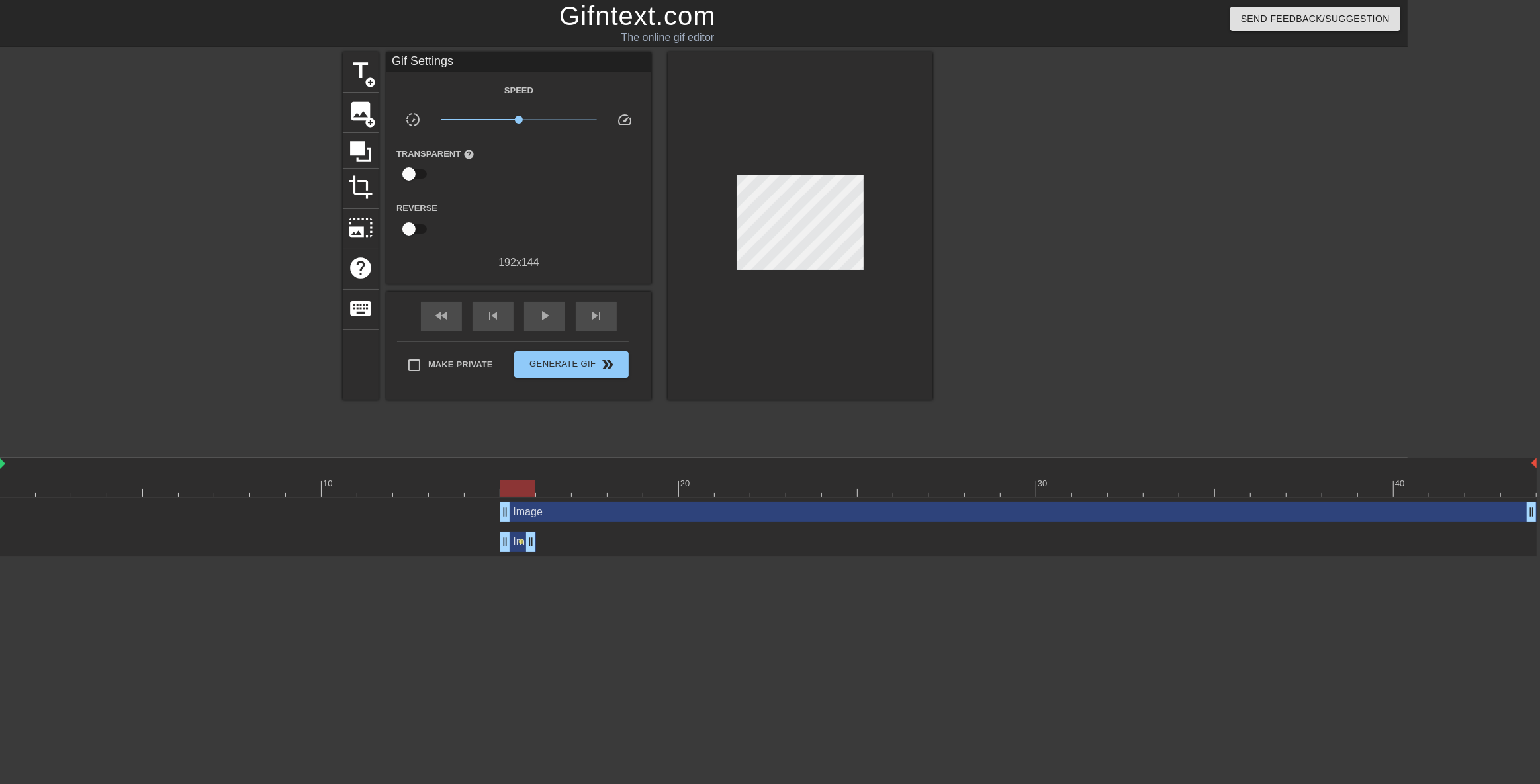 click on "Image drag_handle drag_handle" at bounding box center (768, 512) 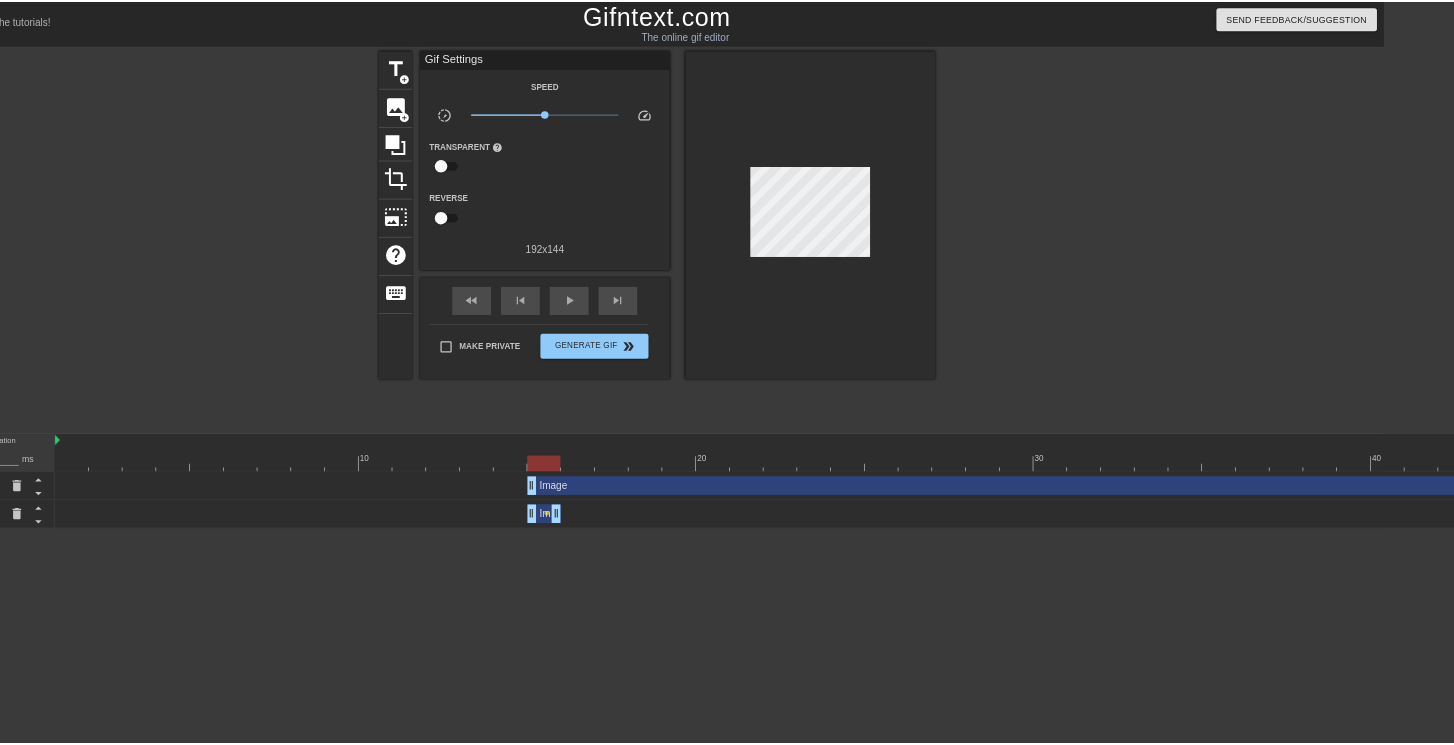 scroll, scrollTop: 0, scrollLeft: 0, axis: both 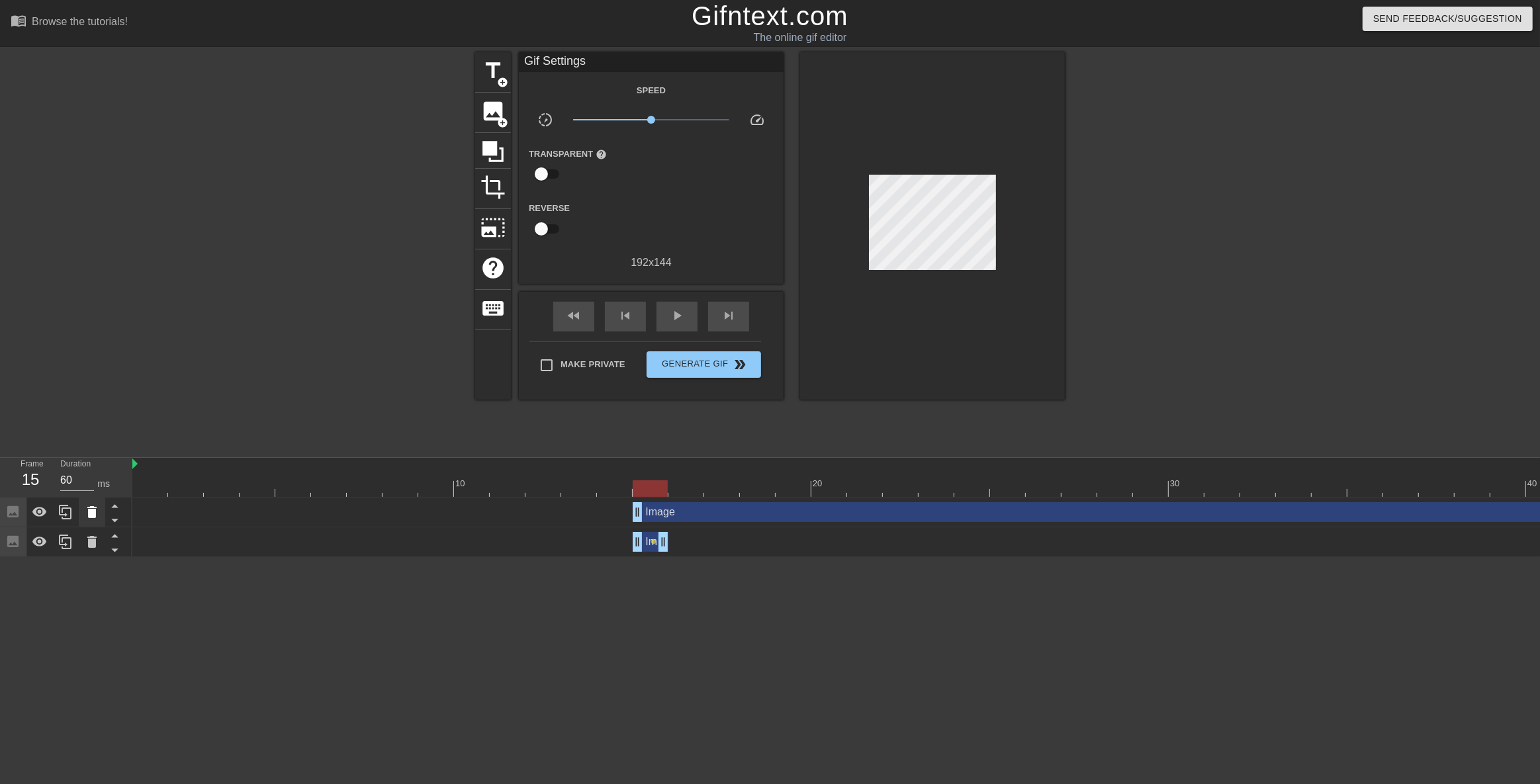 click 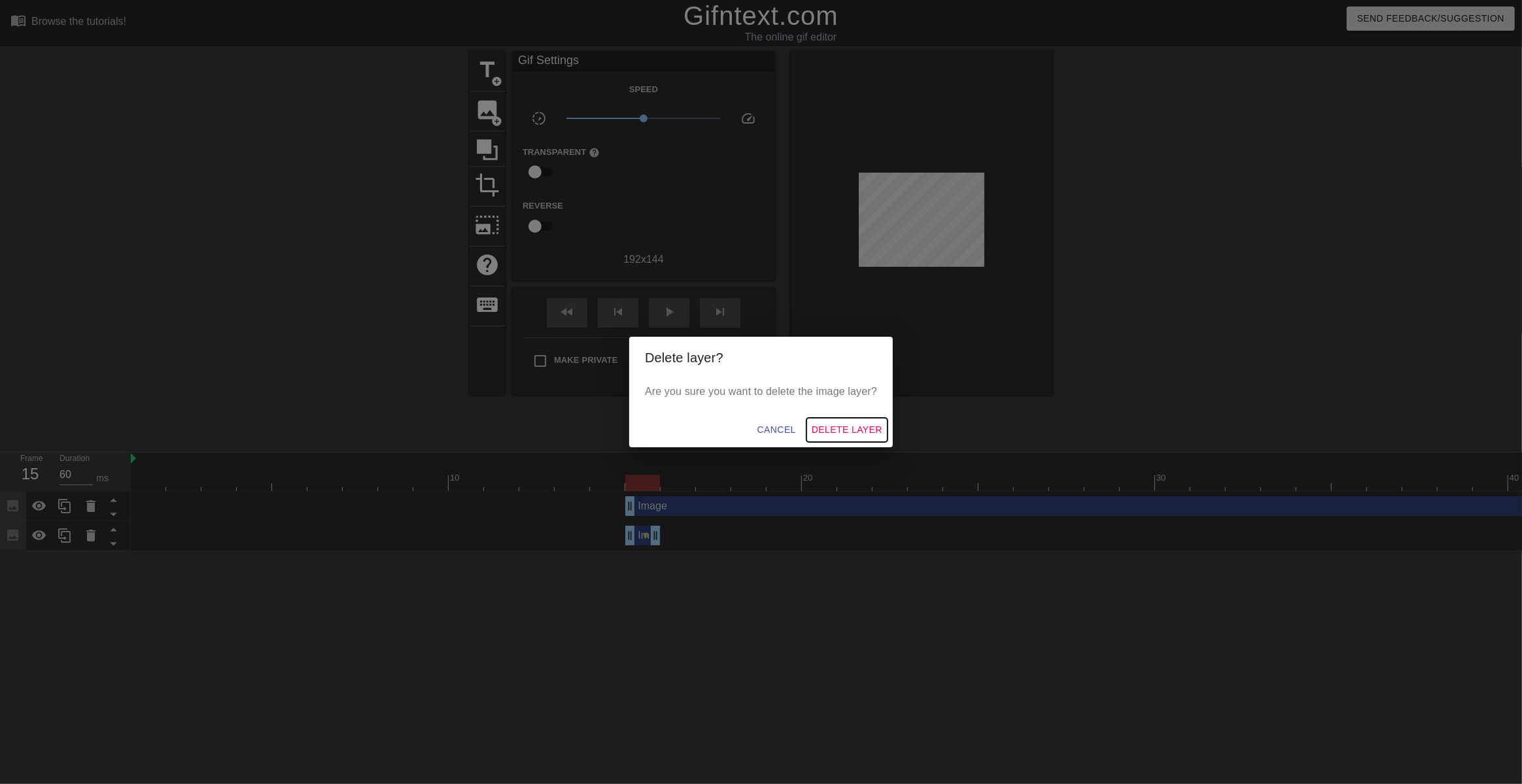 click on "Delete Layer" at bounding box center (847, 430) 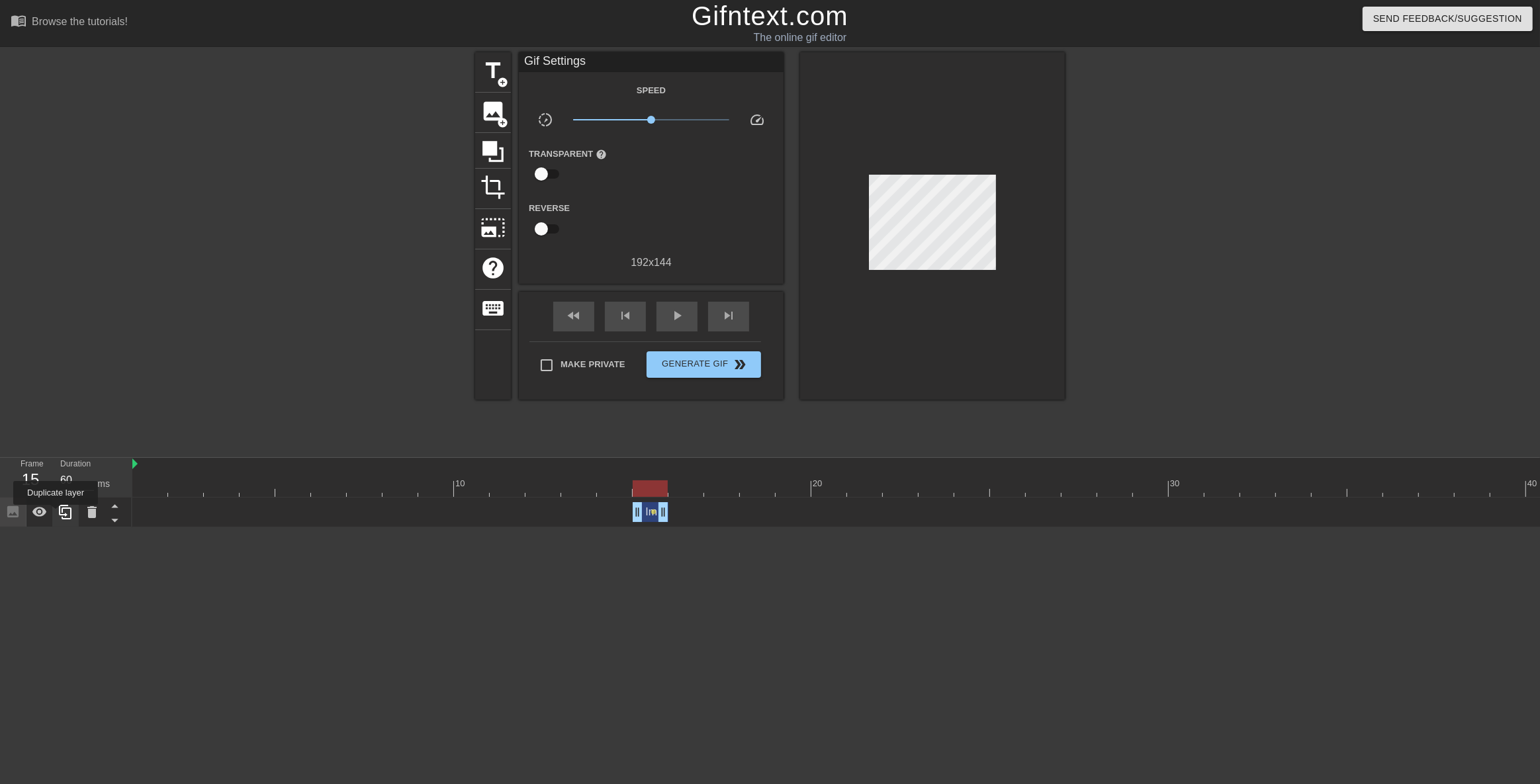 click 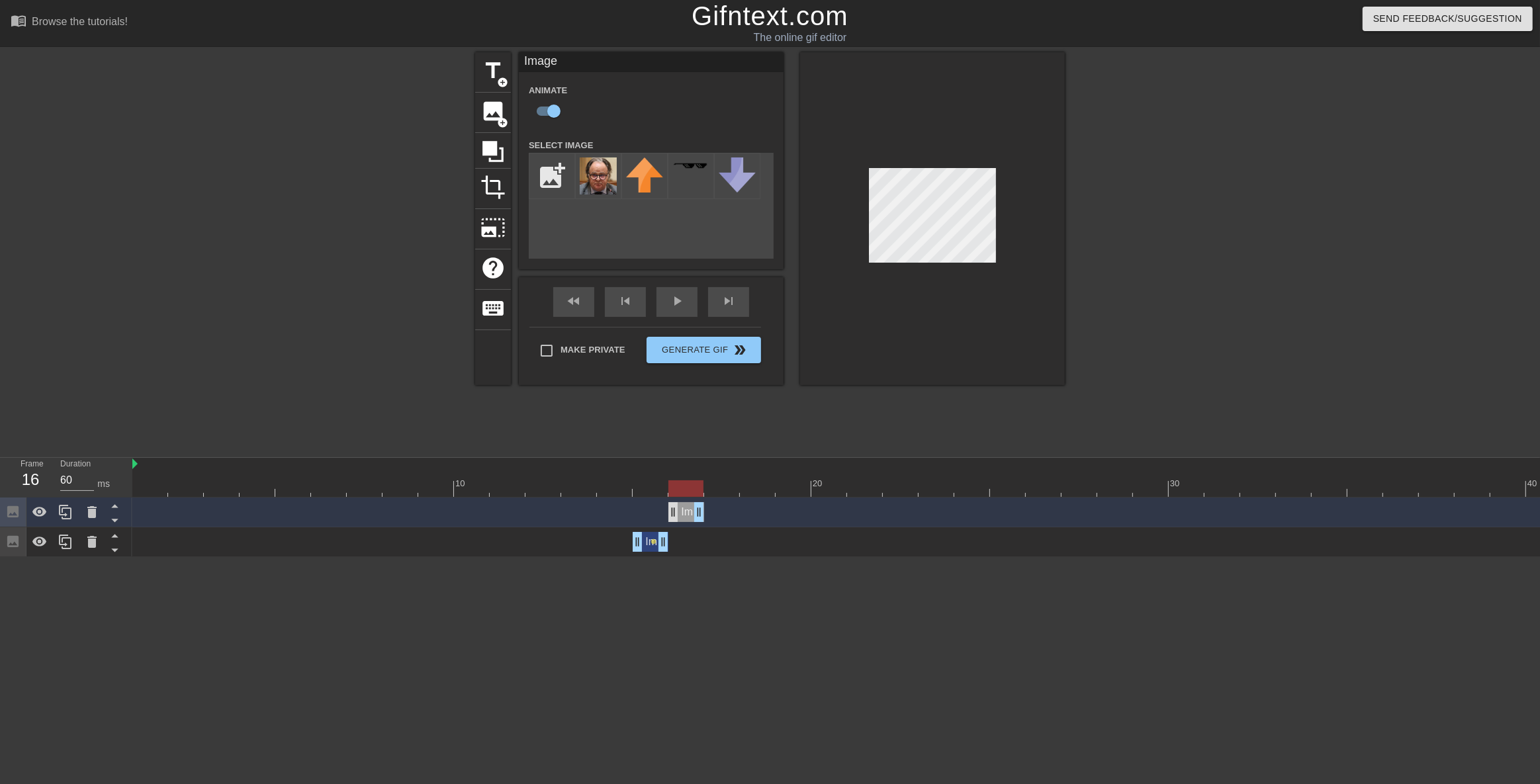 drag, startPoint x: 647, startPoint y: 515, endPoint x: 676, endPoint y: 511, distance: 29.274562 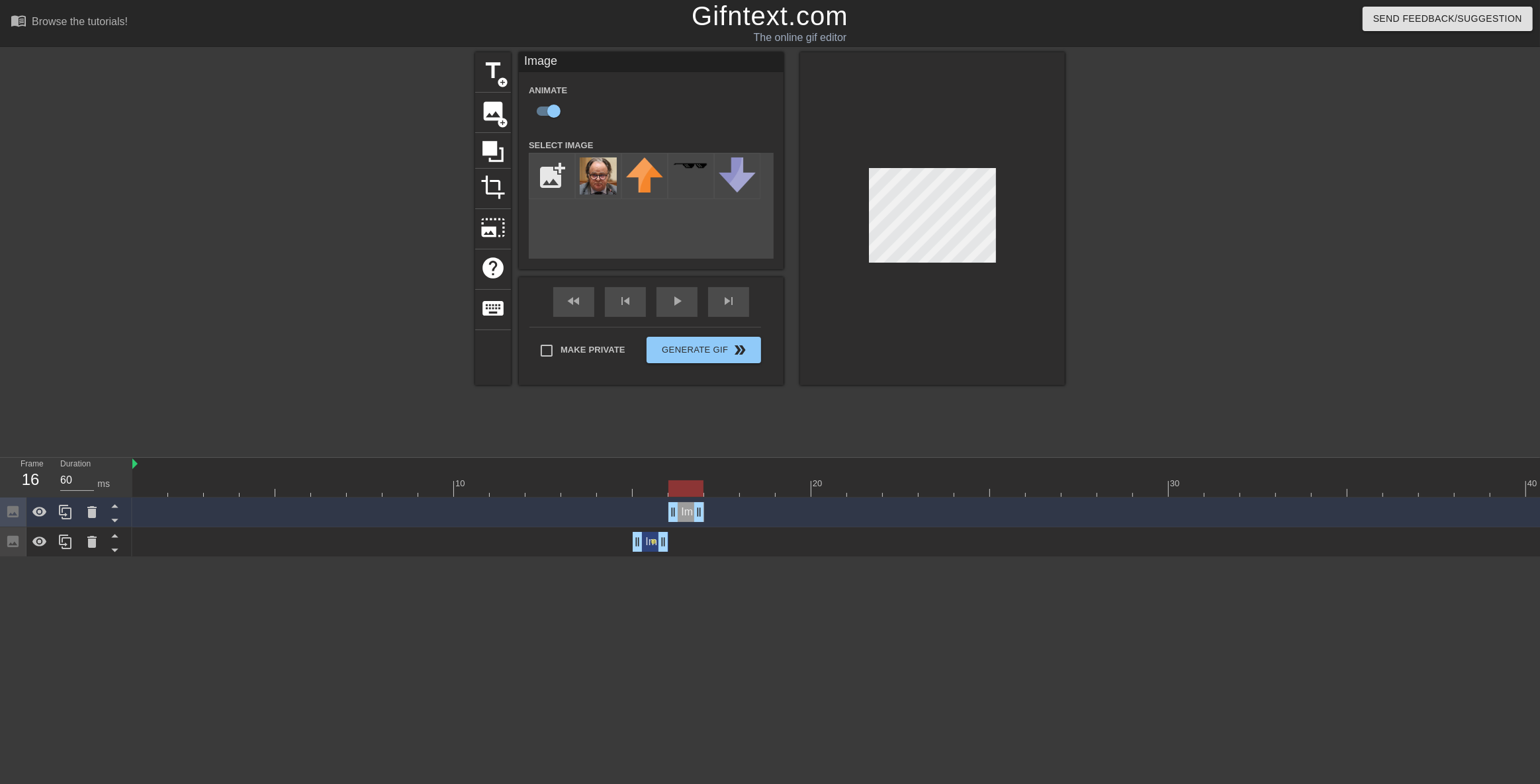 click at bounding box center (1180, 251) 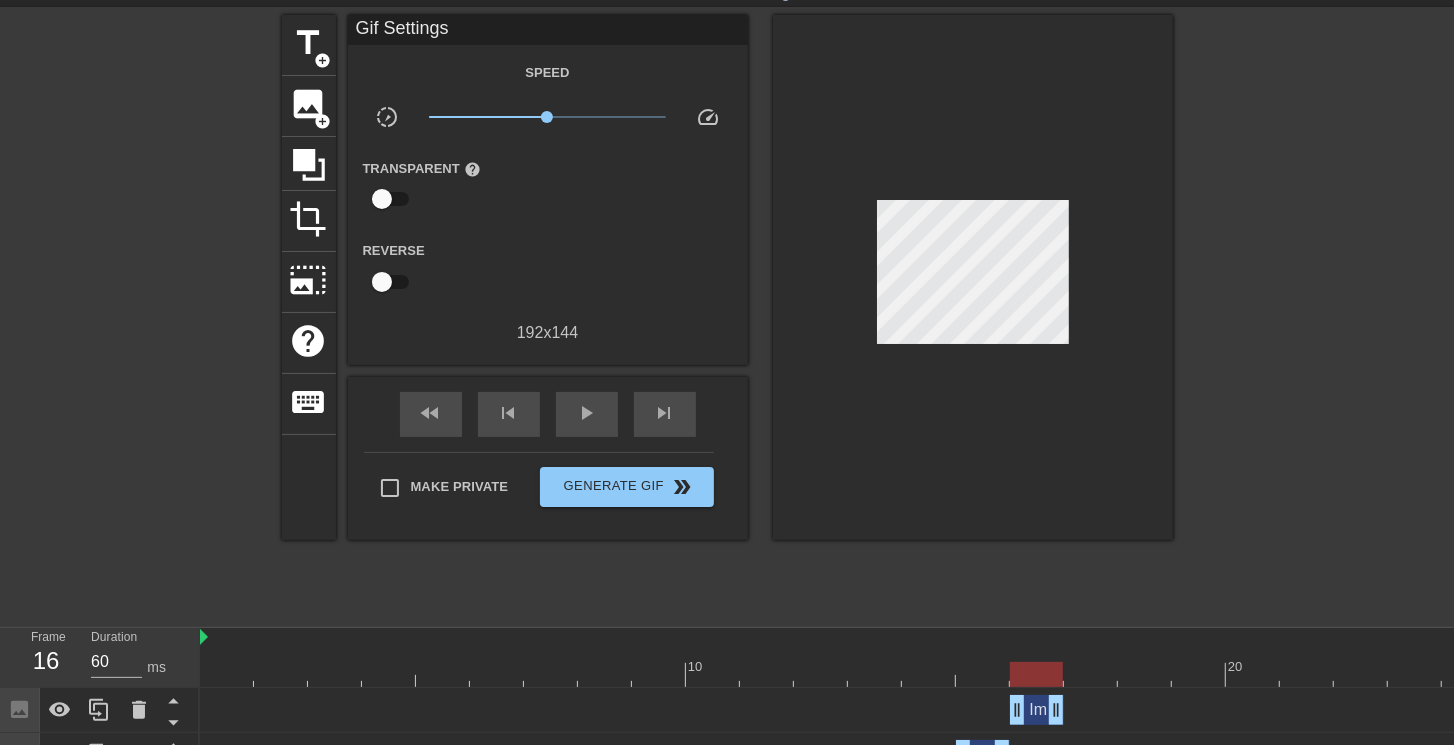 scroll, scrollTop: 99, scrollLeft: 0, axis: vertical 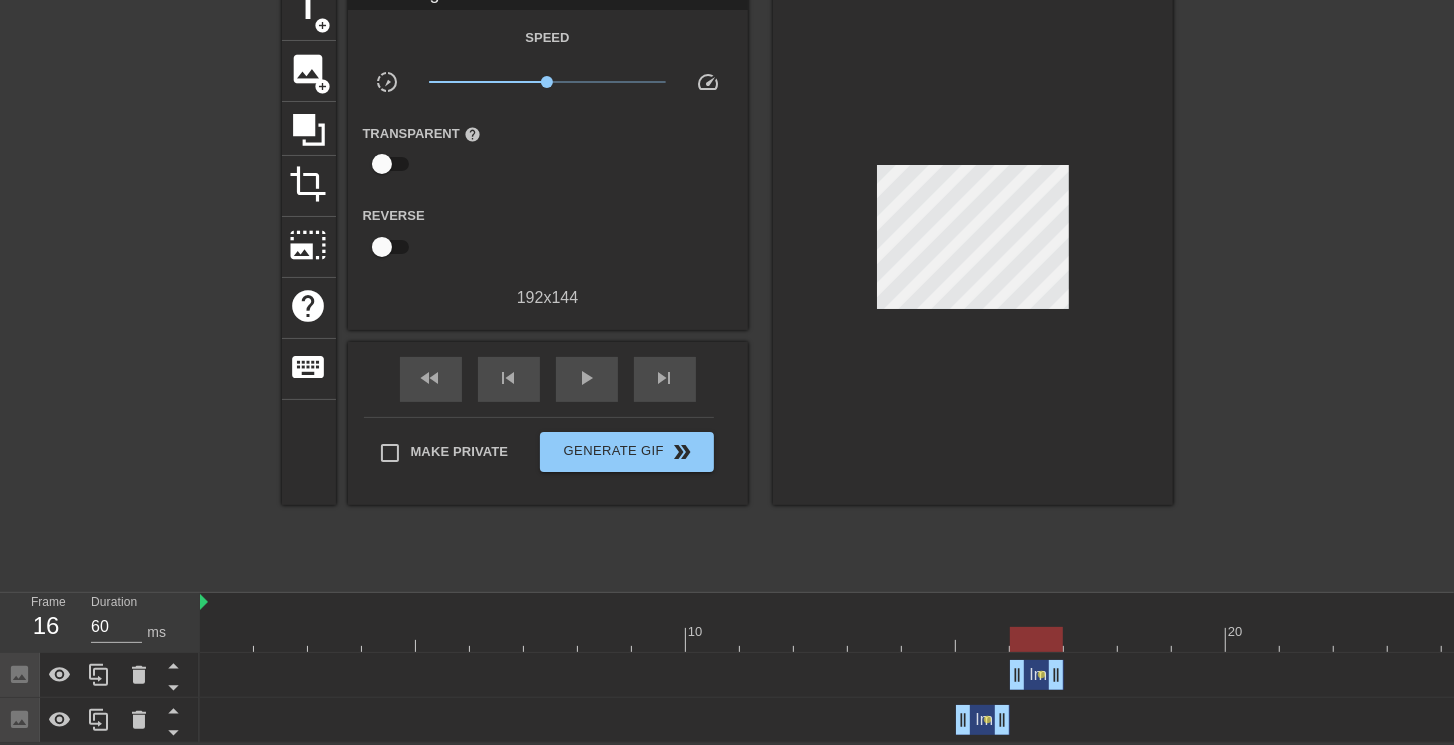 click at bounding box center [1361, 639] 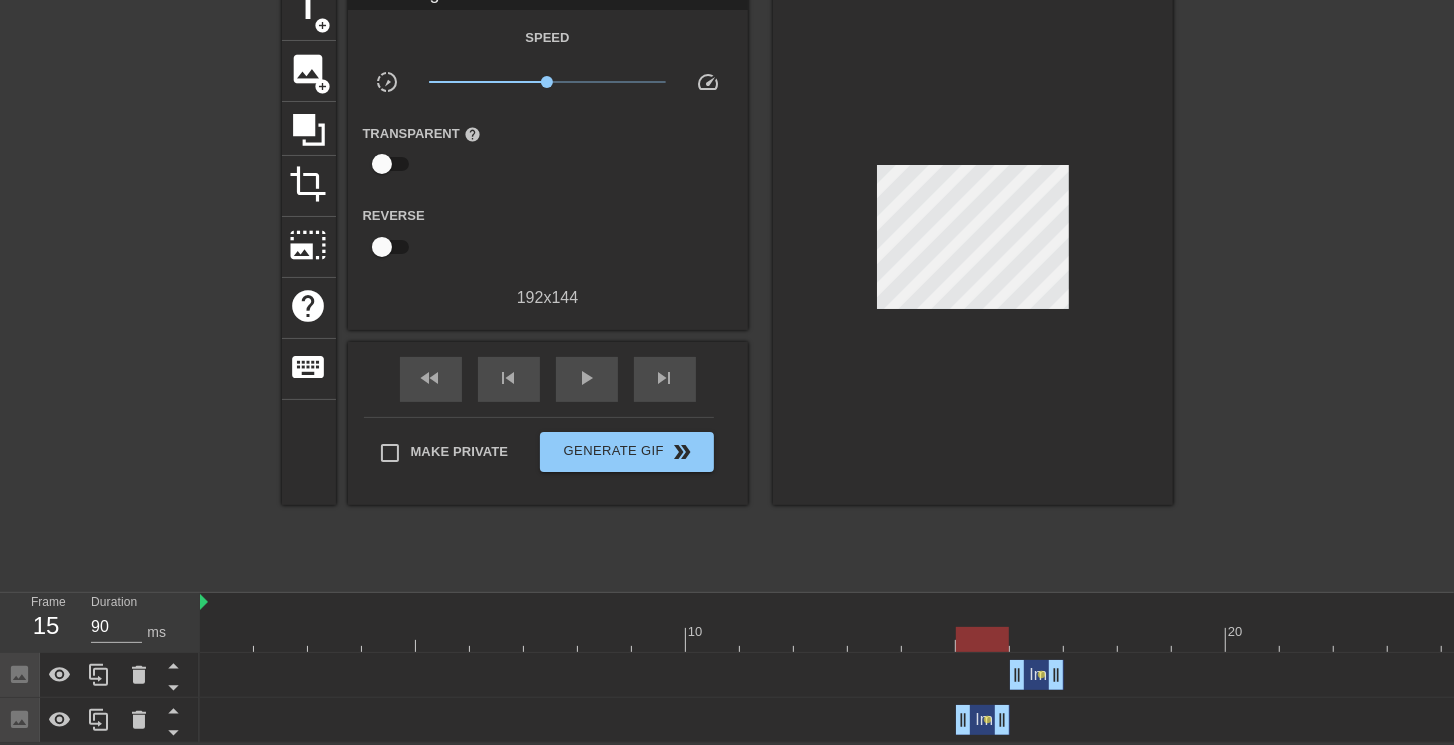 click at bounding box center [982, 639] 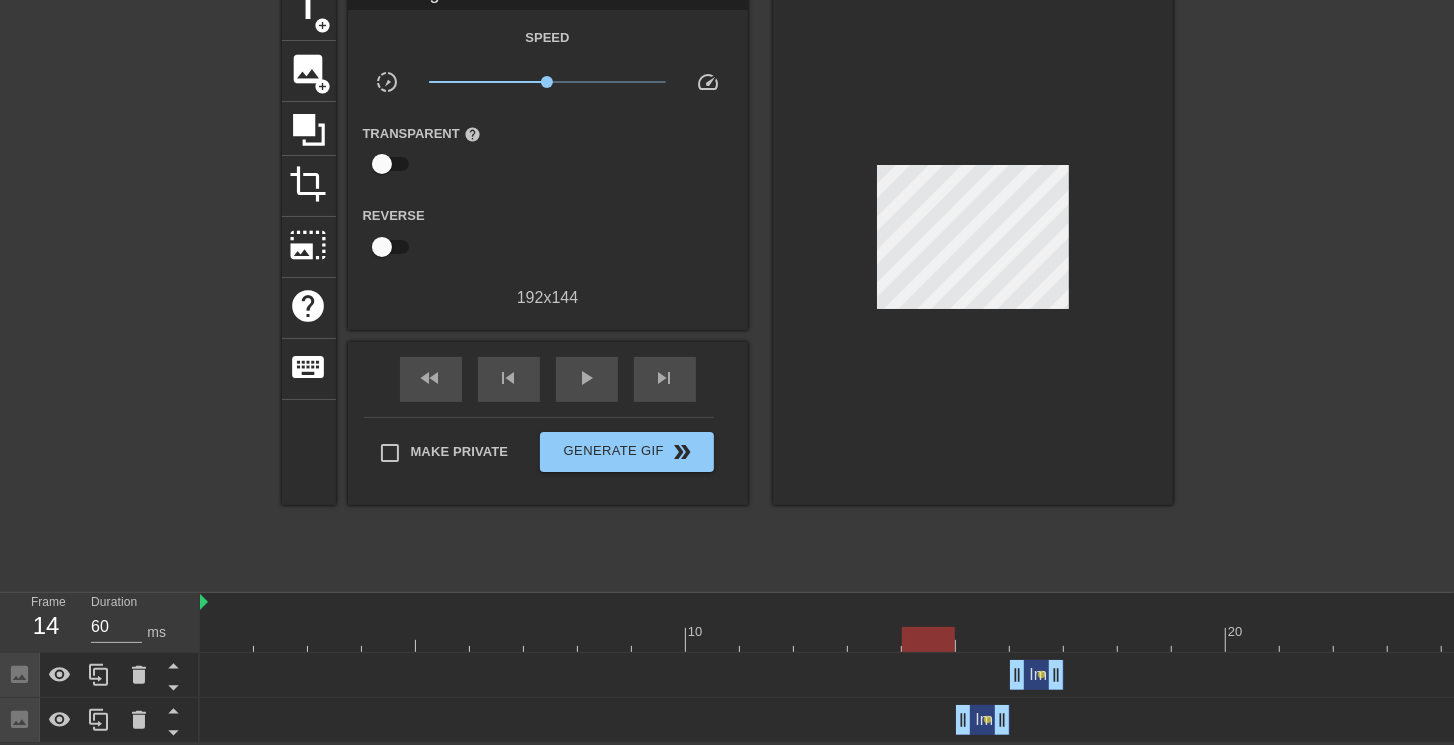 click at bounding box center [1361, 639] 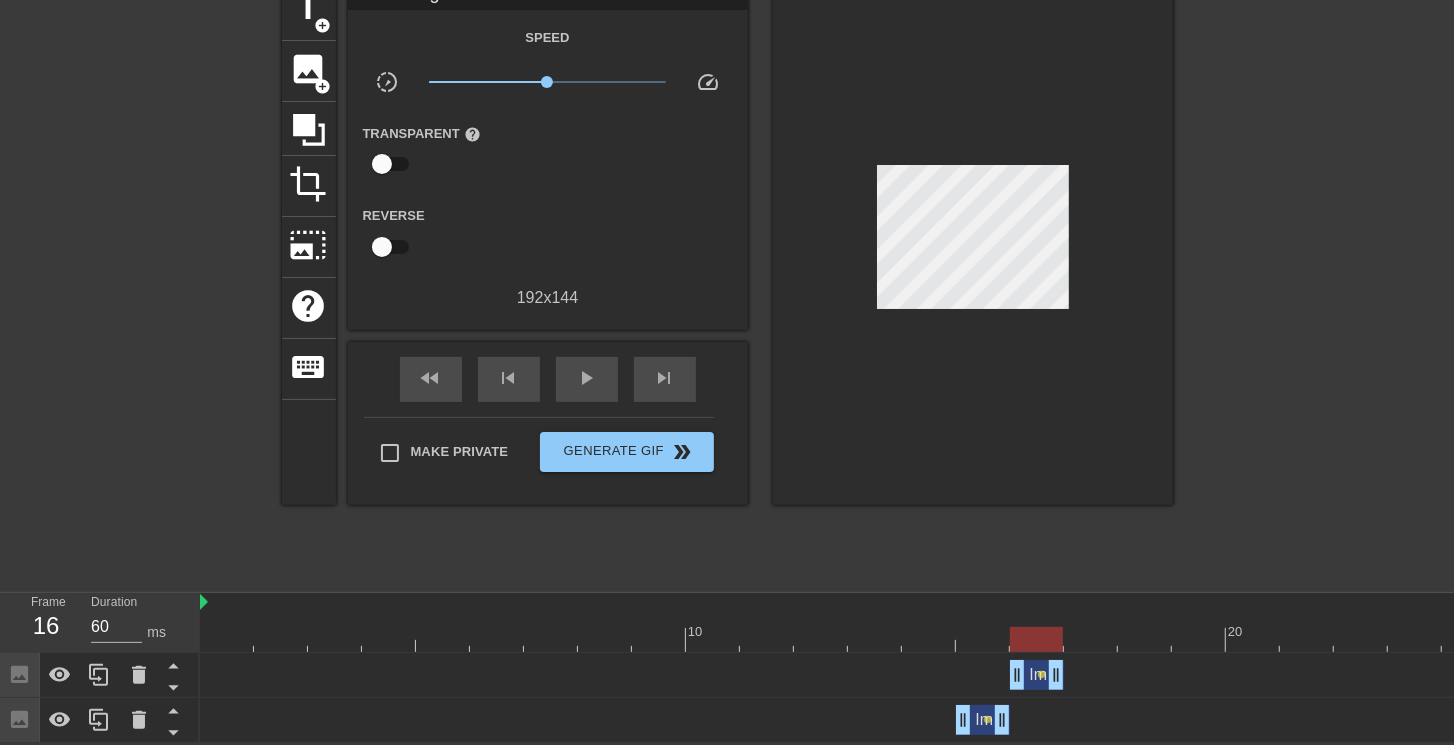 click at bounding box center [1361, 639] 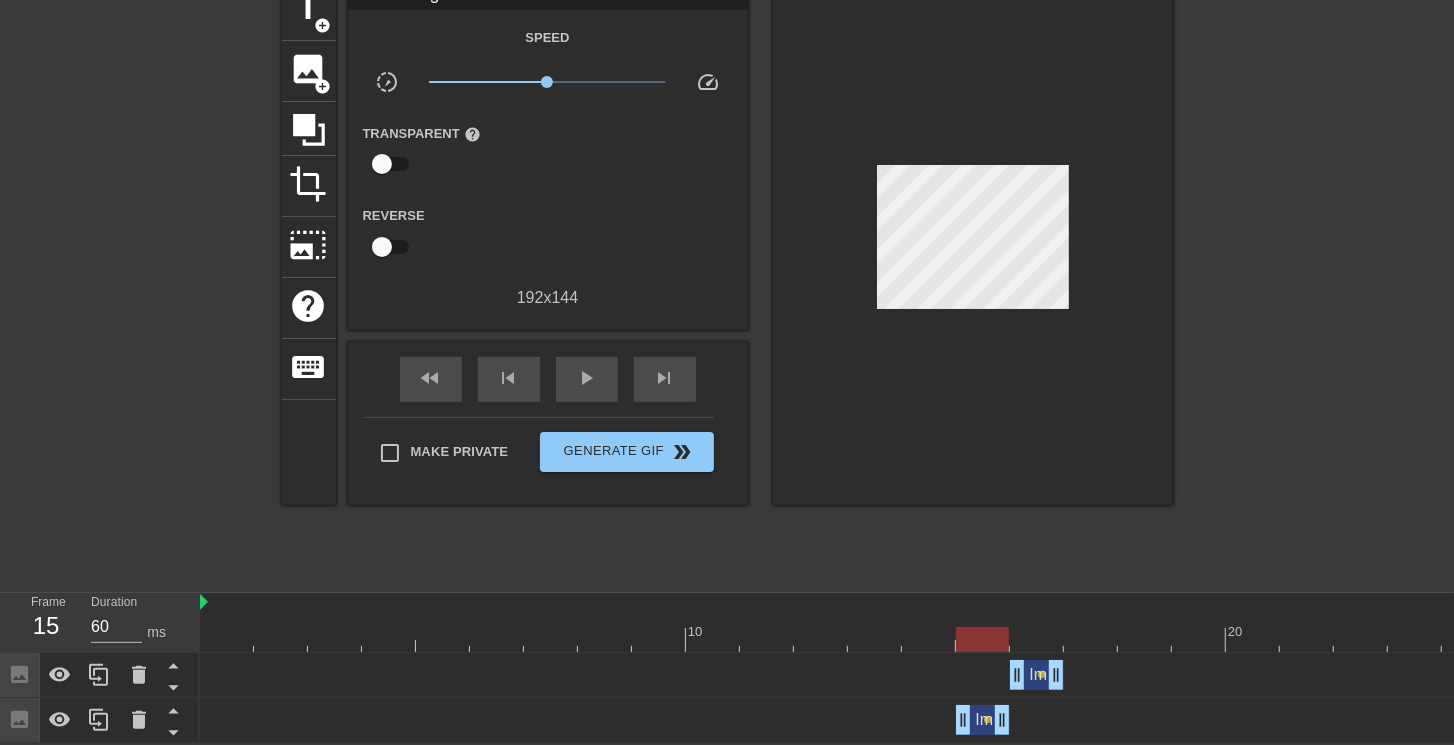 click at bounding box center (1361, 639) 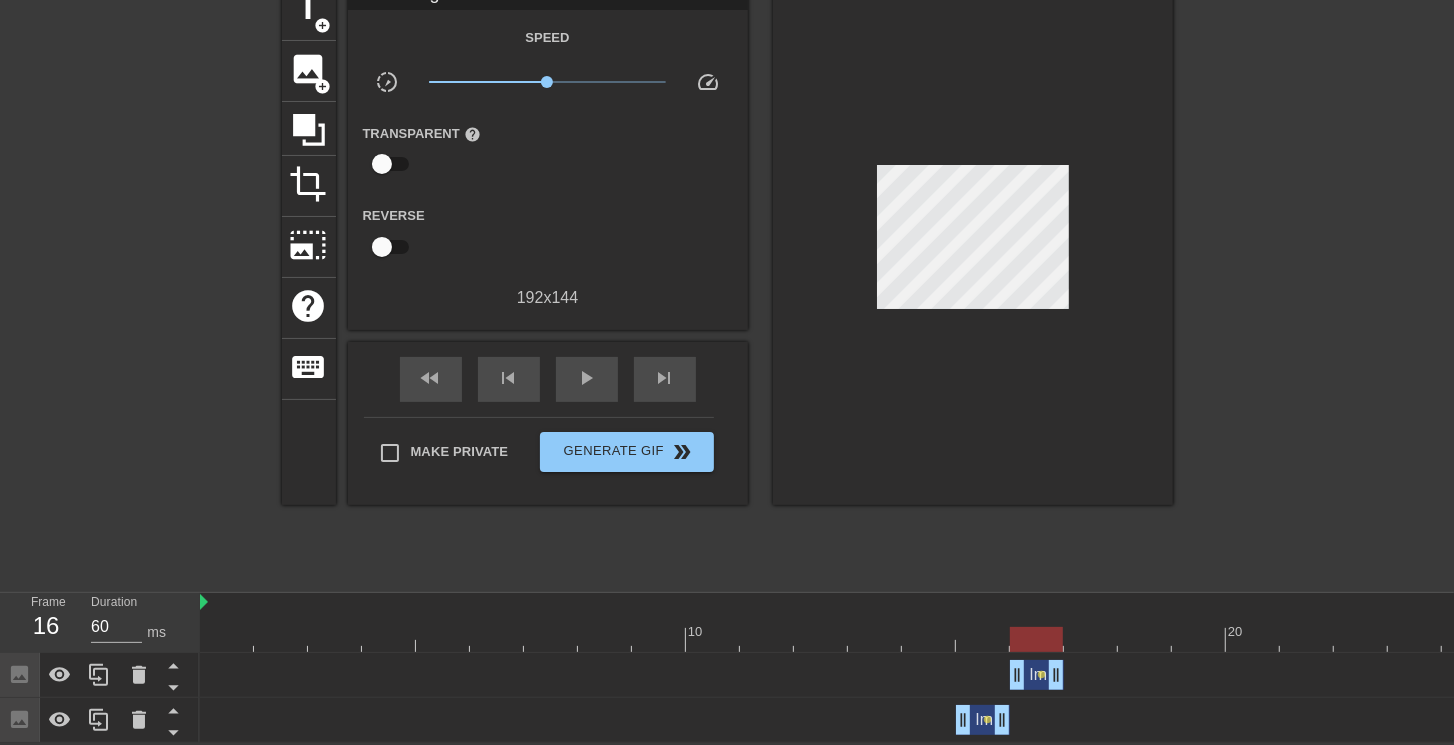 click at bounding box center [1361, 639] 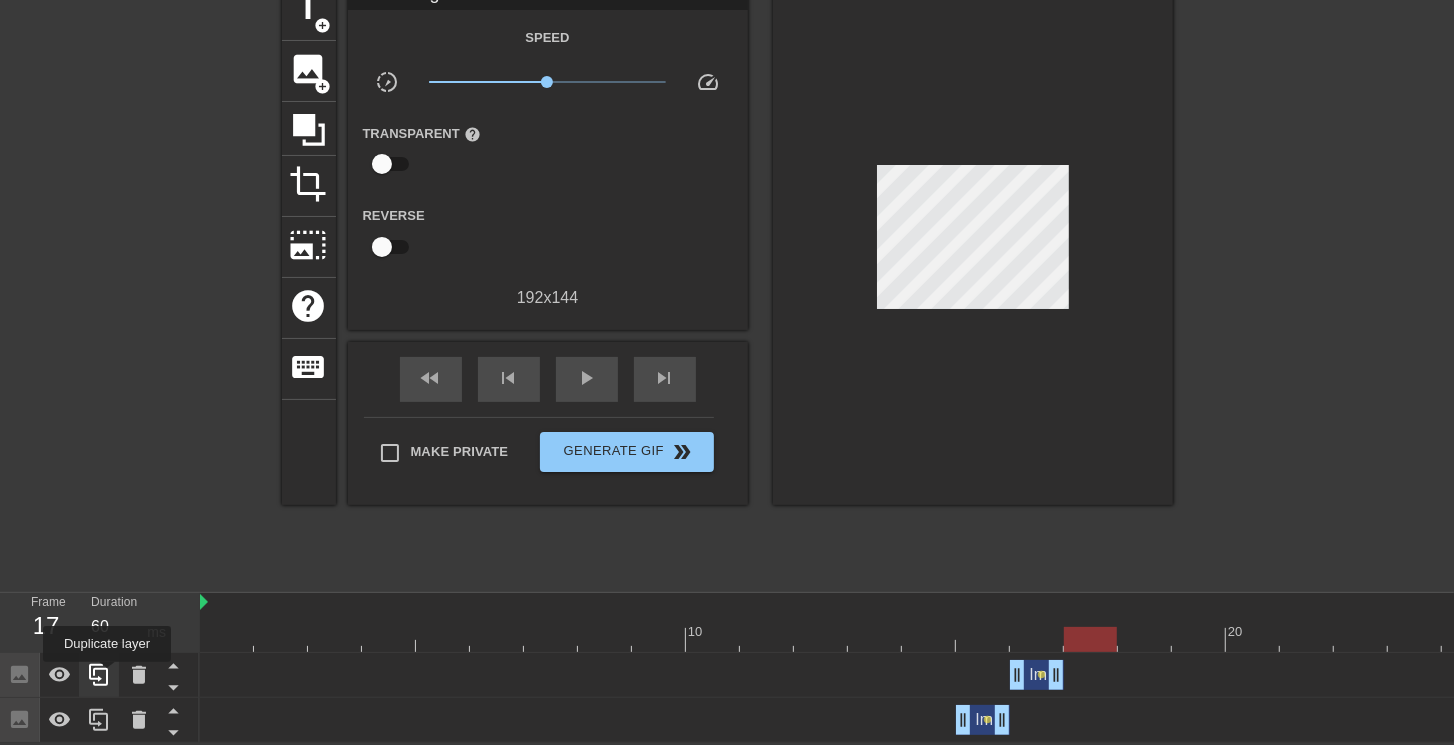 click at bounding box center (99, 675) 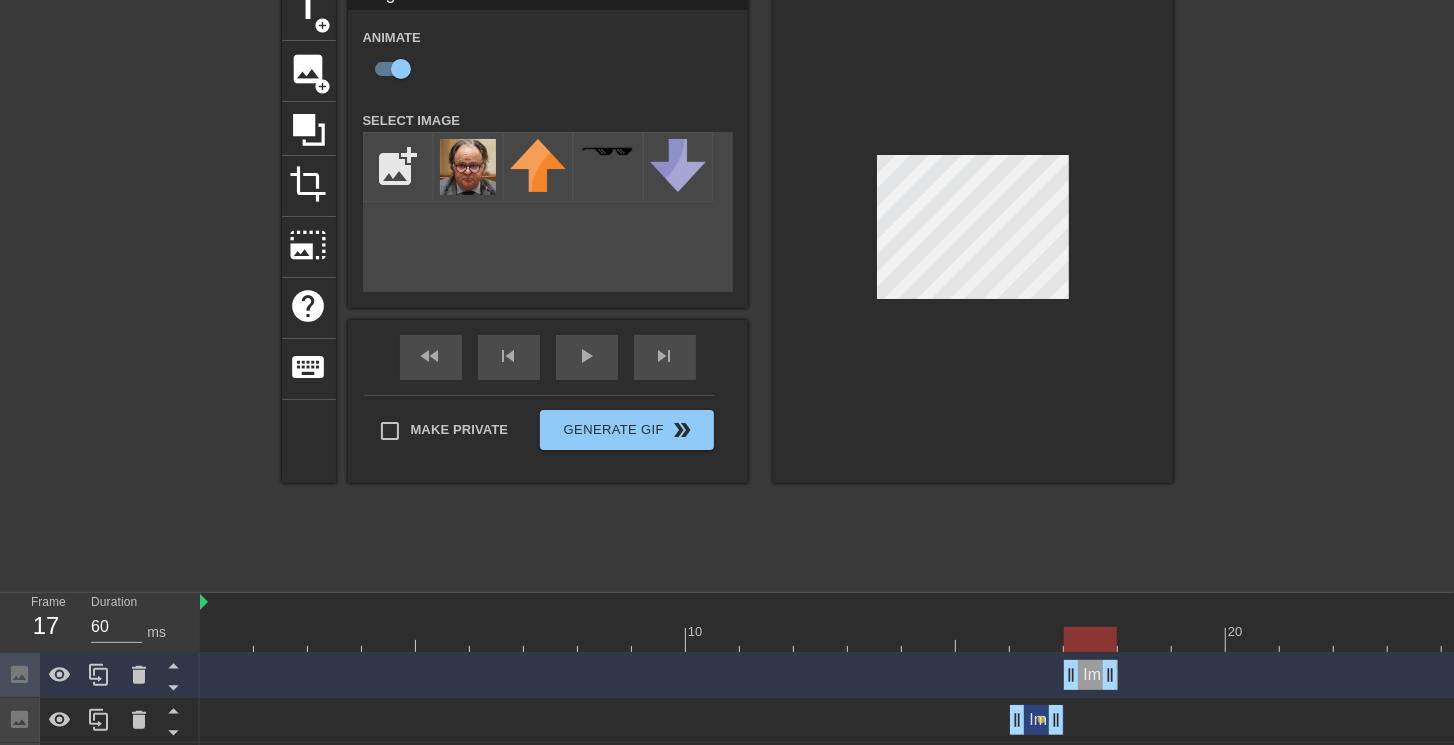 drag, startPoint x: 1034, startPoint y: 671, endPoint x: 1086, endPoint y: 666, distance: 52.23983 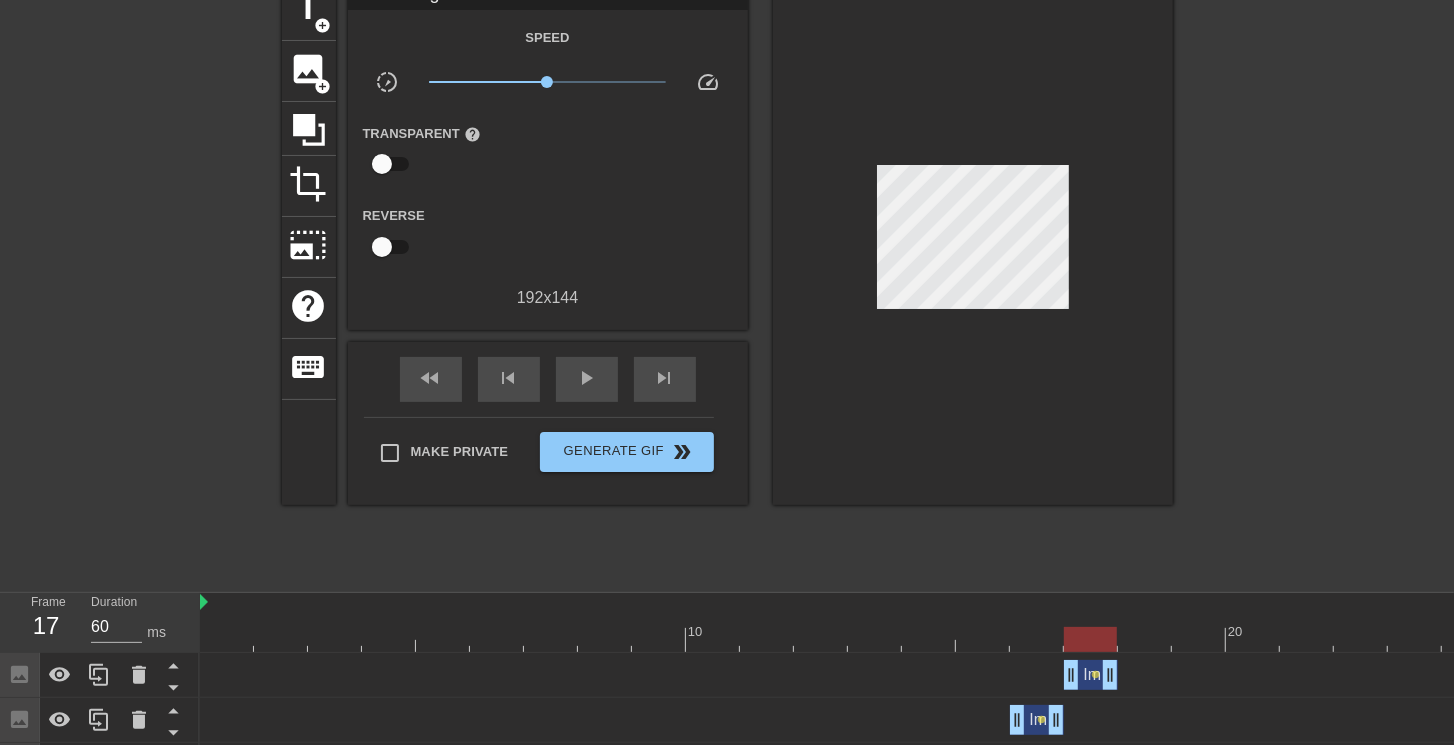 scroll, scrollTop: 144, scrollLeft: 0, axis: vertical 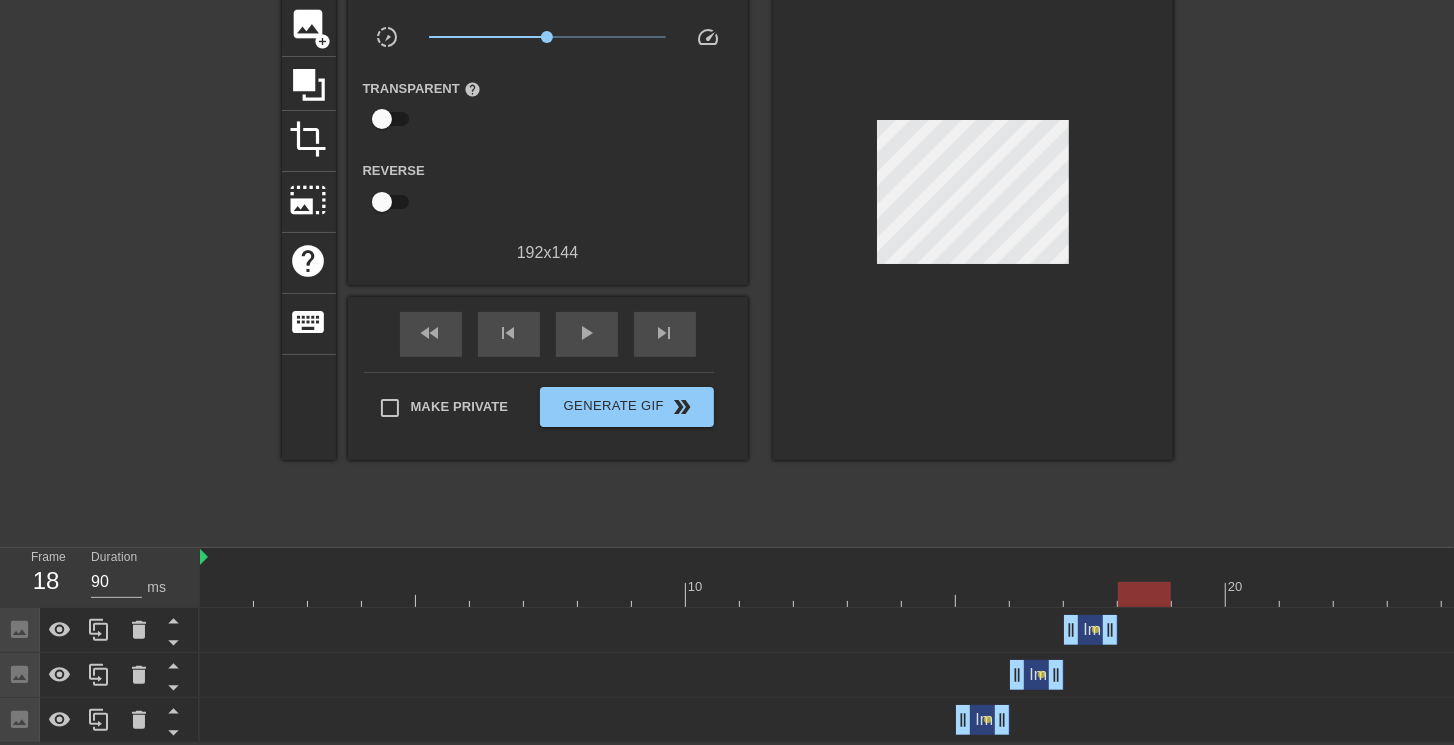 click at bounding box center [1361, 594] 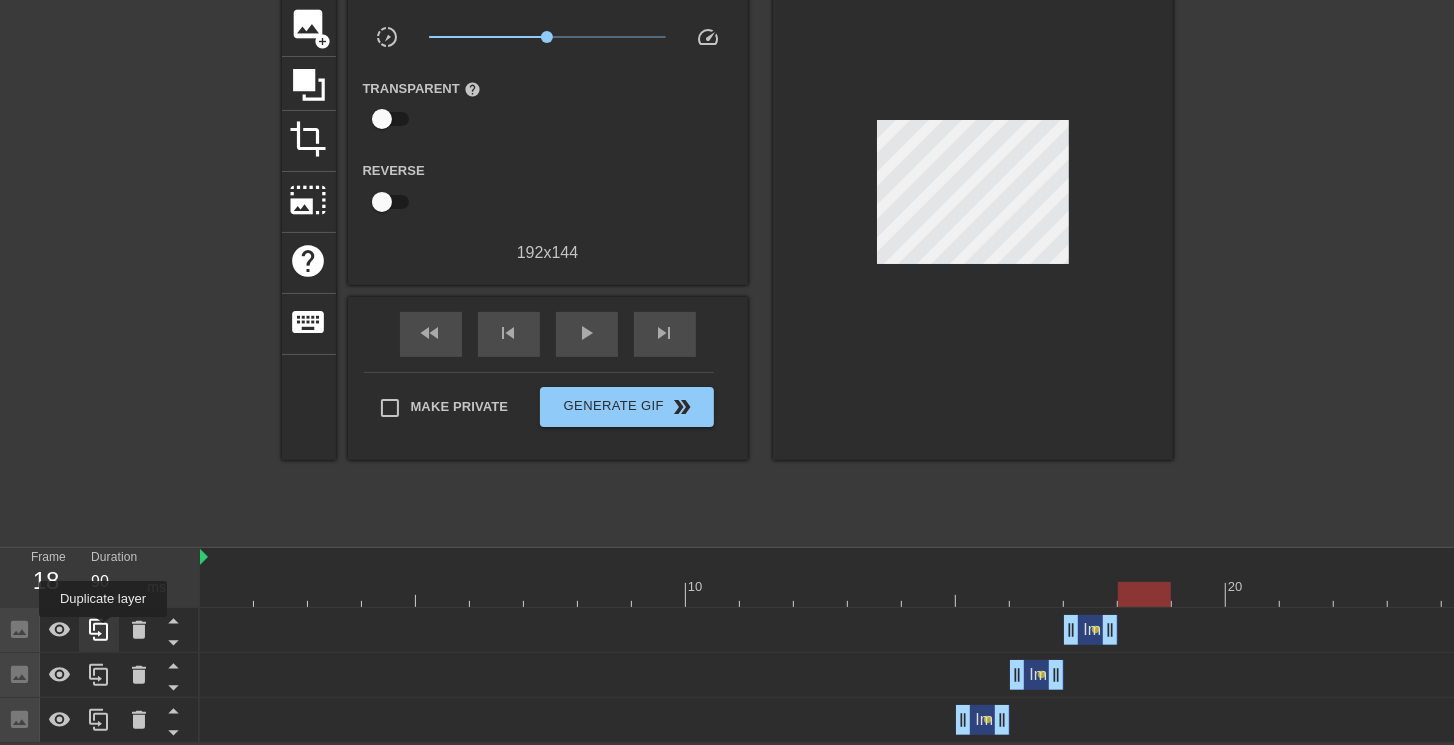 click 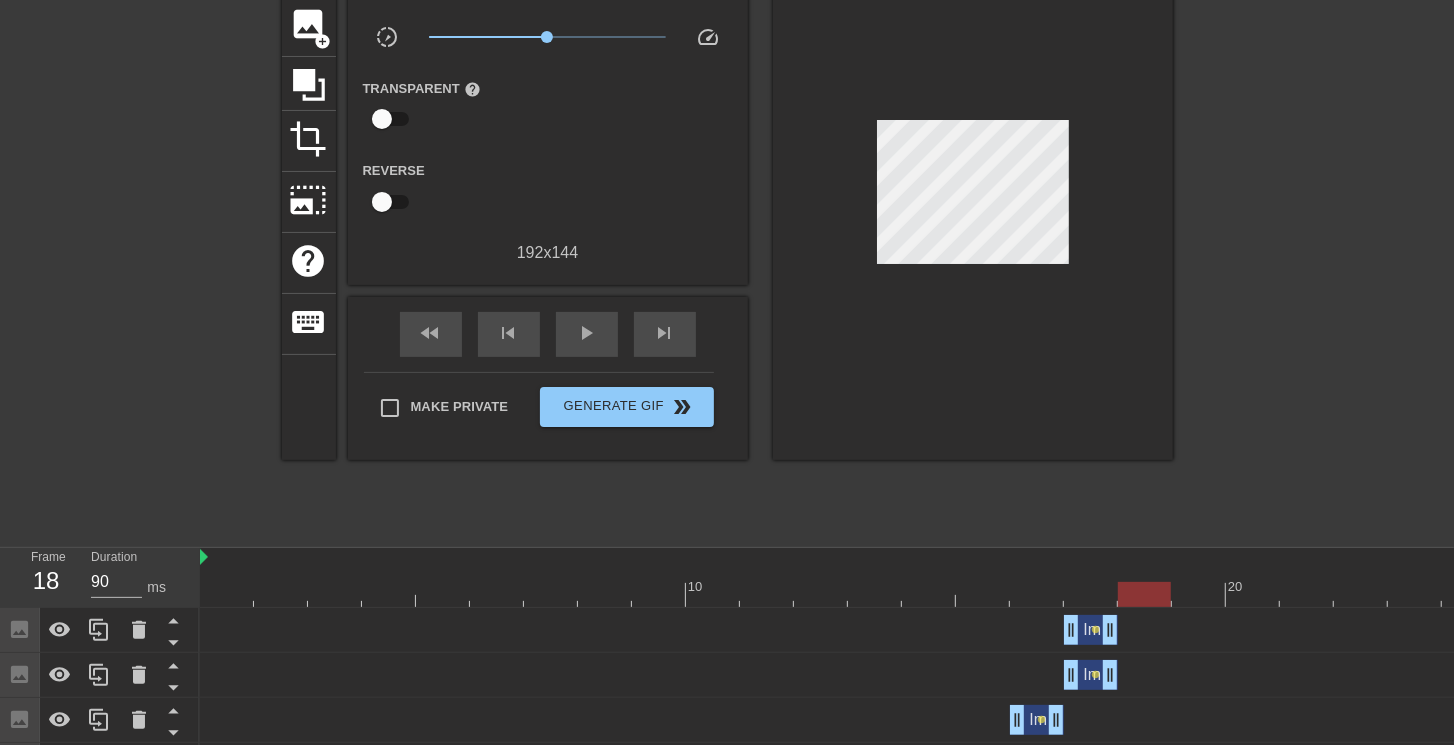 drag, startPoint x: 1091, startPoint y: 626, endPoint x: 1133, endPoint y: 626, distance: 42 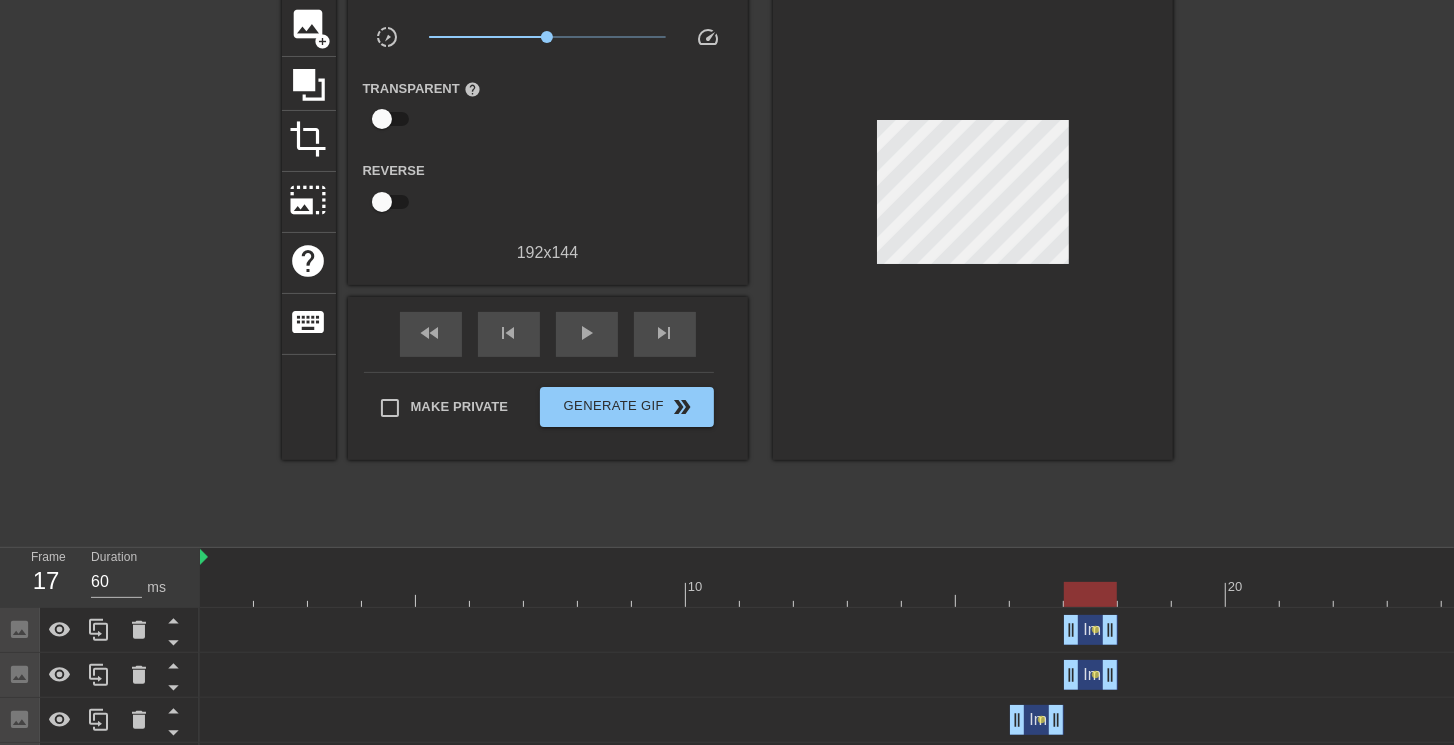 drag, startPoint x: 1078, startPoint y: 628, endPoint x: 1126, endPoint y: 599, distance: 56.0803 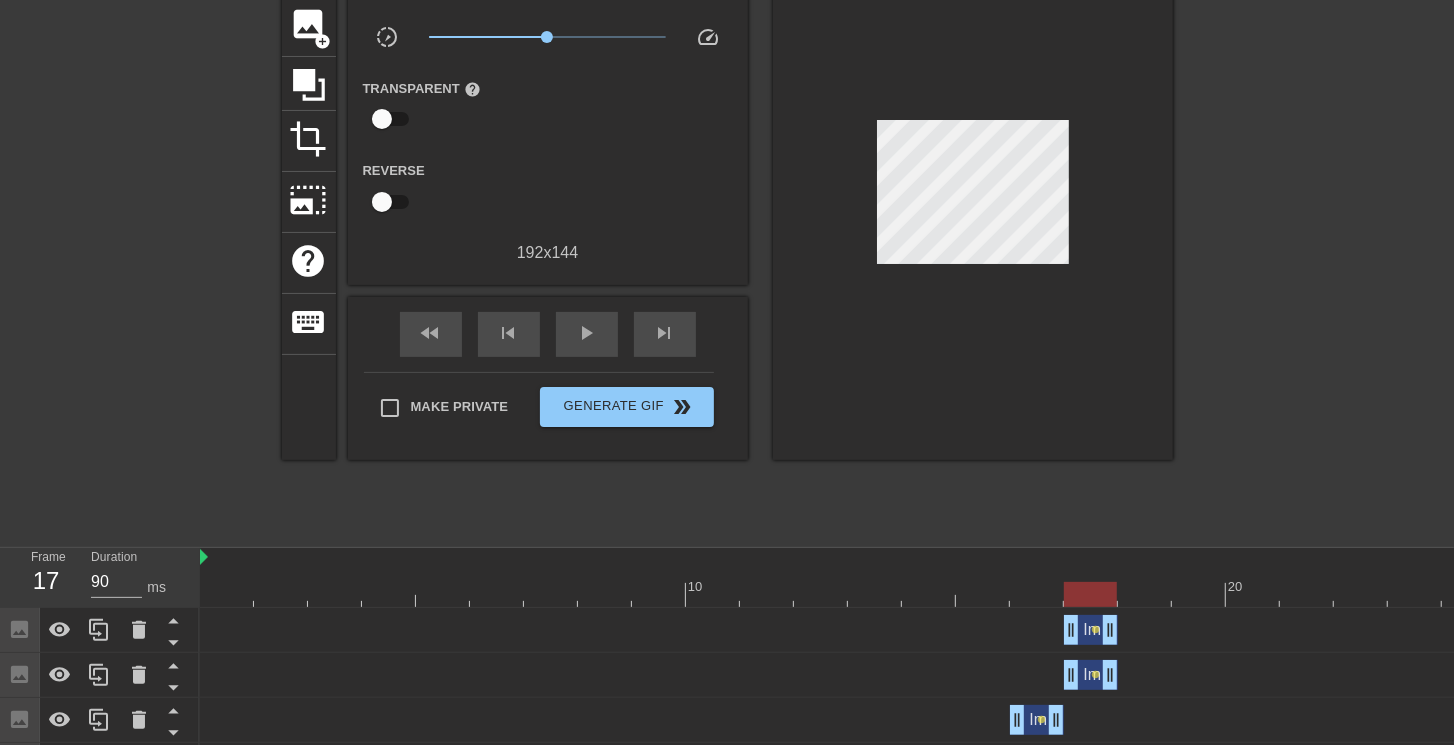 click at bounding box center [1361, 594] 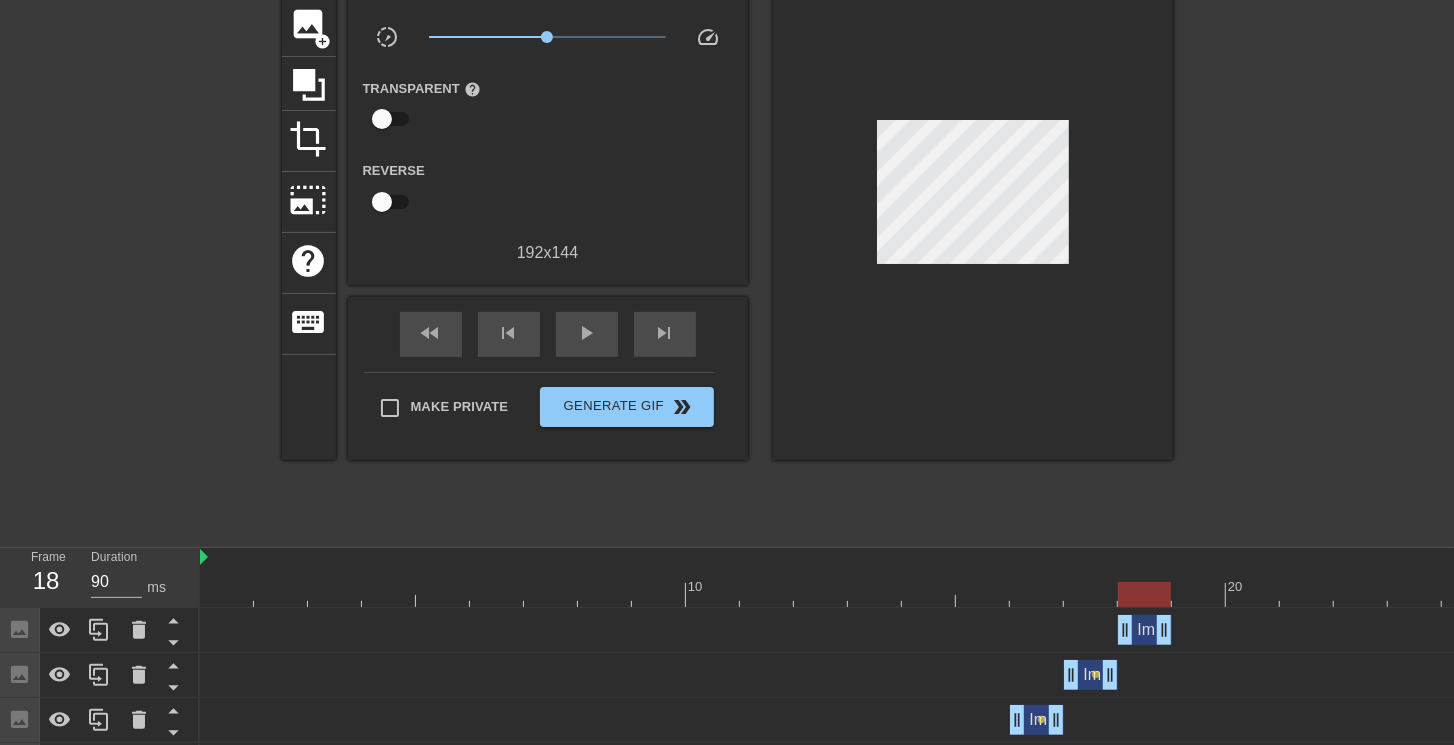 drag, startPoint x: 1084, startPoint y: 632, endPoint x: 1135, endPoint y: 630, distance: 51.0392 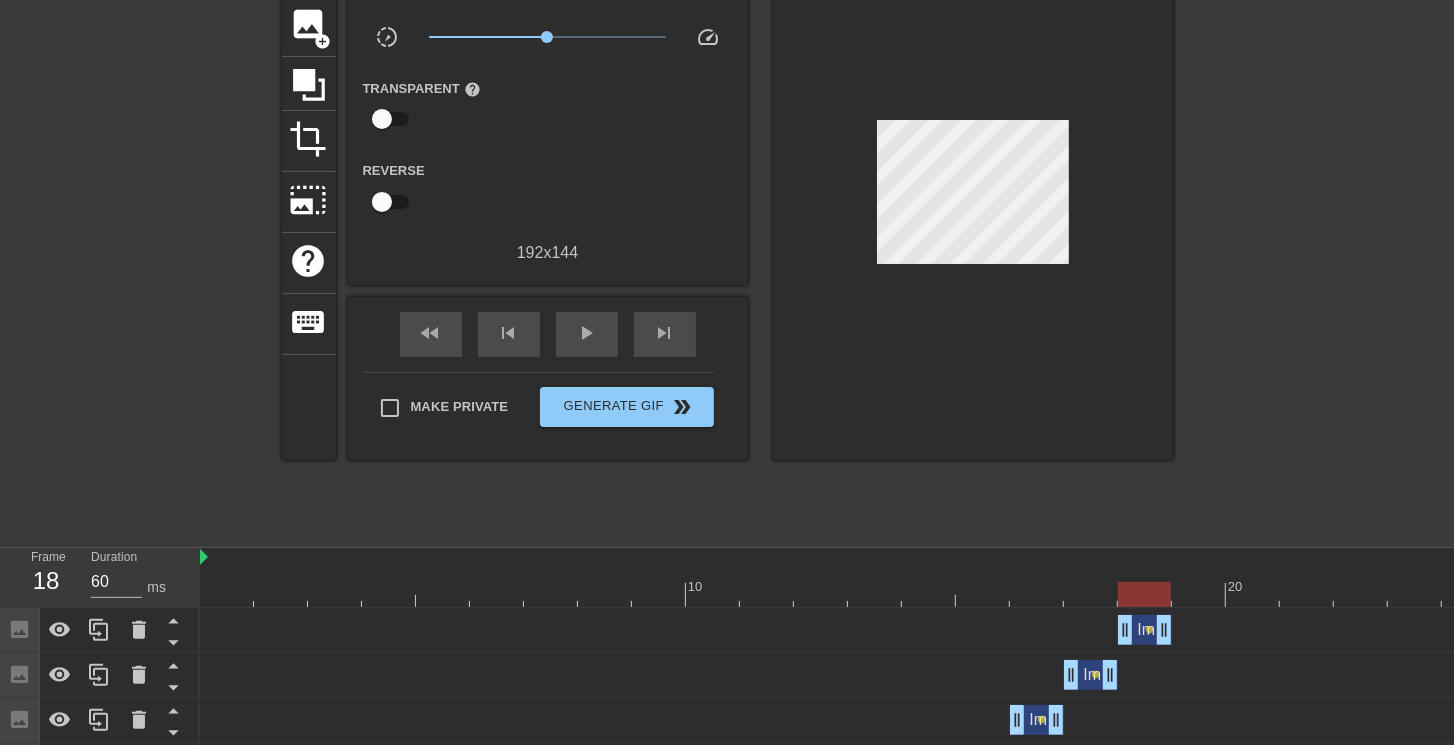 click at bounding box center [1361, 594] 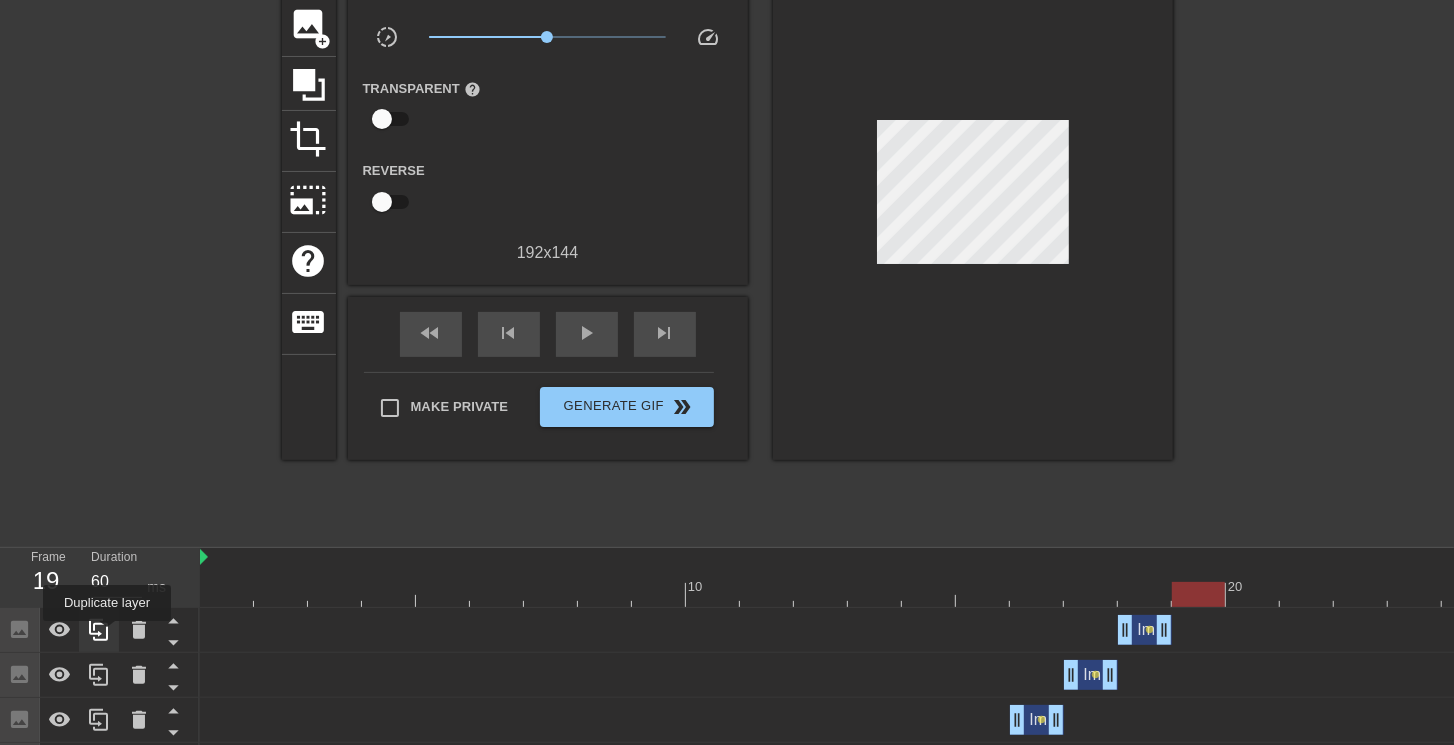 click 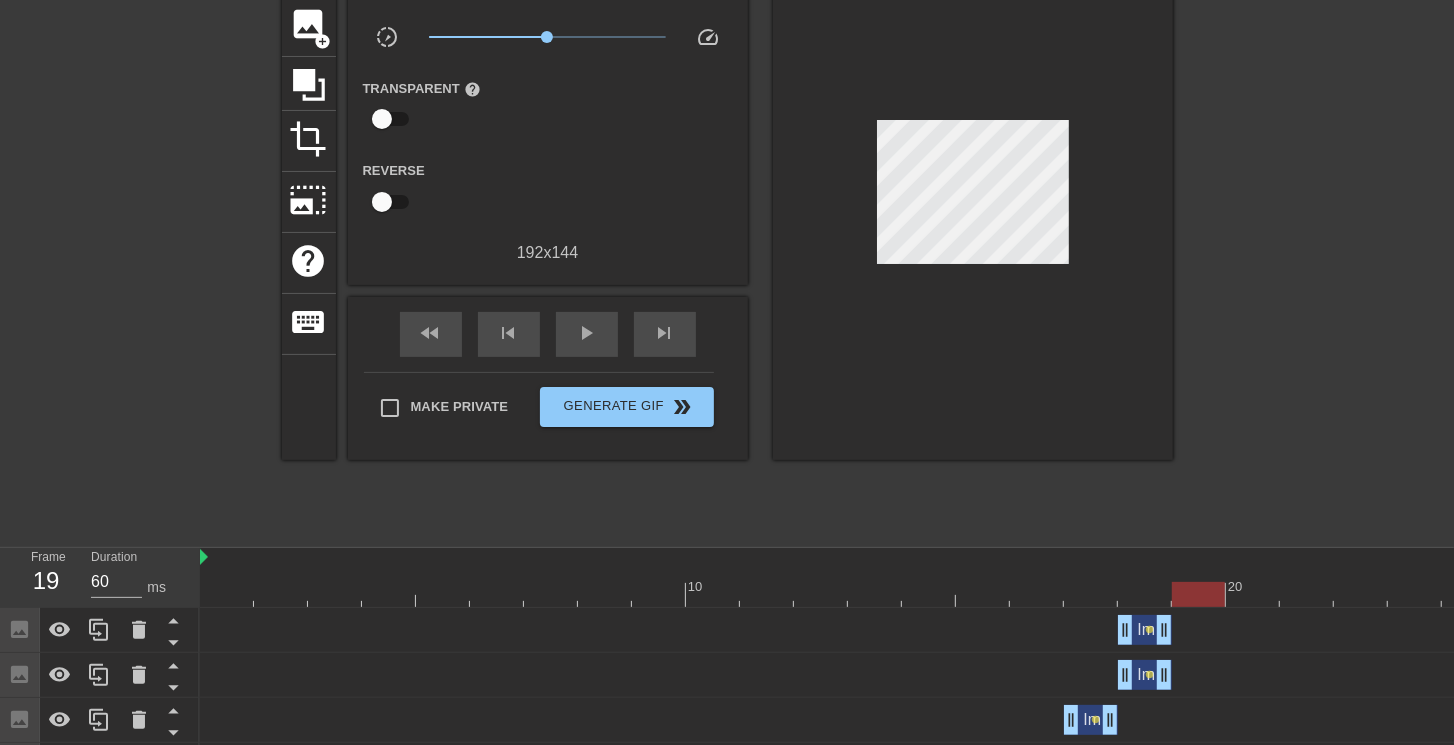 drag, startPoint x: 1157, startPoint y: 626, endPoint x: 1176, endPoint y: 628, distance: 19.104973 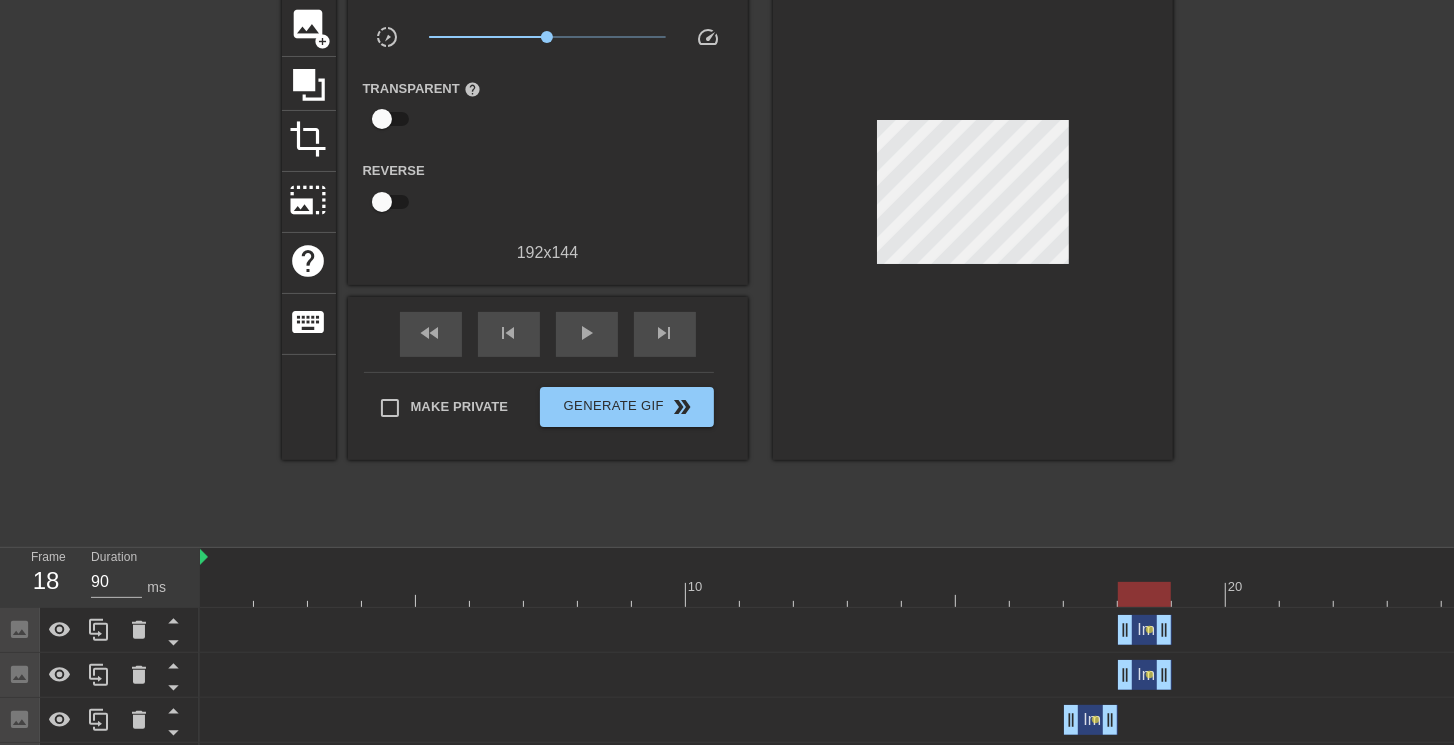 drag, startPoint x: 1134, startPoint y: 633, endPoint x: 1214, endPoint y: 619, distance: 81.21576 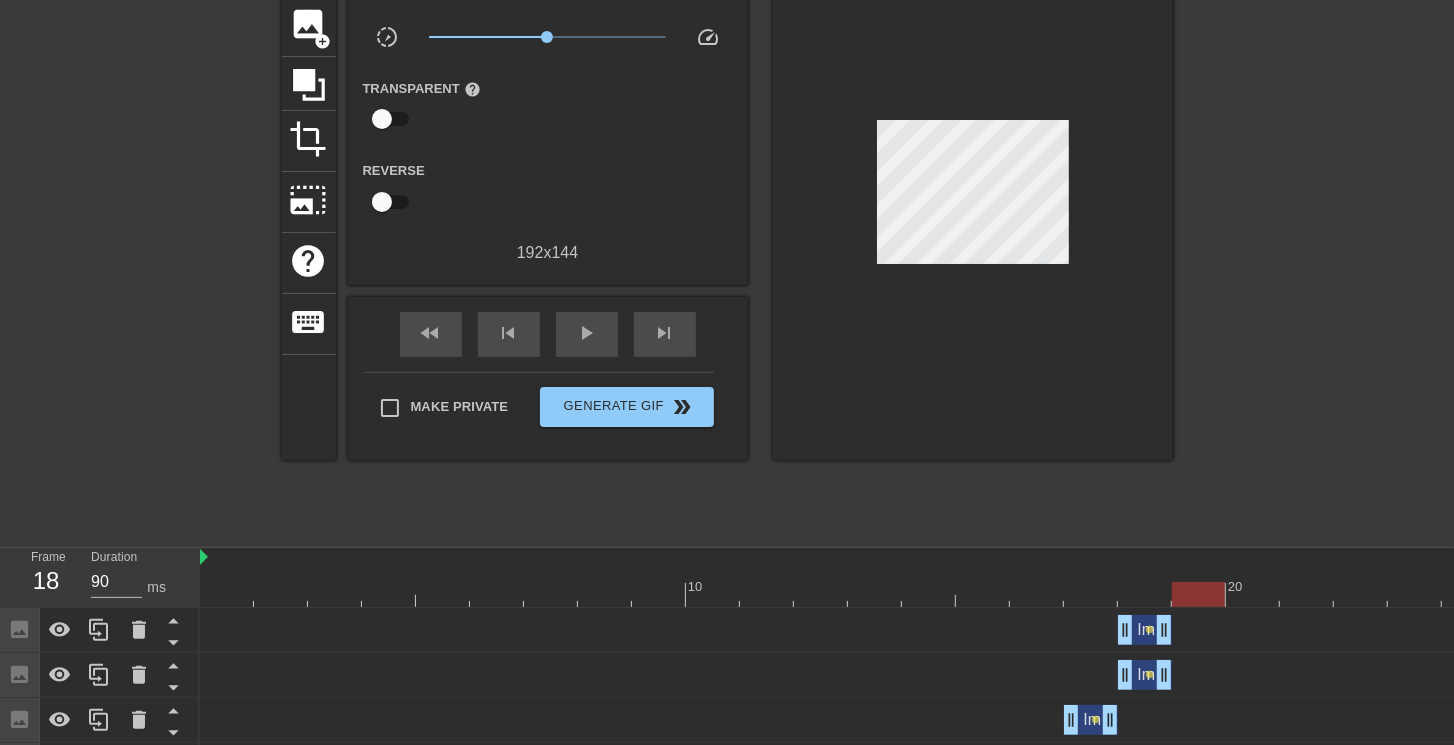 drag, startPoint x: 1151, startPoint y: 596, endPoint x: 1210, endPoint y: 591, distance: 59.211487 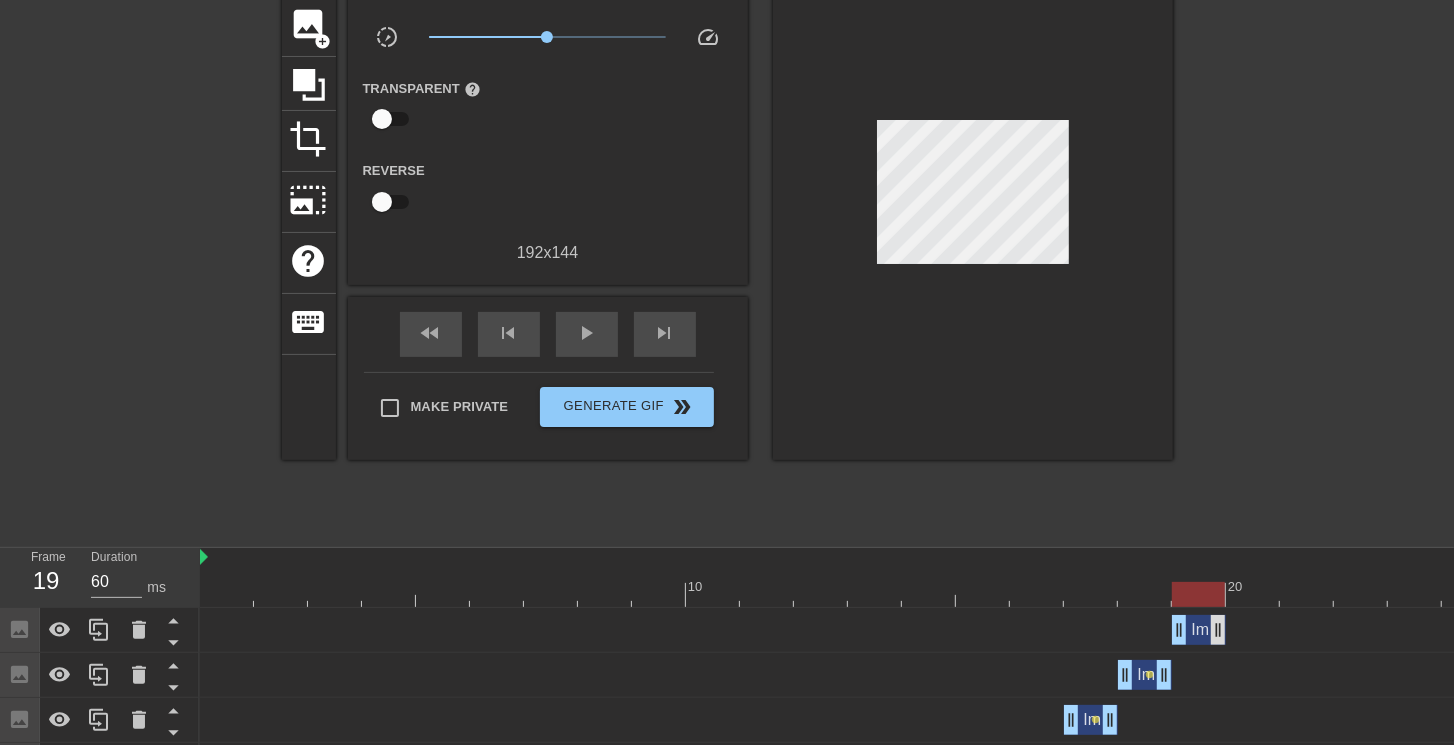 drag, startPoint x: 1149, startPoint y: 634, endPoint x: 1208, endPoint y: 624, distance: 59.841457 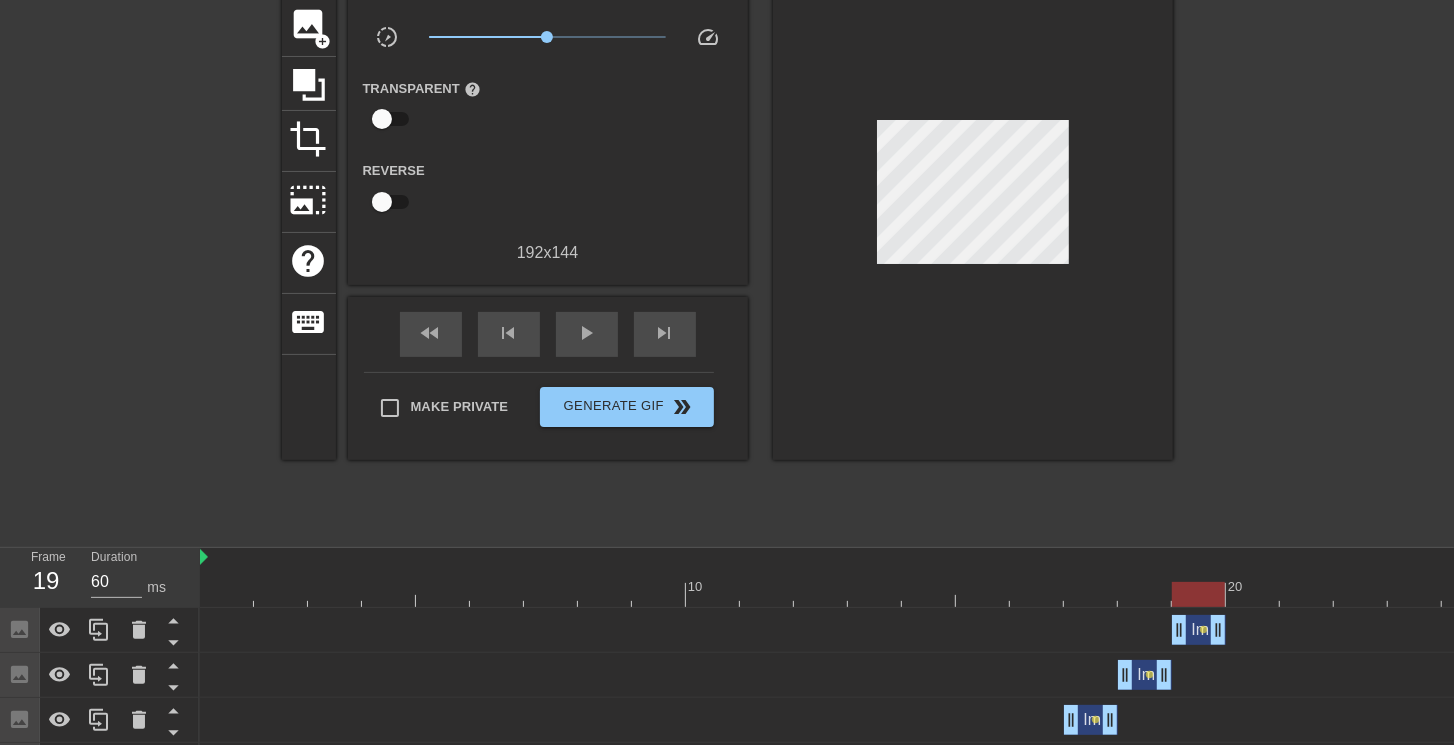 click at bounding box center [1361, 594] 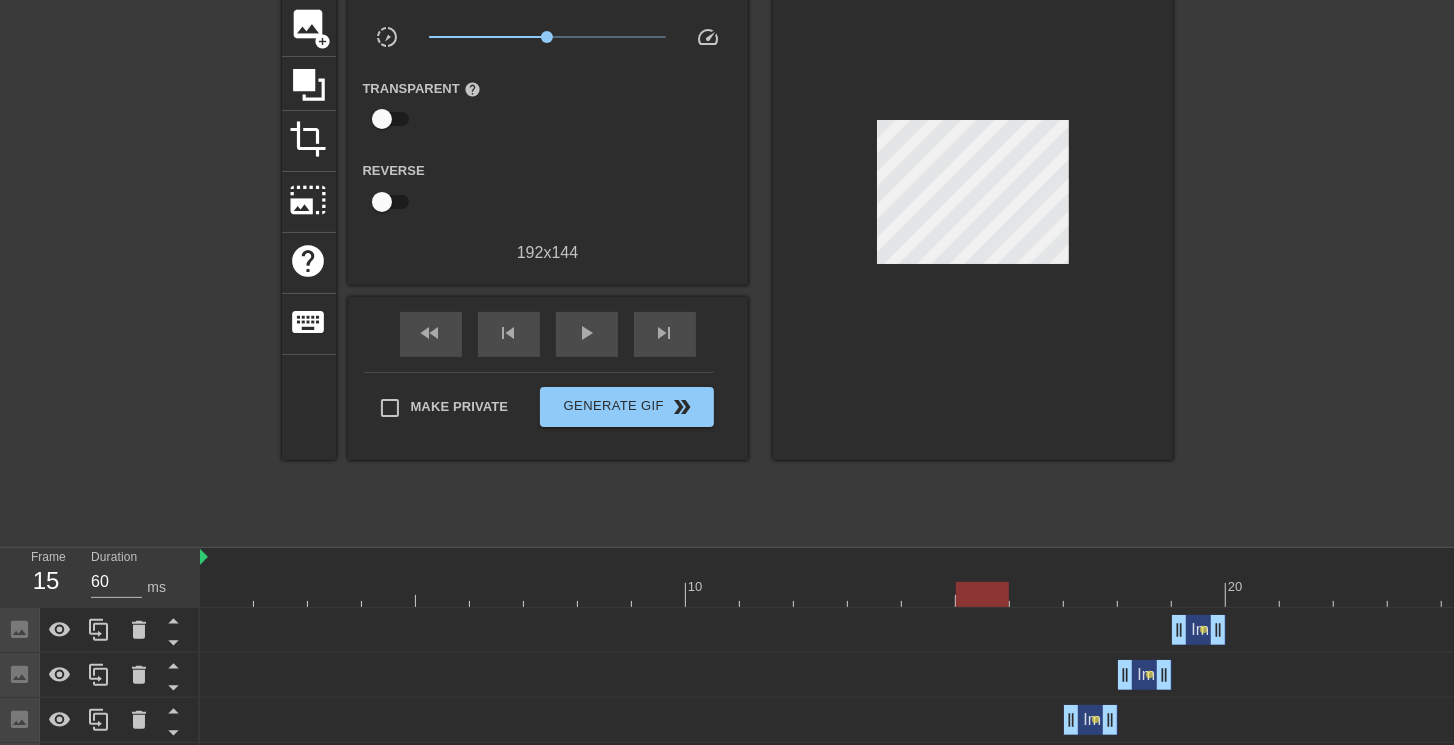 click at bounding box center (1361, 594) 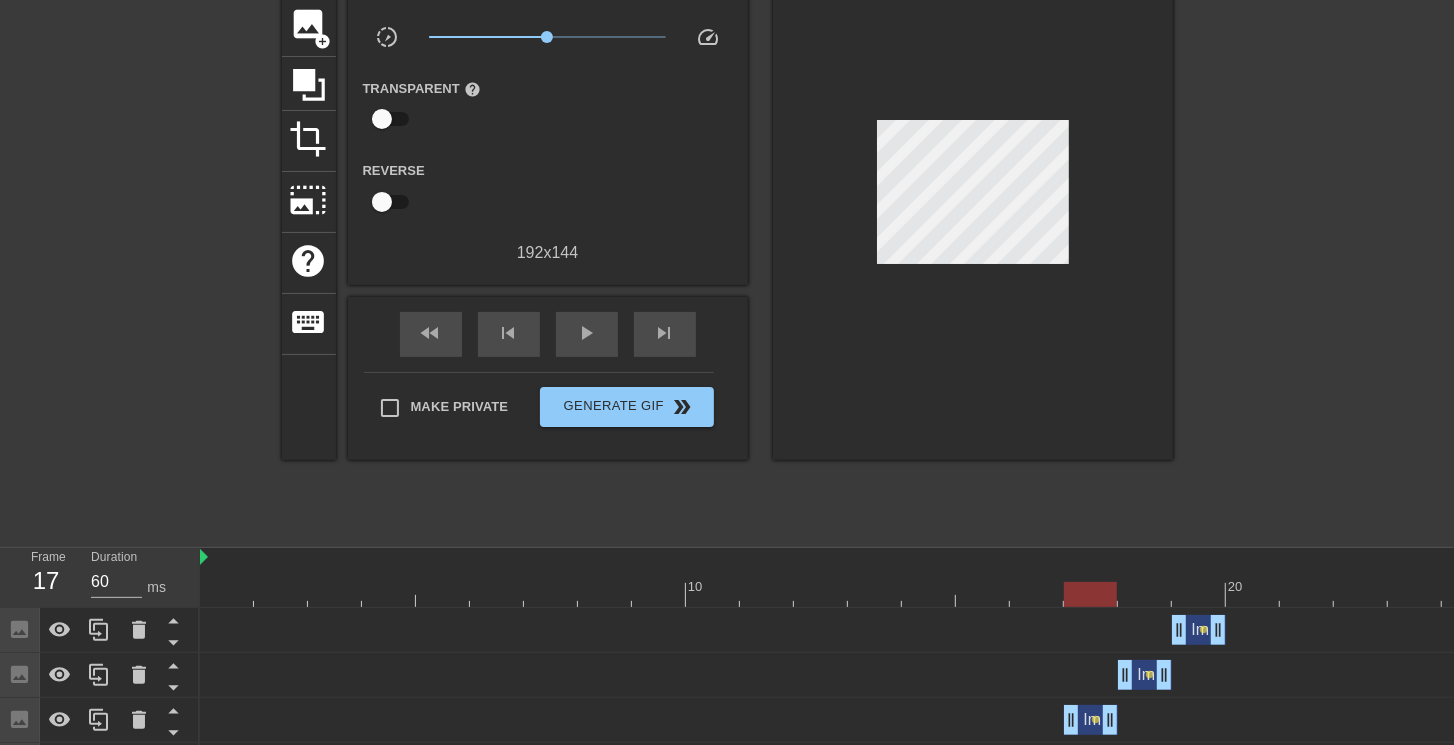 click at bounding box center (1361, 594) 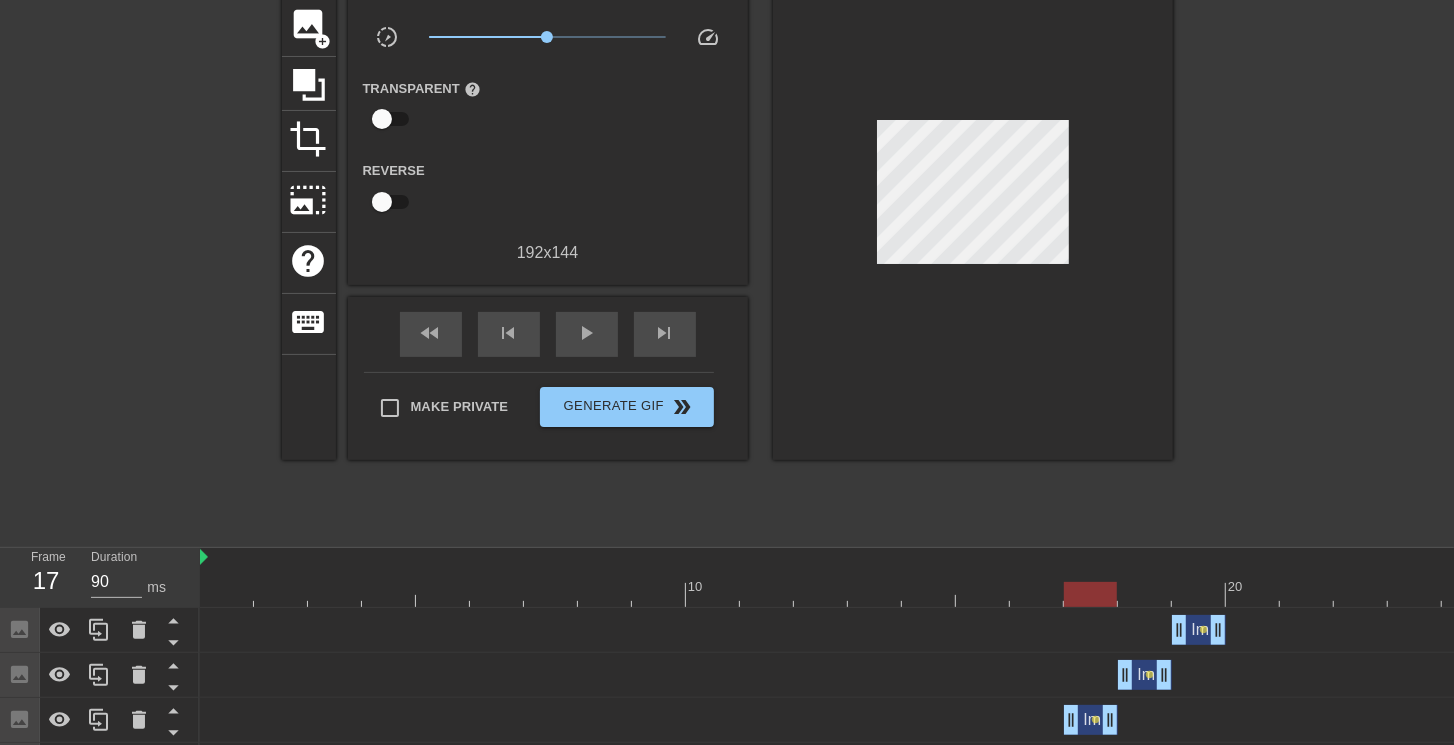 click at bounding box center (1361, 594) 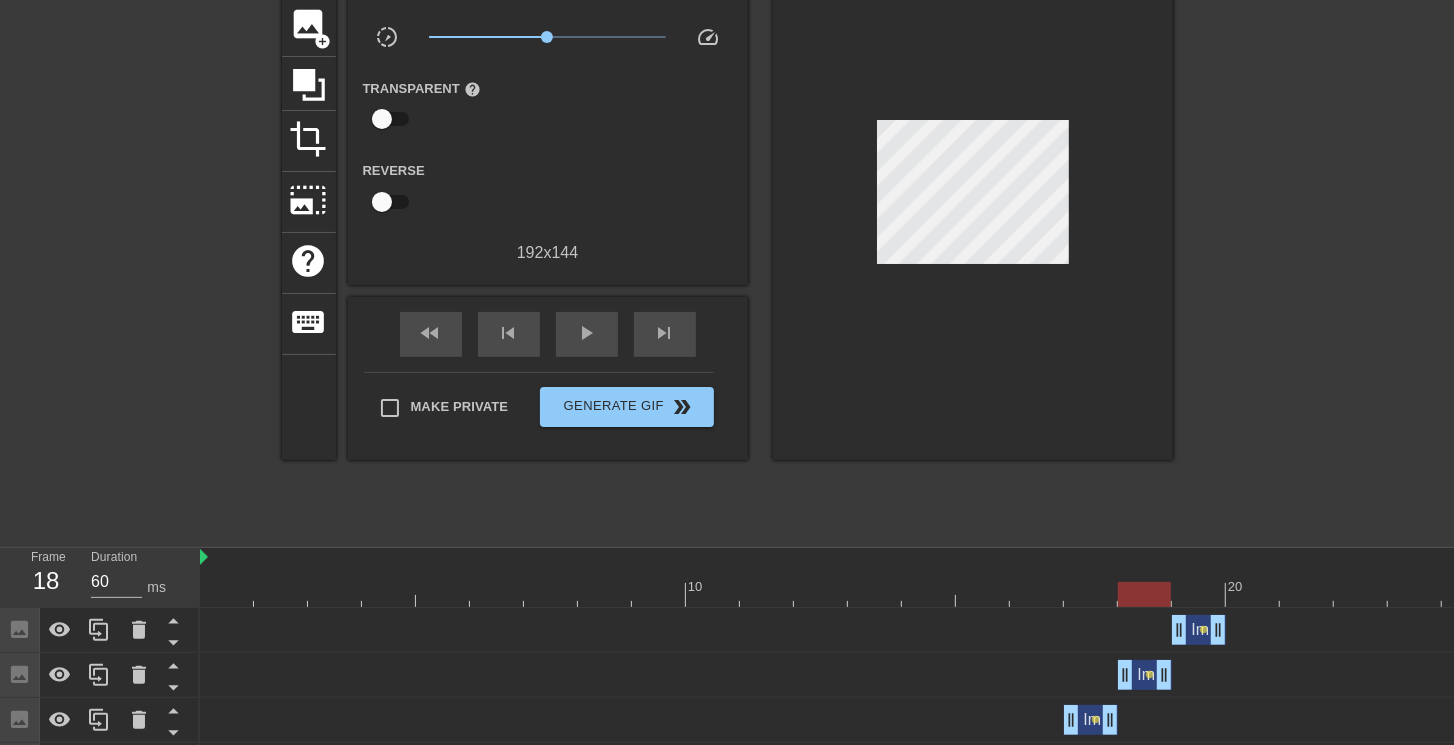 click at bounding box center (1361, 594) 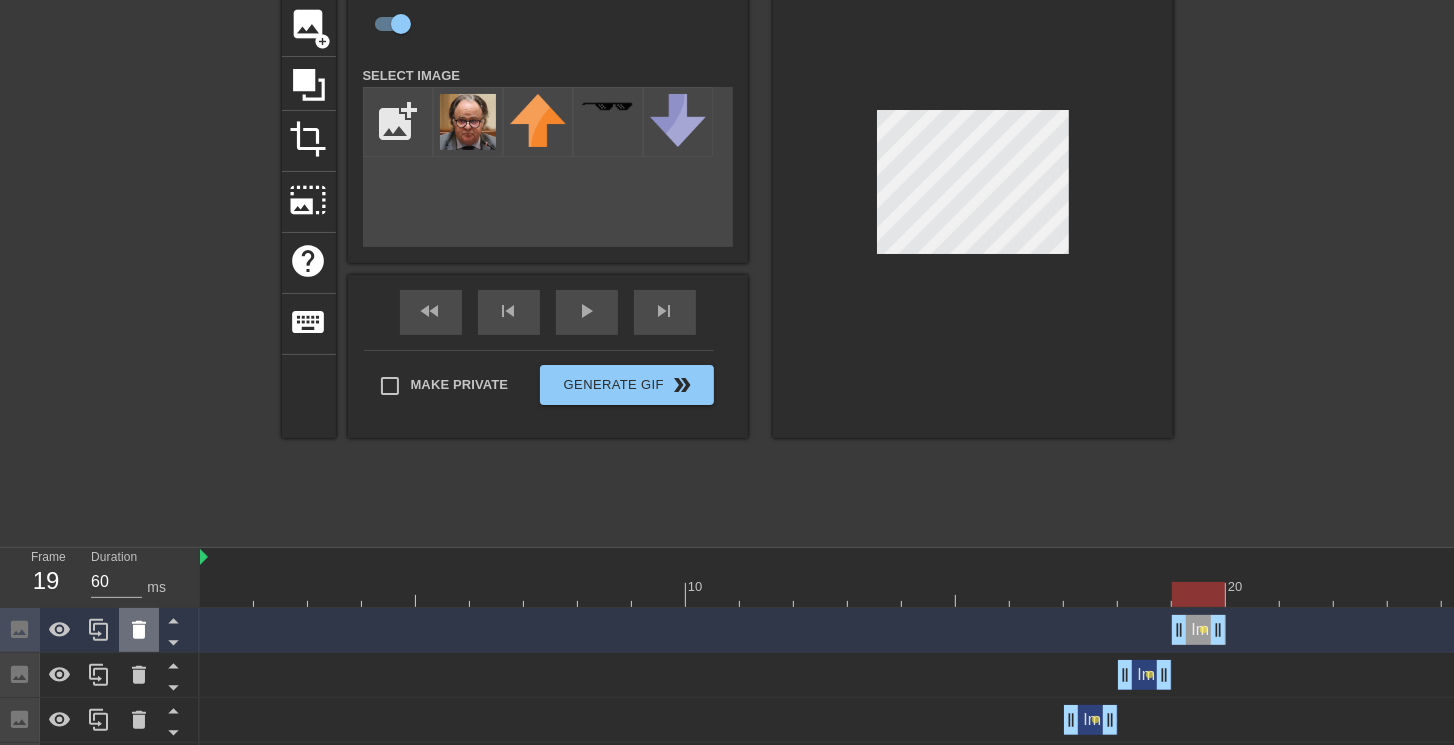 click 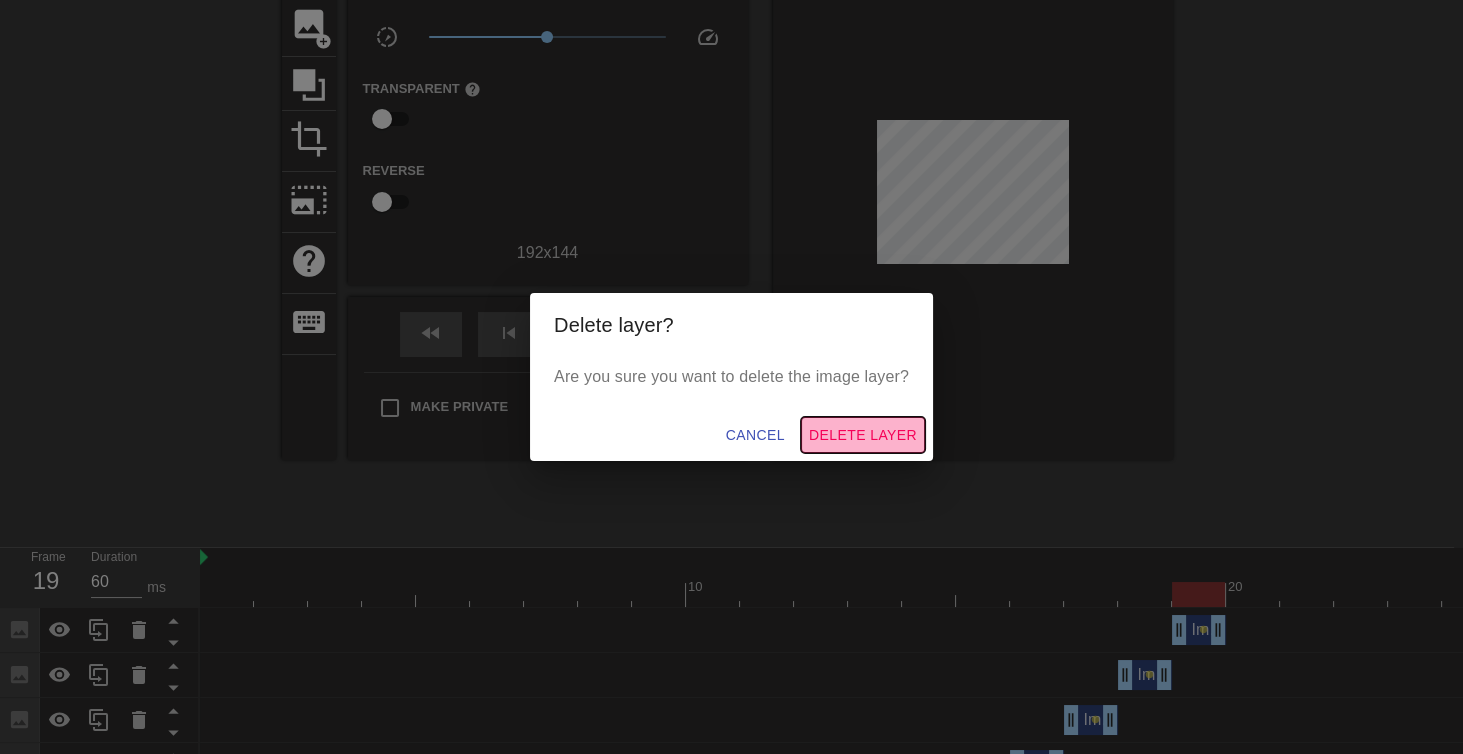 click on "Delete Layer" at bounding box center (863, 435) 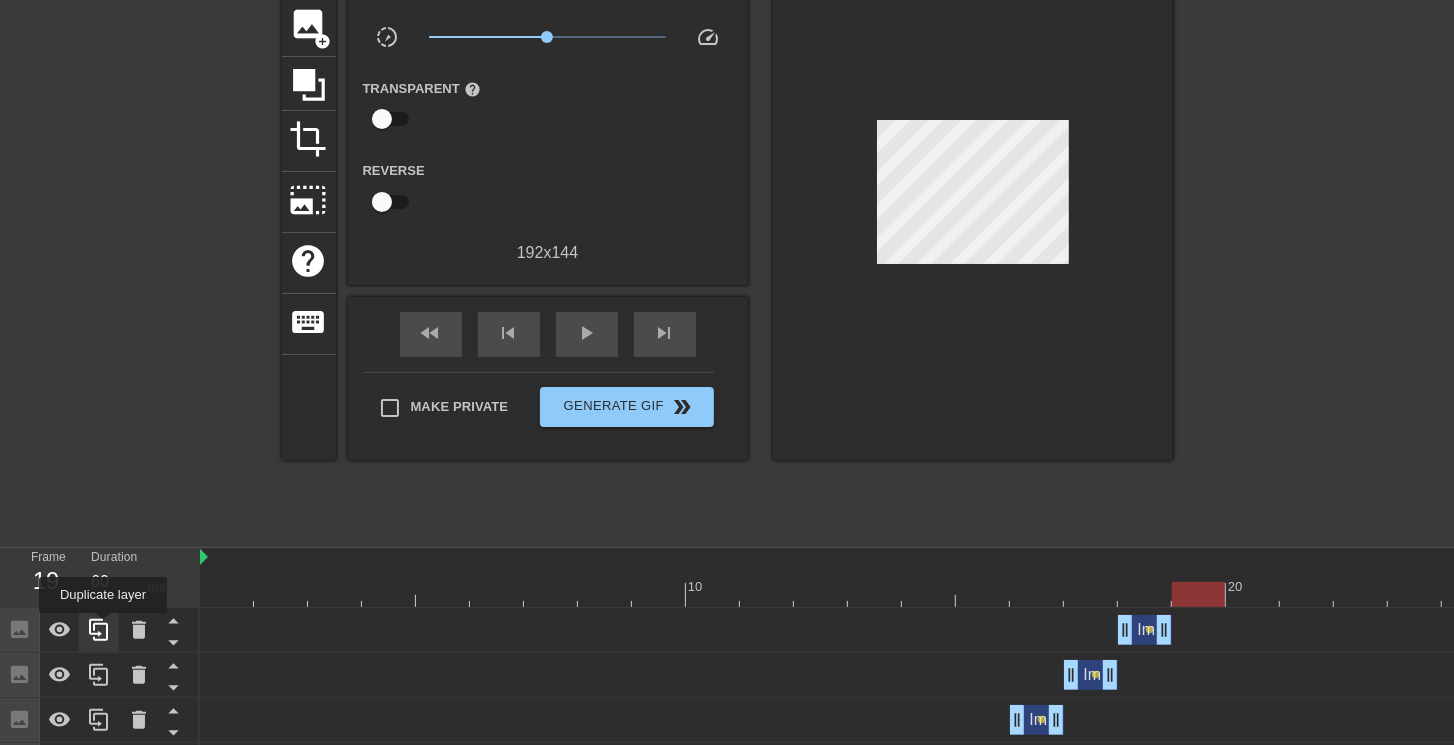 click 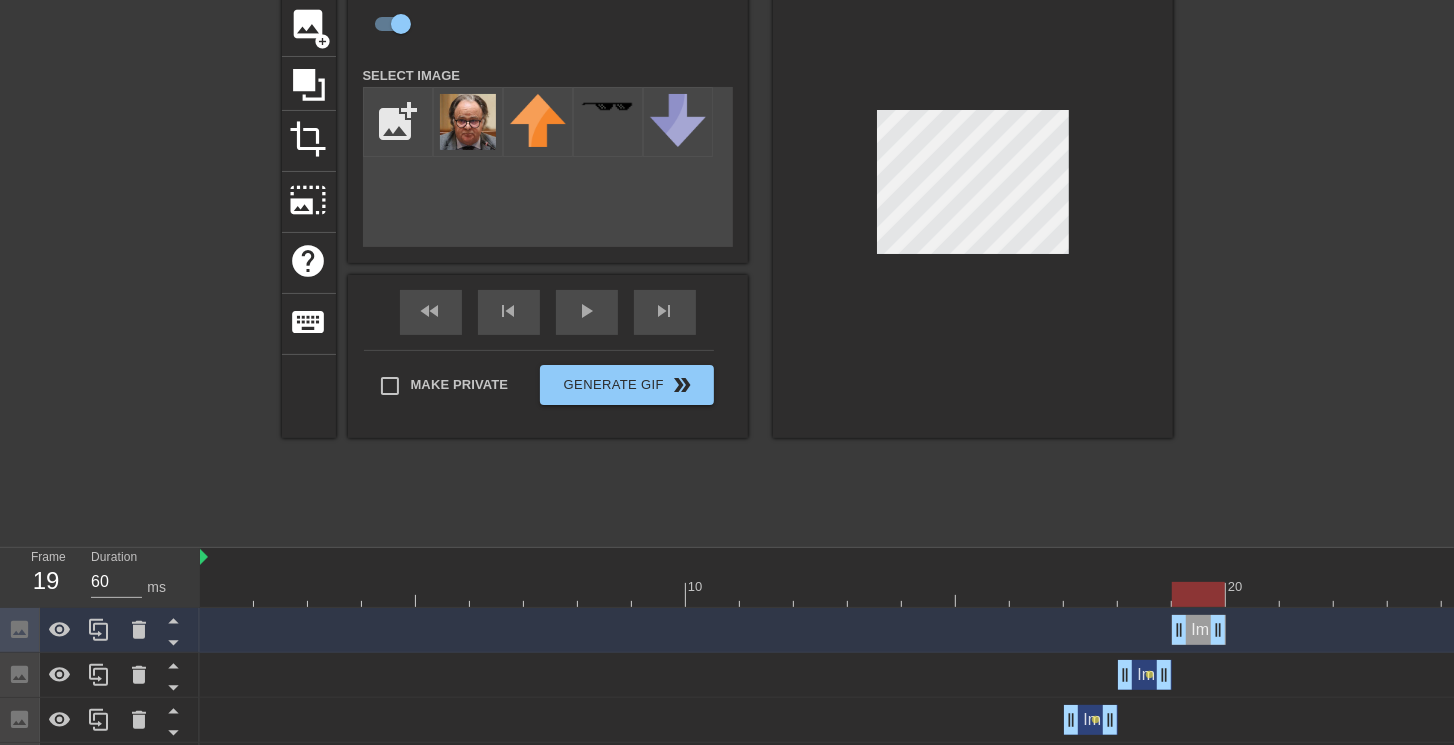 drag, startPoint x: 1143, startPoint y: 631, endPoint x: 1203, endPoint y: 627, distance: 60.133186 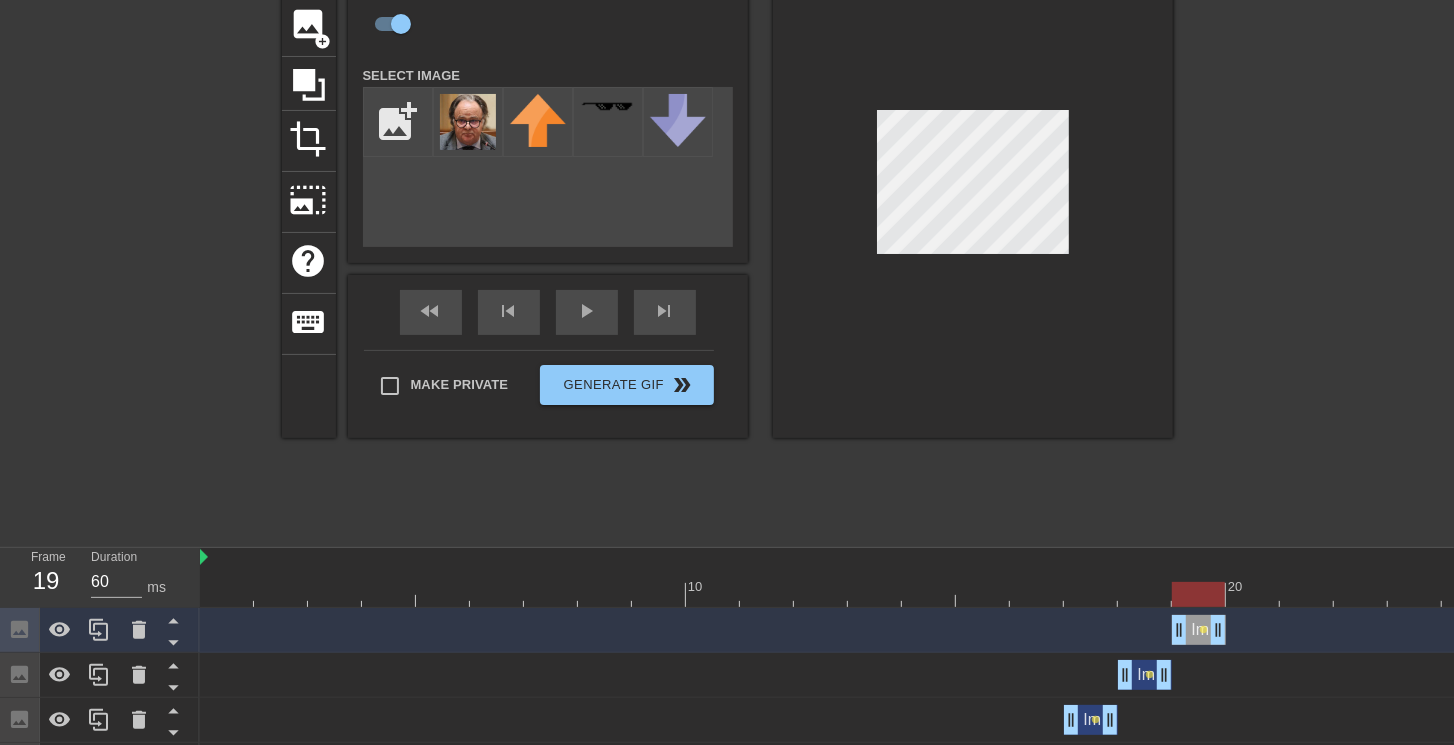 click at bounding box center [973, 186] 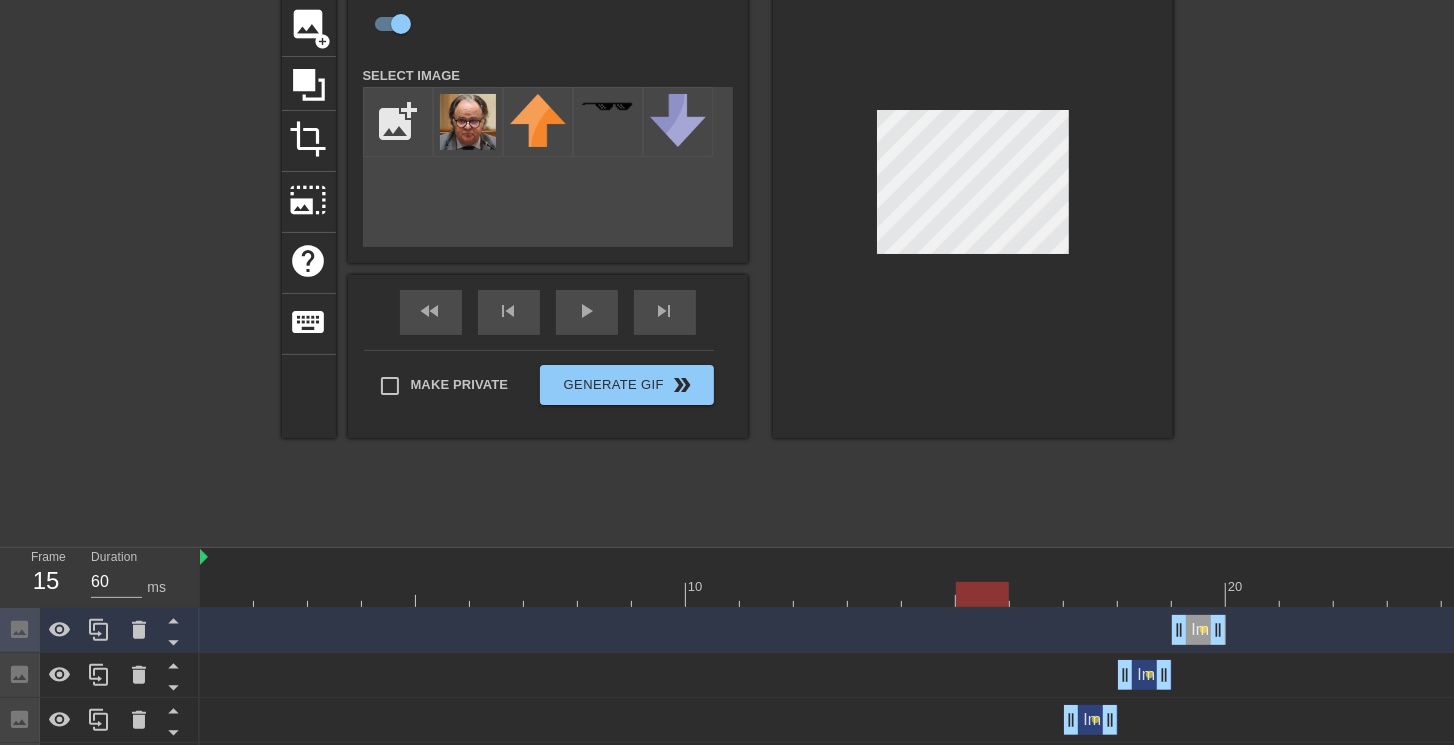 click at bounding box center [1361, 594] 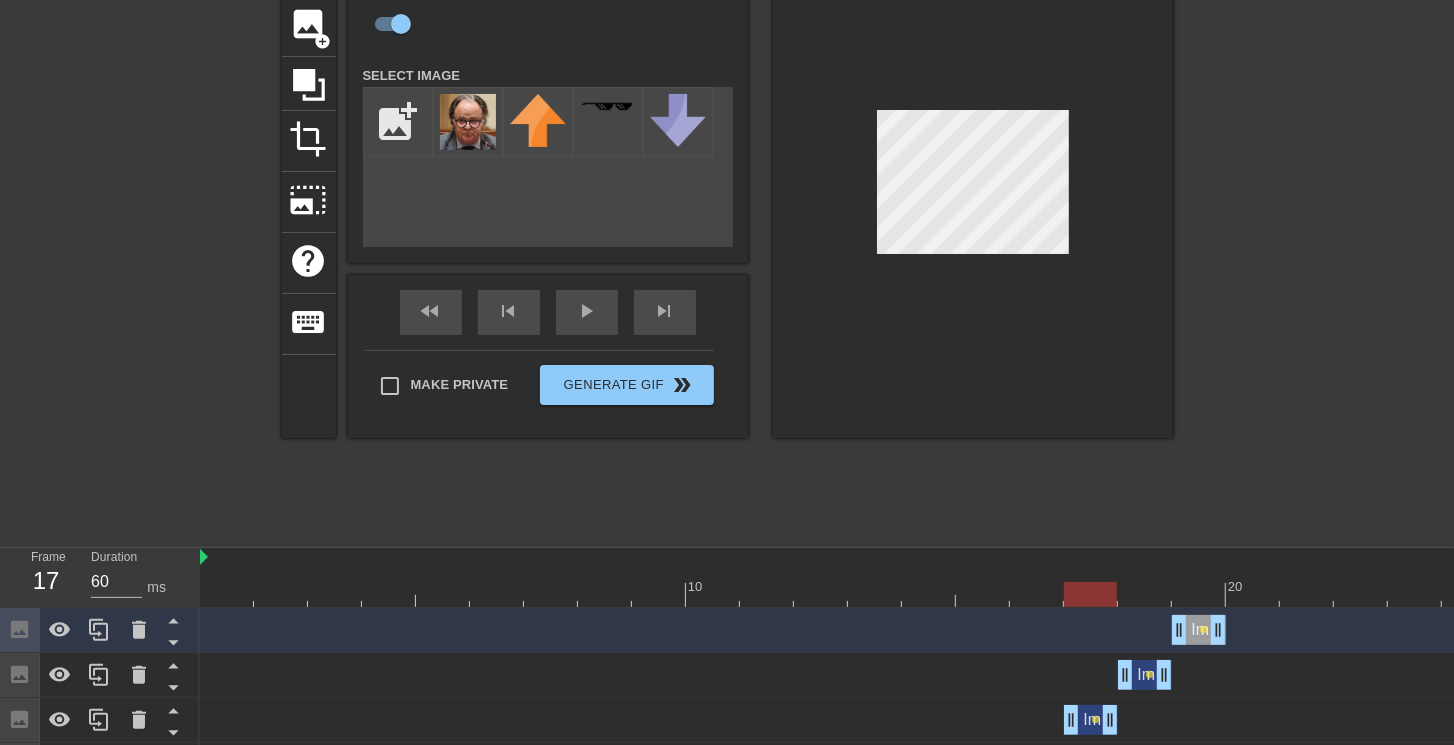 click at bounding box center (1361, 594) 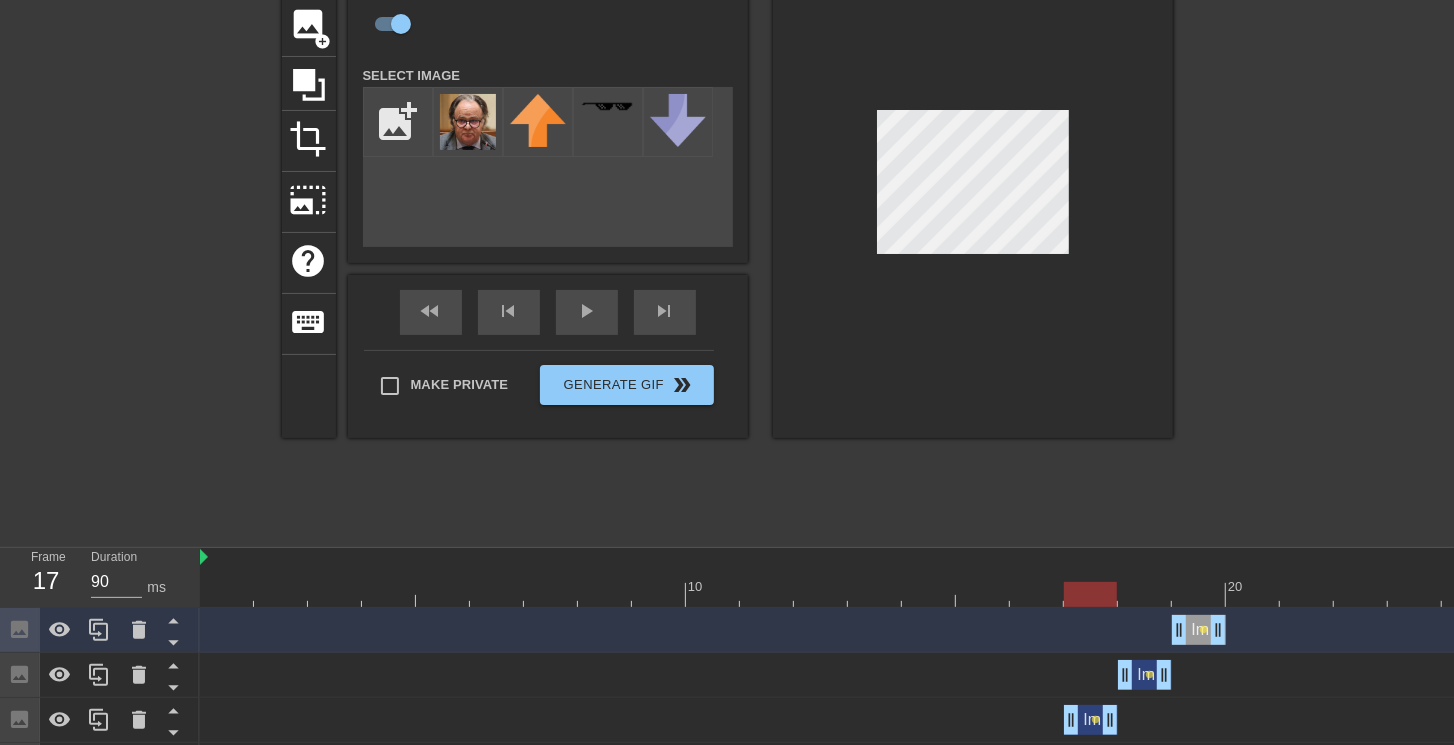 click at bounding box center [1361, 594] 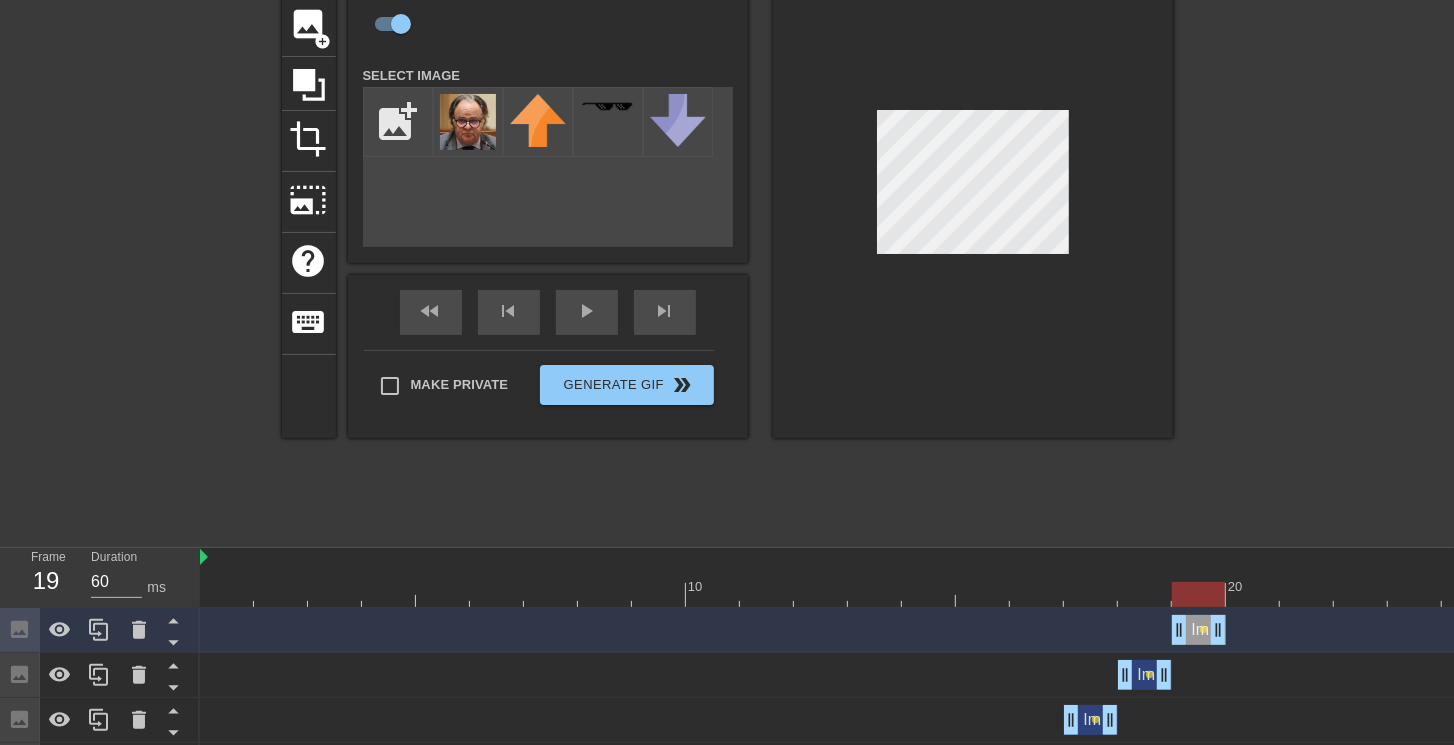 click at bounding box center (1361, 594) 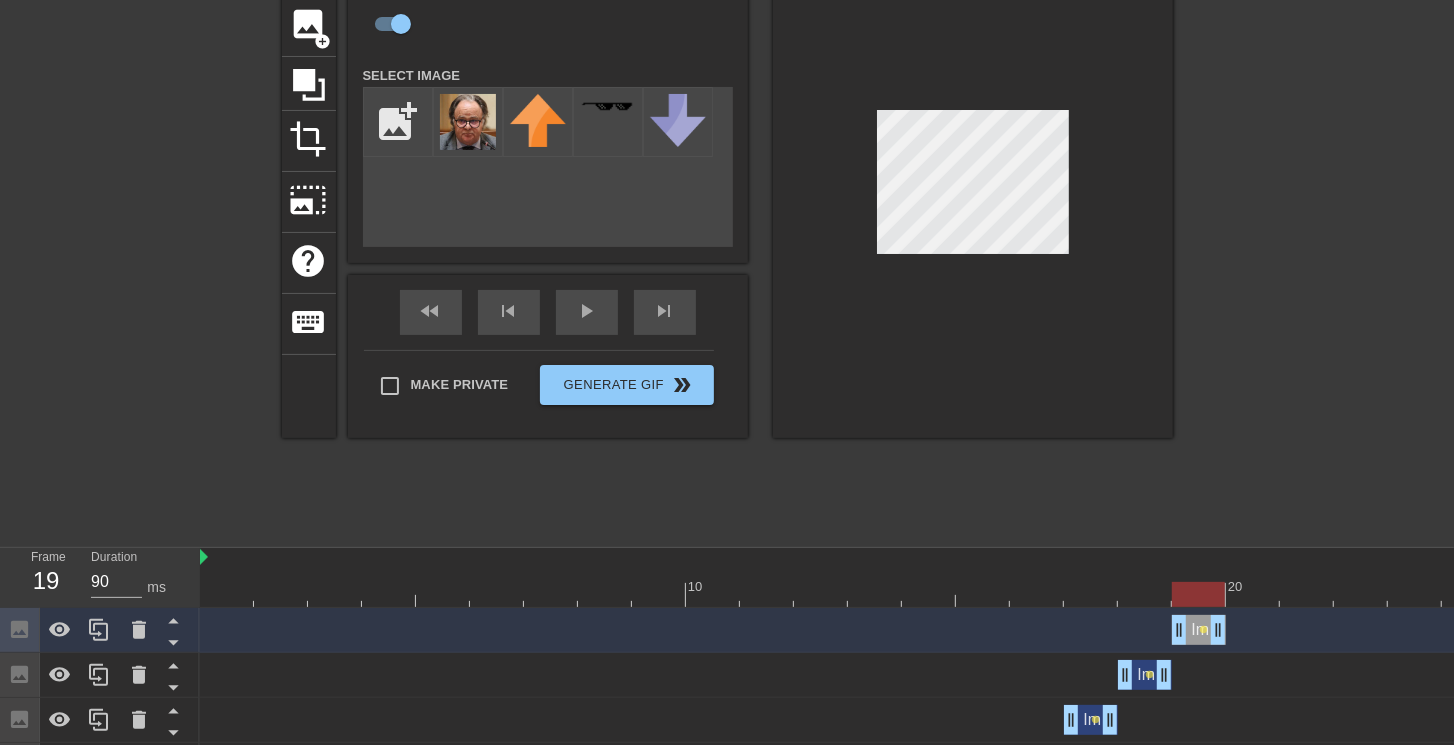 click at bounding box center (1361, 594) 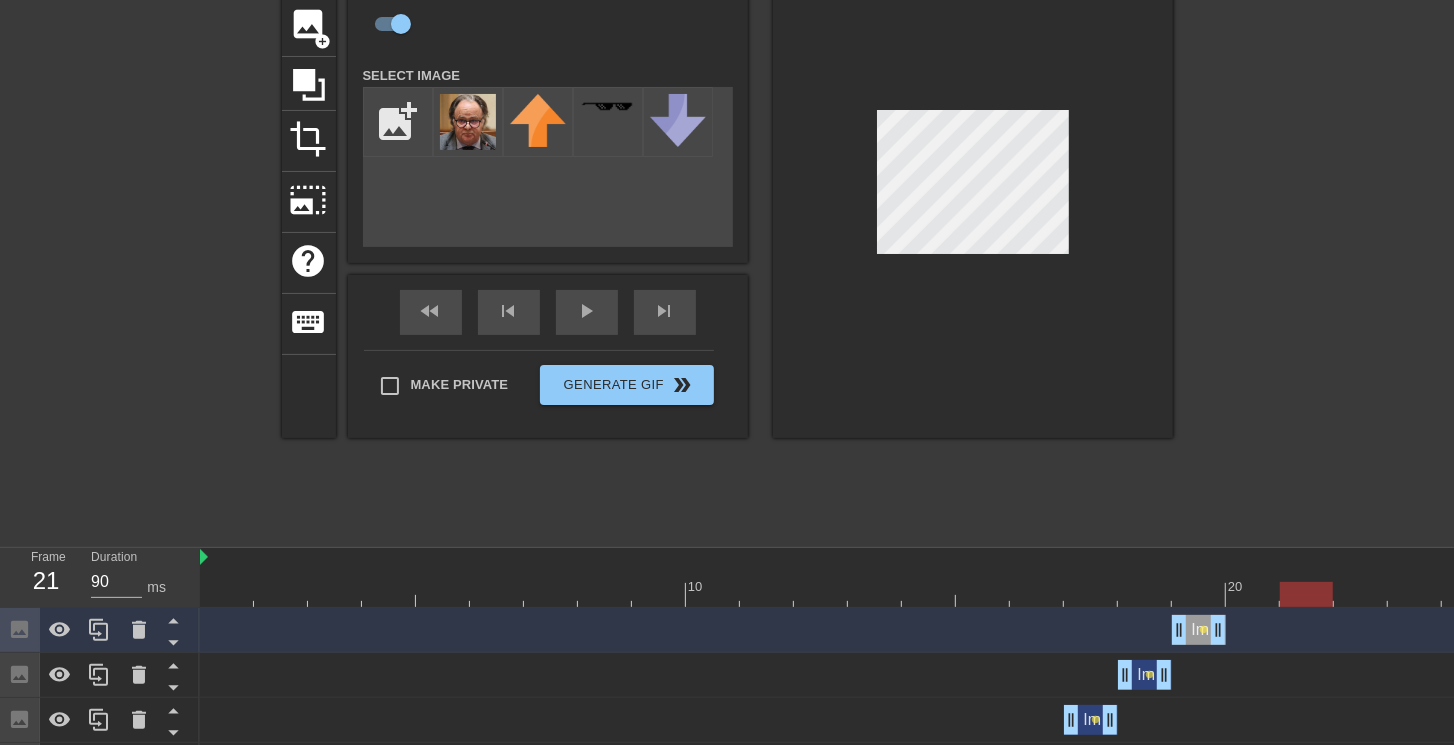 click on "Image drag_handle drag_handle lens" at bounding box center [1361, 675] 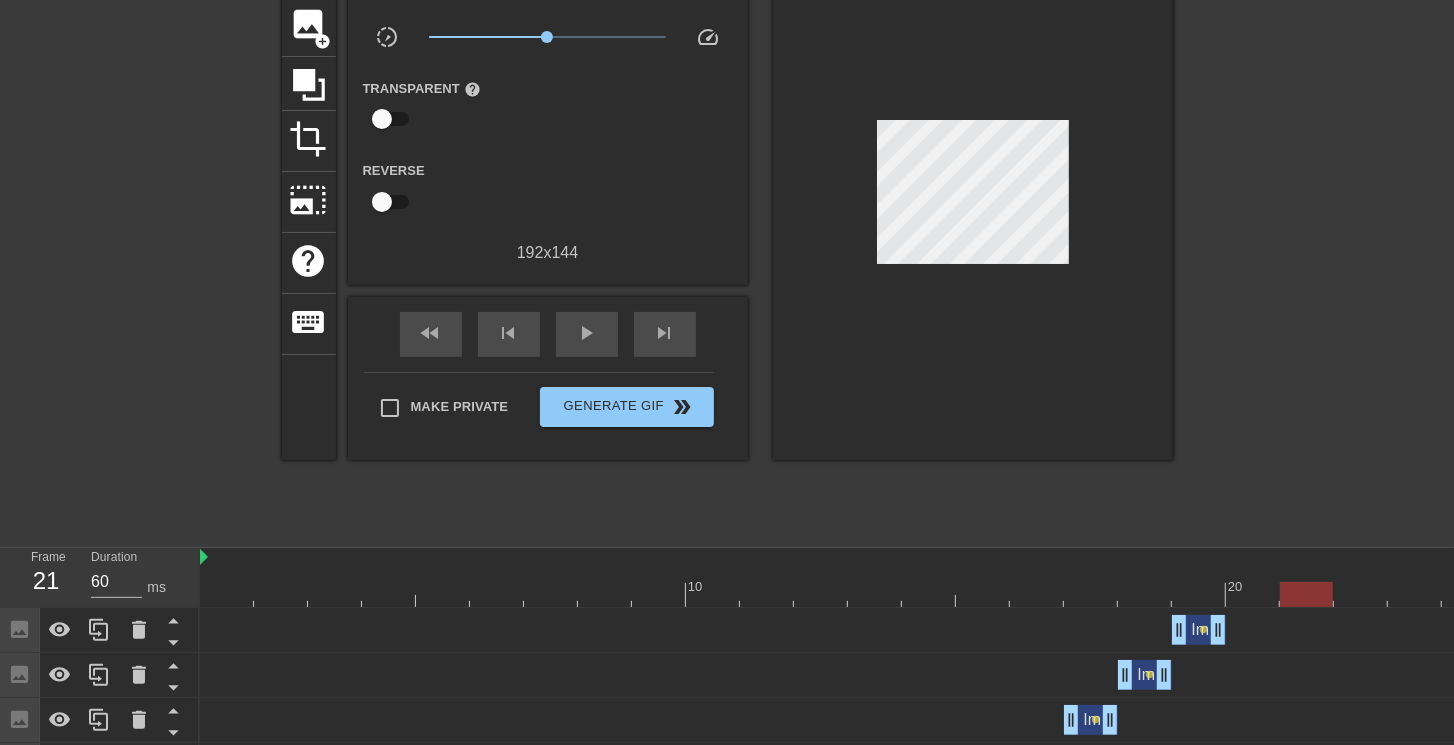 click at bounding box center (1361, 594) 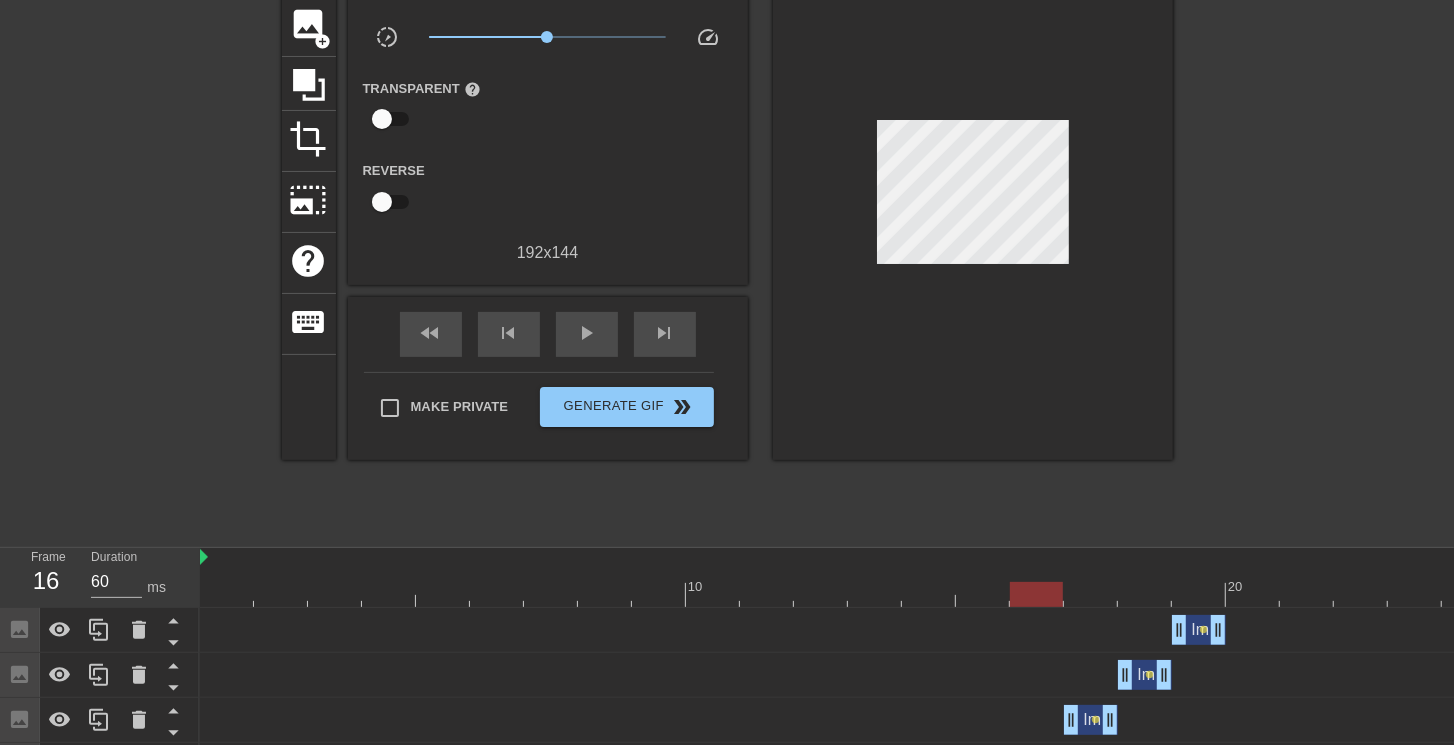 click at bounding box center (1361, 594) 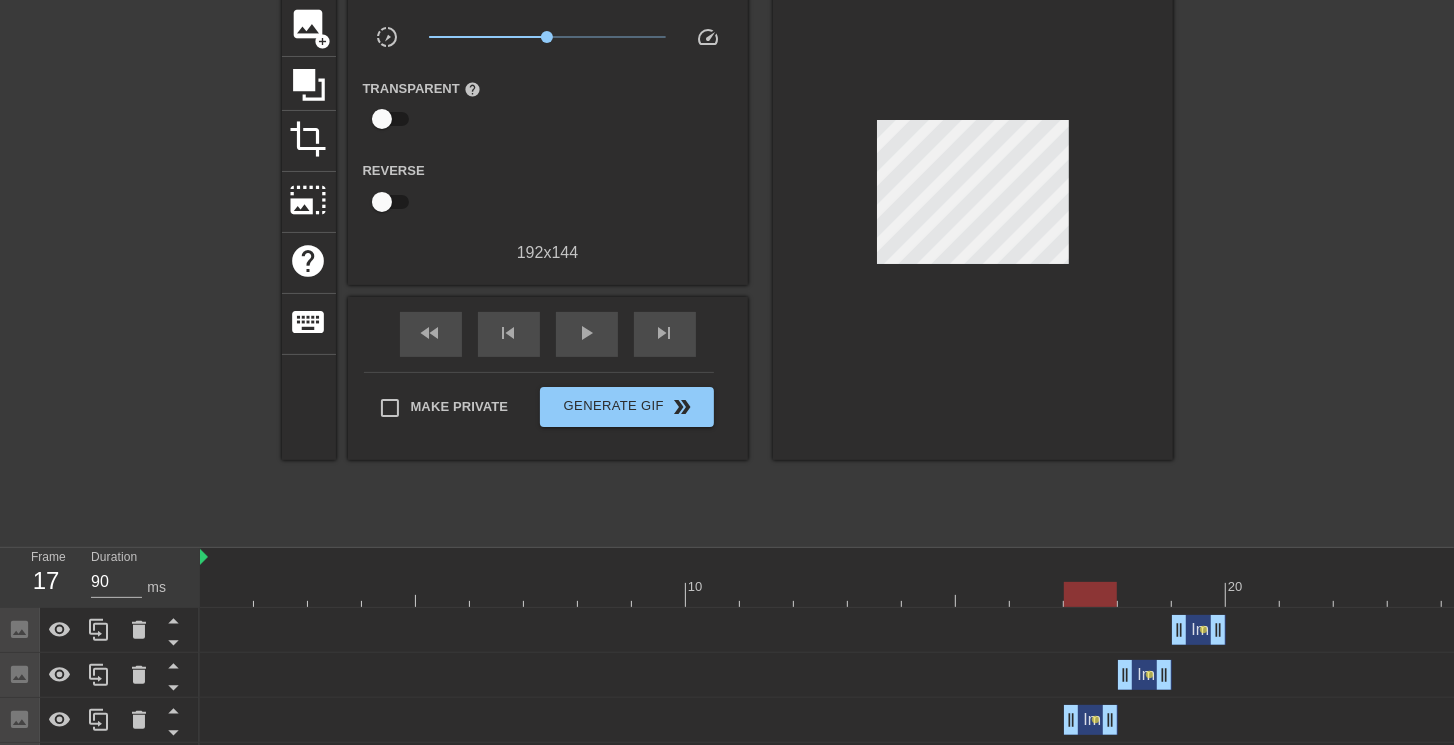click at bounding box center [1361, 594] 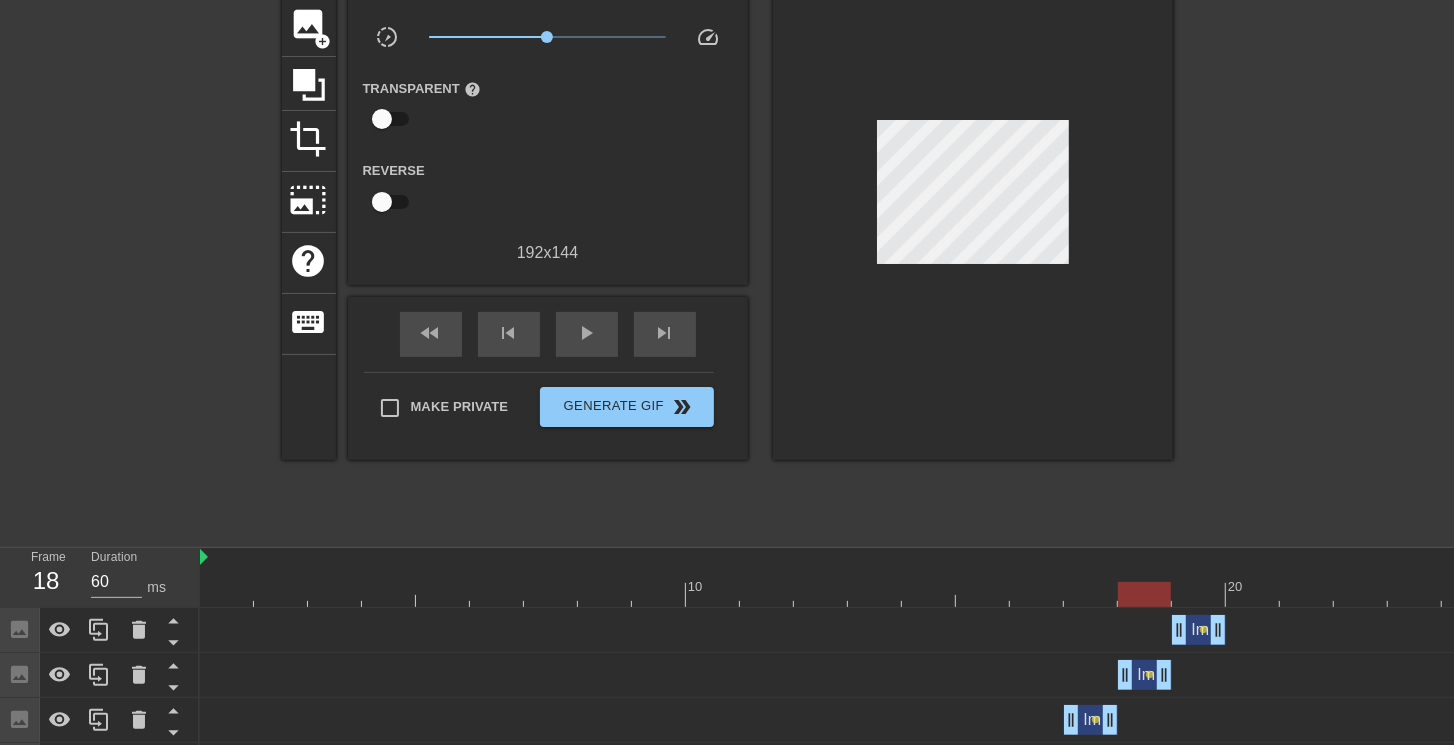 click at bounding box center [1361, 594] 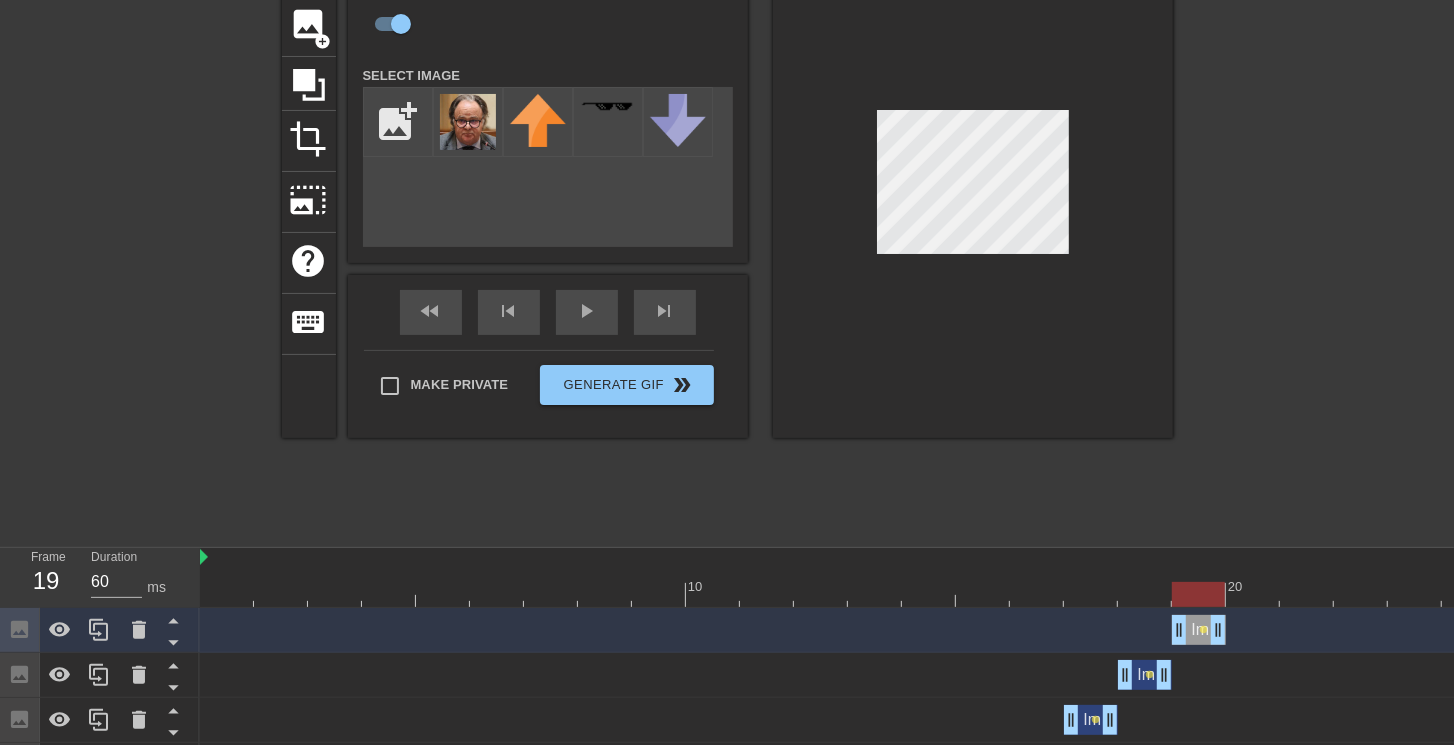 click on "Image drag_handle drag_handle lens" at bounding box center [1361, 675] 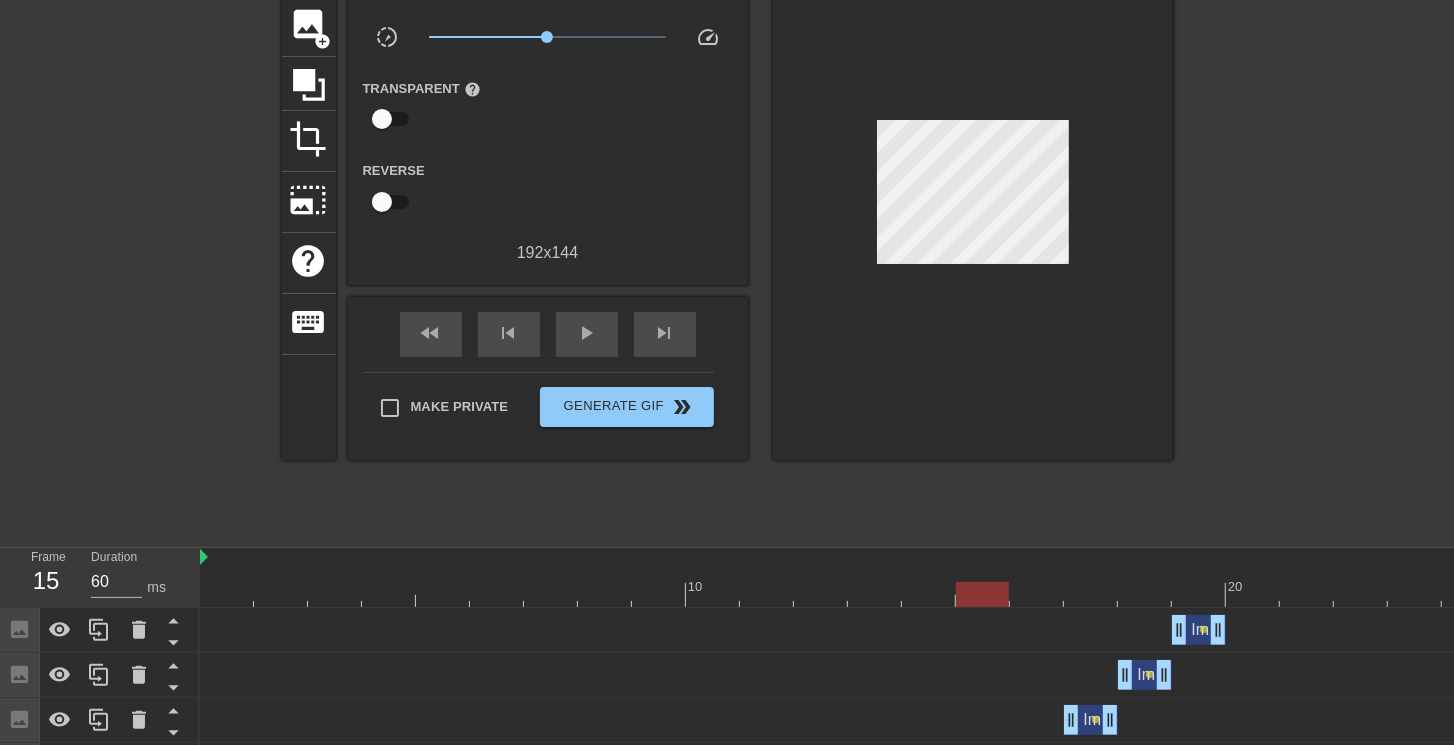 click at bounding box center [1361, 594] 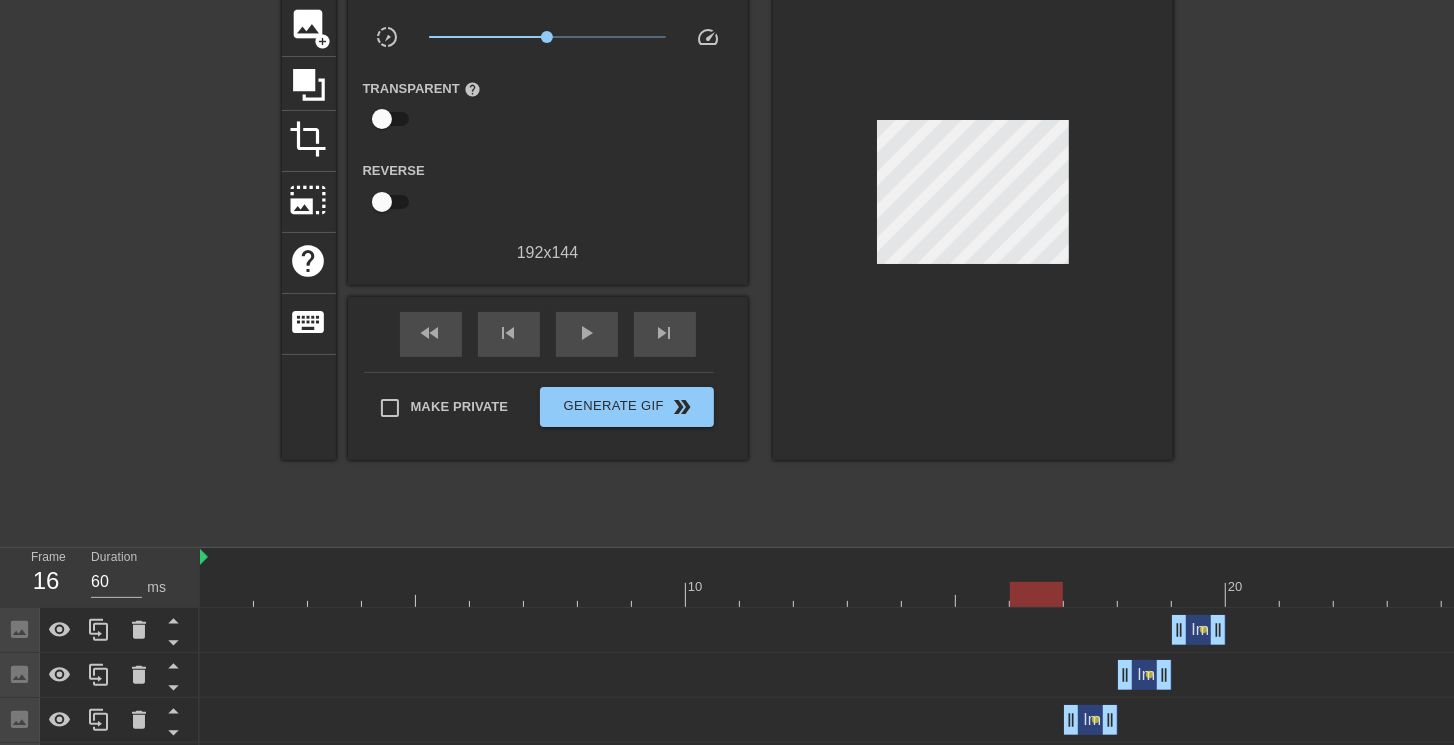click at bounding box center (1361, 594) 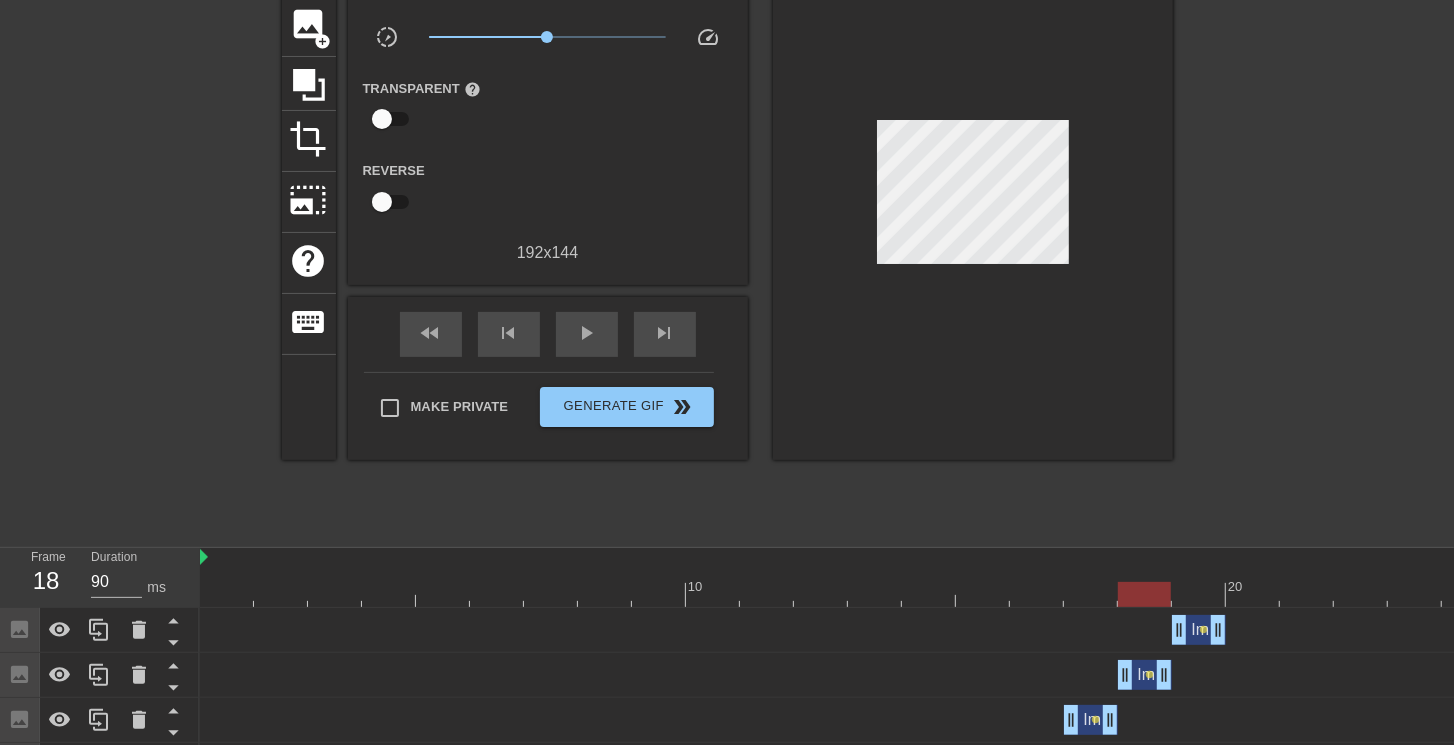 click at bounding box center (1361, 594) 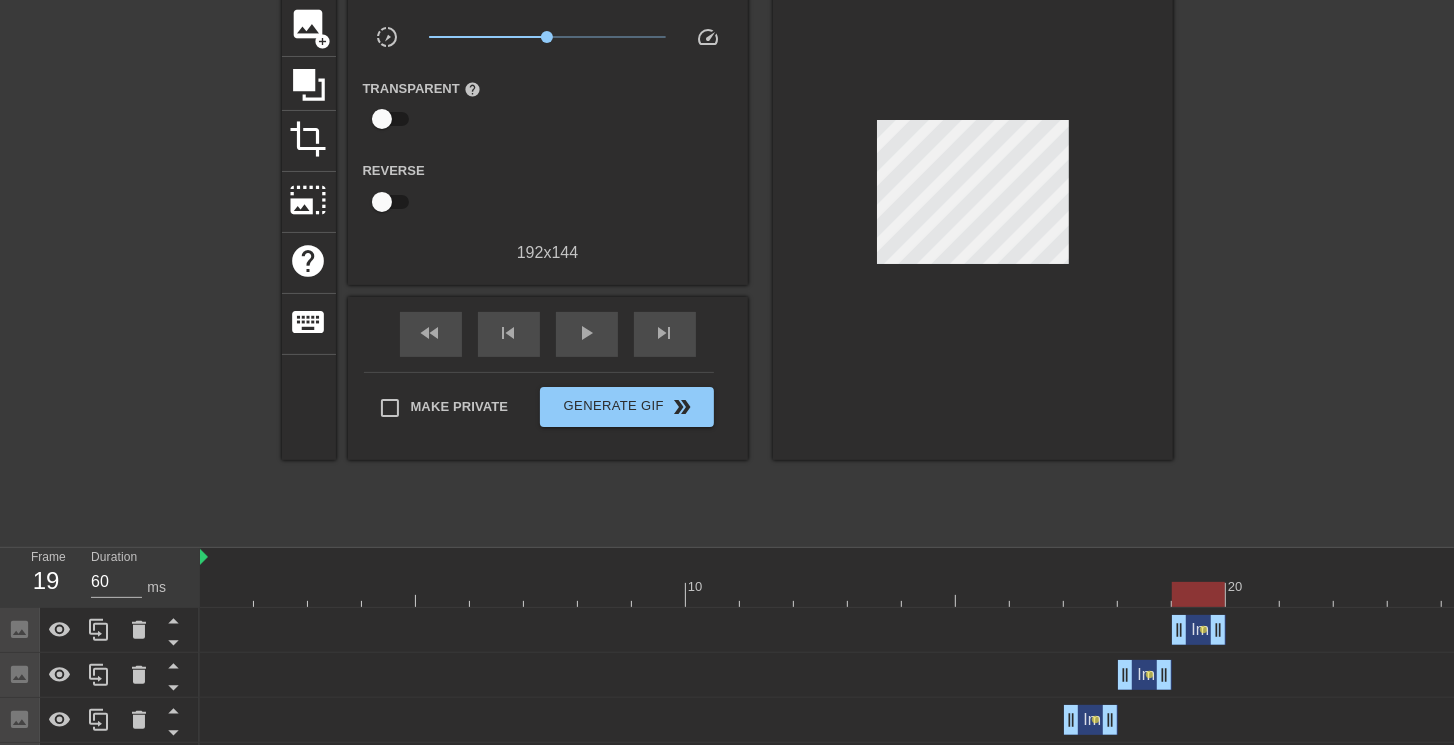 click at bounding box center [1361, 594] 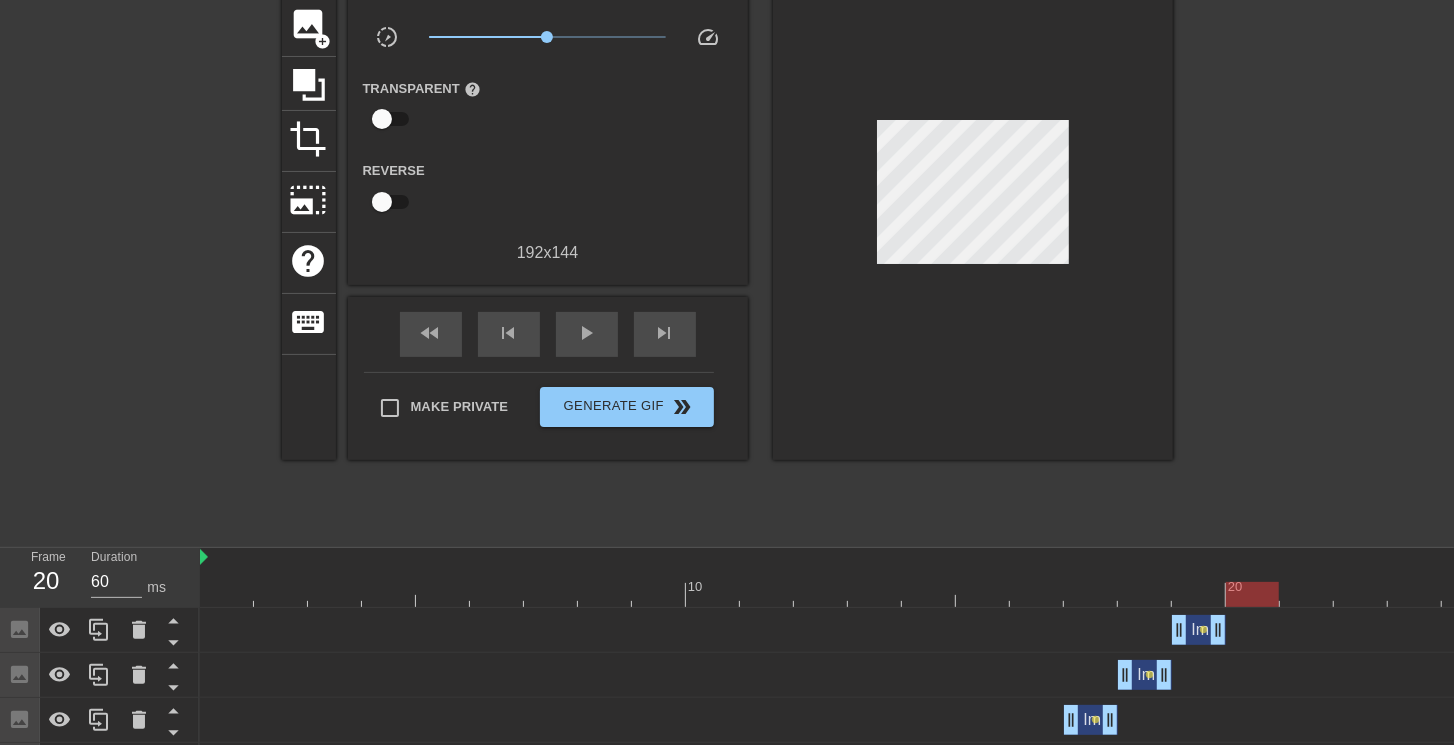 click at bounding box center (1361, 594) 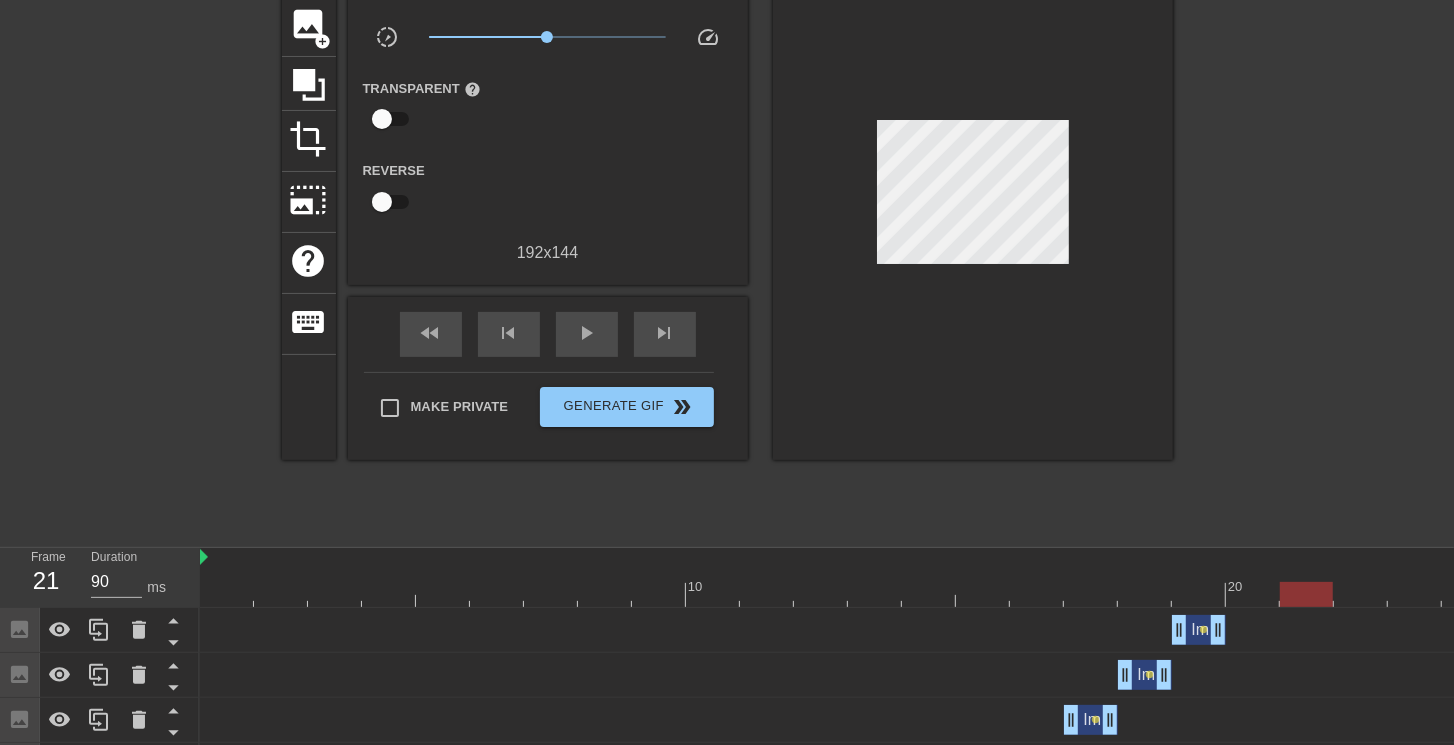 click at bounding box center [1361, 594] 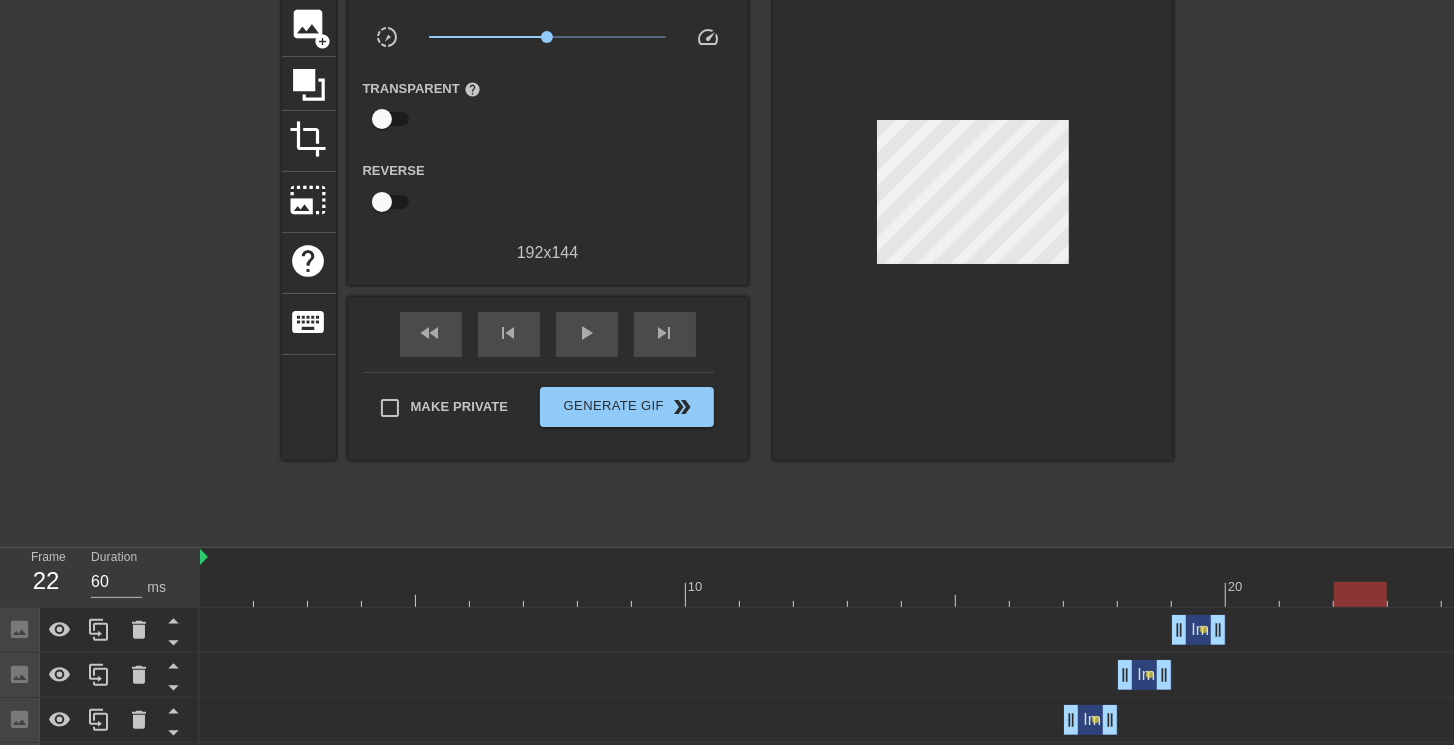 click at bounding box center [1361, 594] 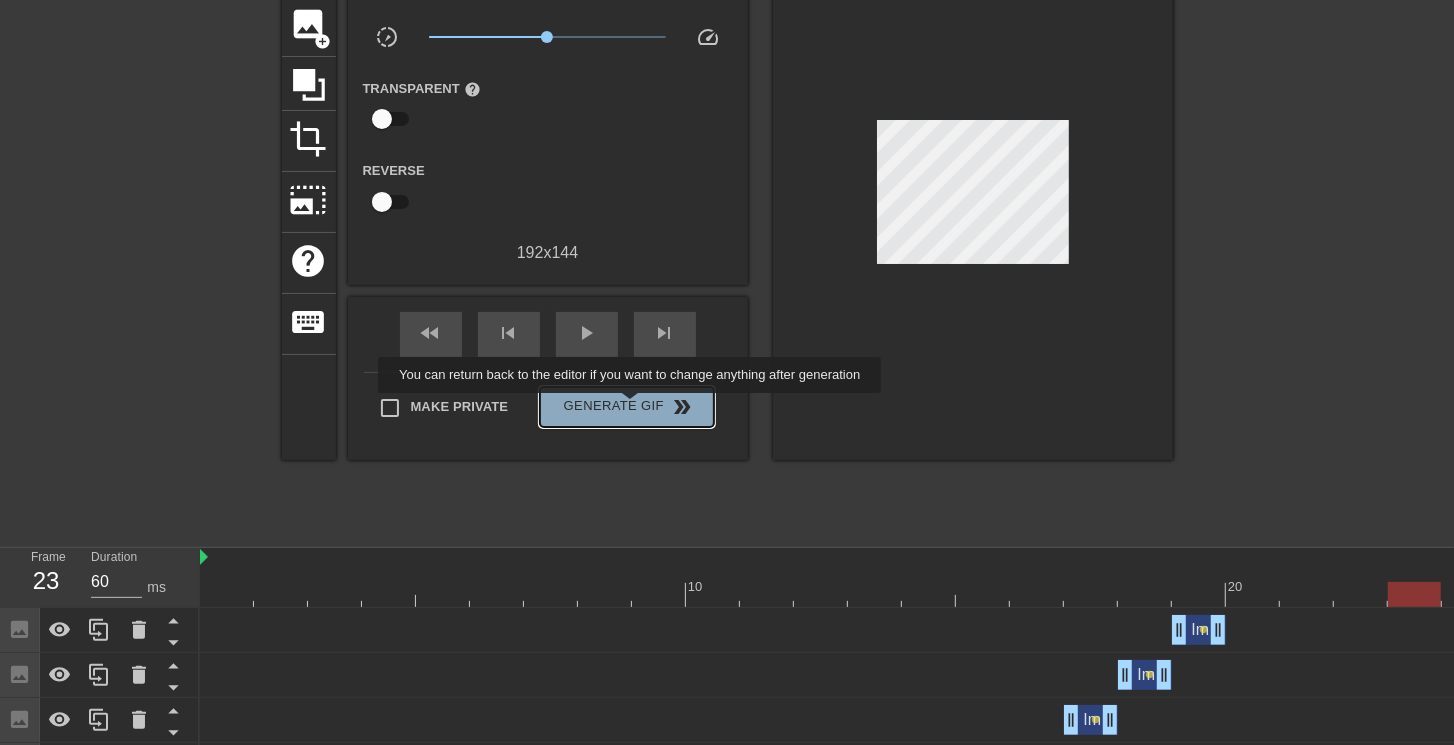 click on "Generate Gif double_arrow" at bounding box center (626, 407) 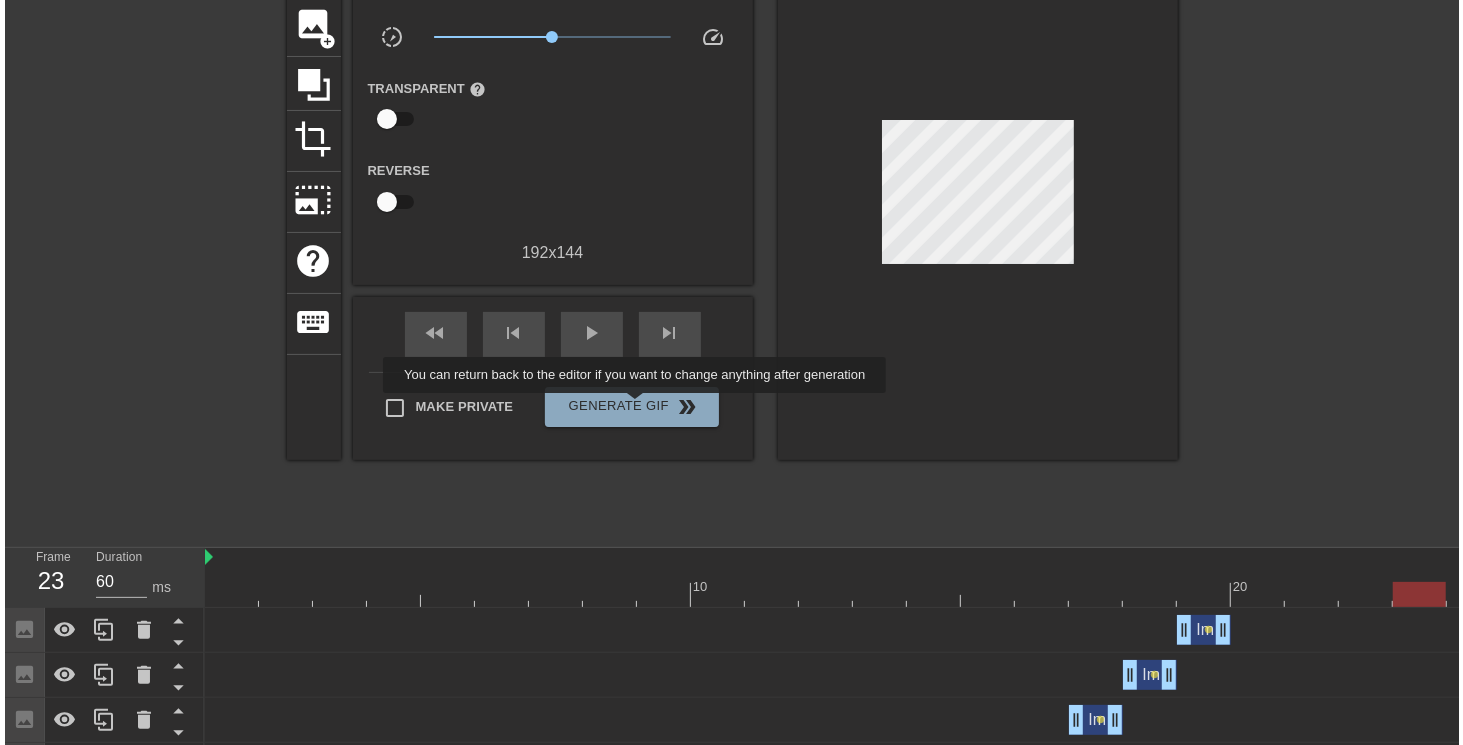 scroll, scrollTop: 0, scrollLeft: 0, axis: both 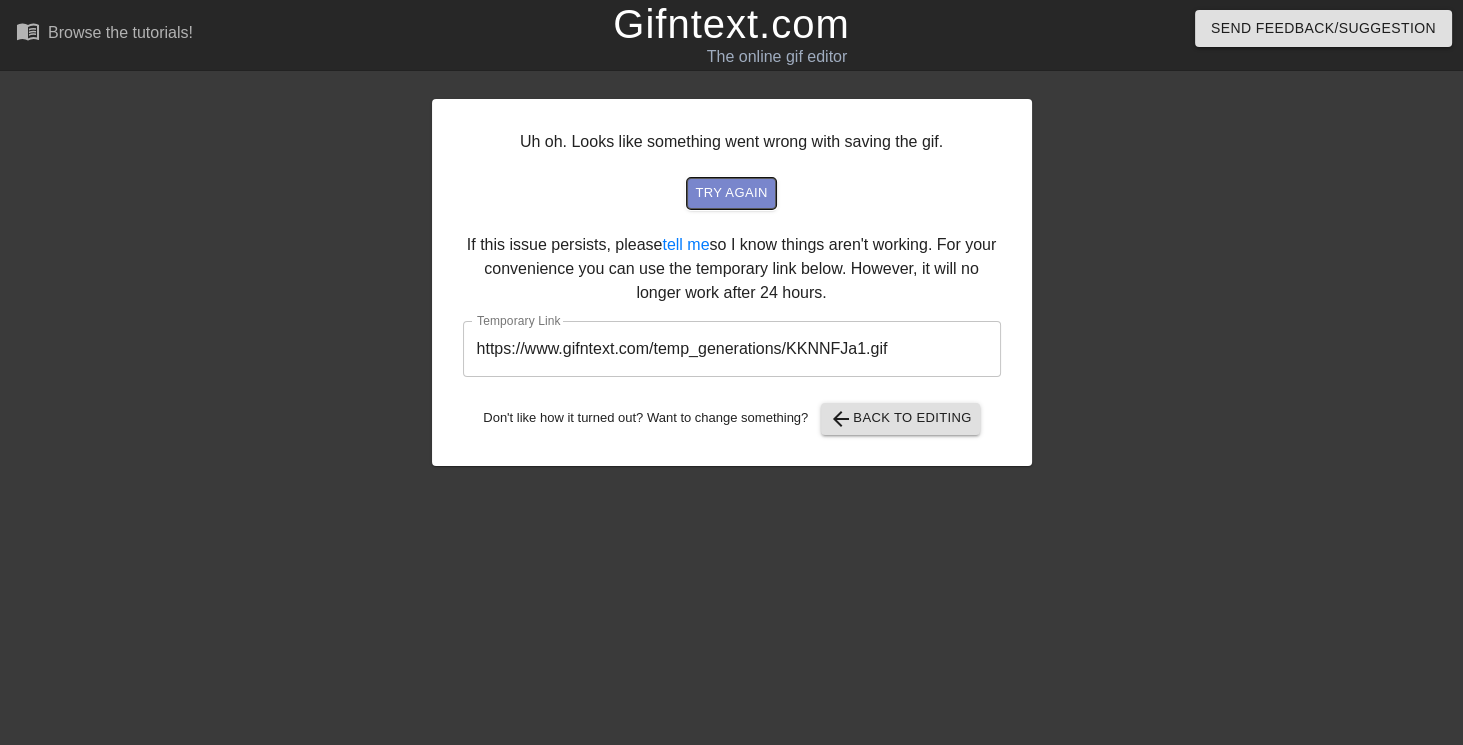 click on "try again" at bounding box center (731, 193) 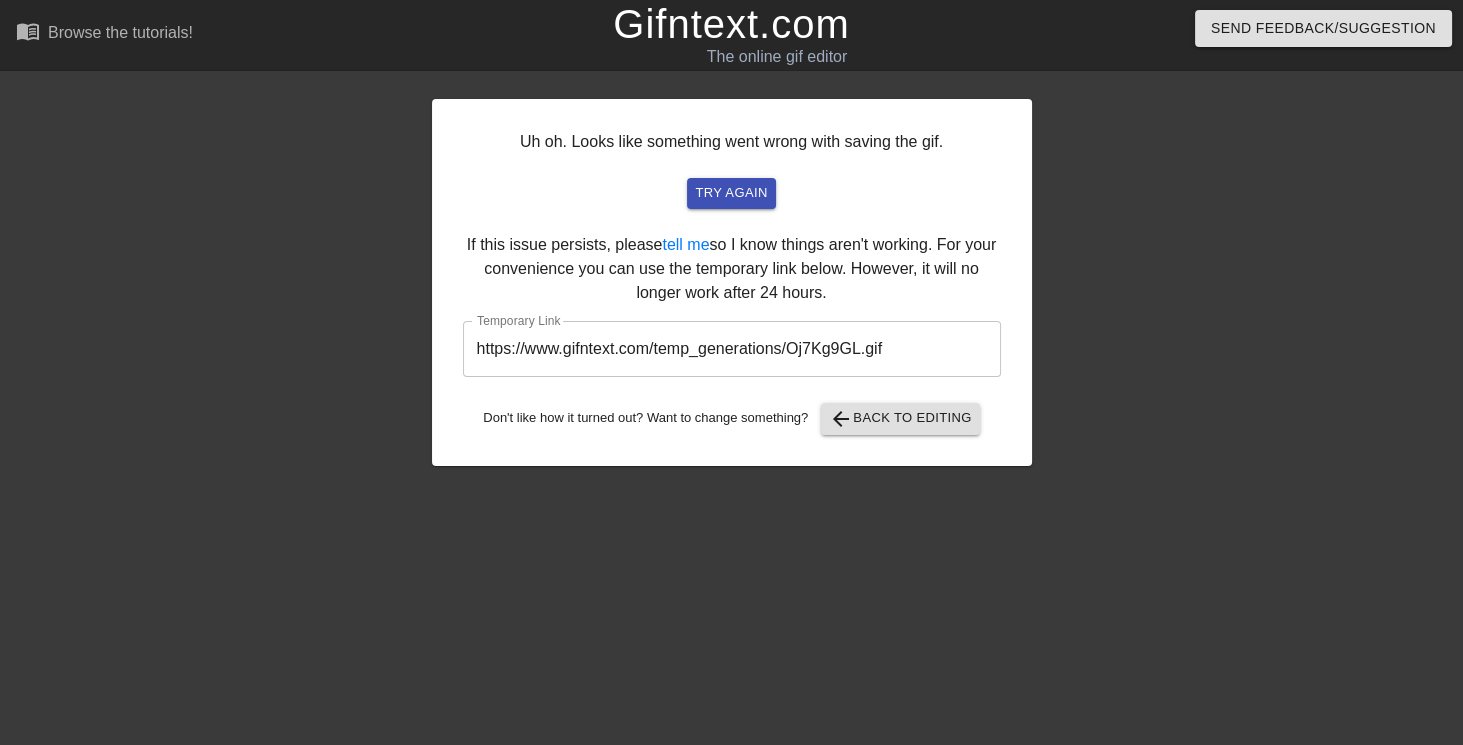 click on "https://www.gifntext.com/temp_generations/Oj7Kg9GL.gif" at bounding box center [732, 349] 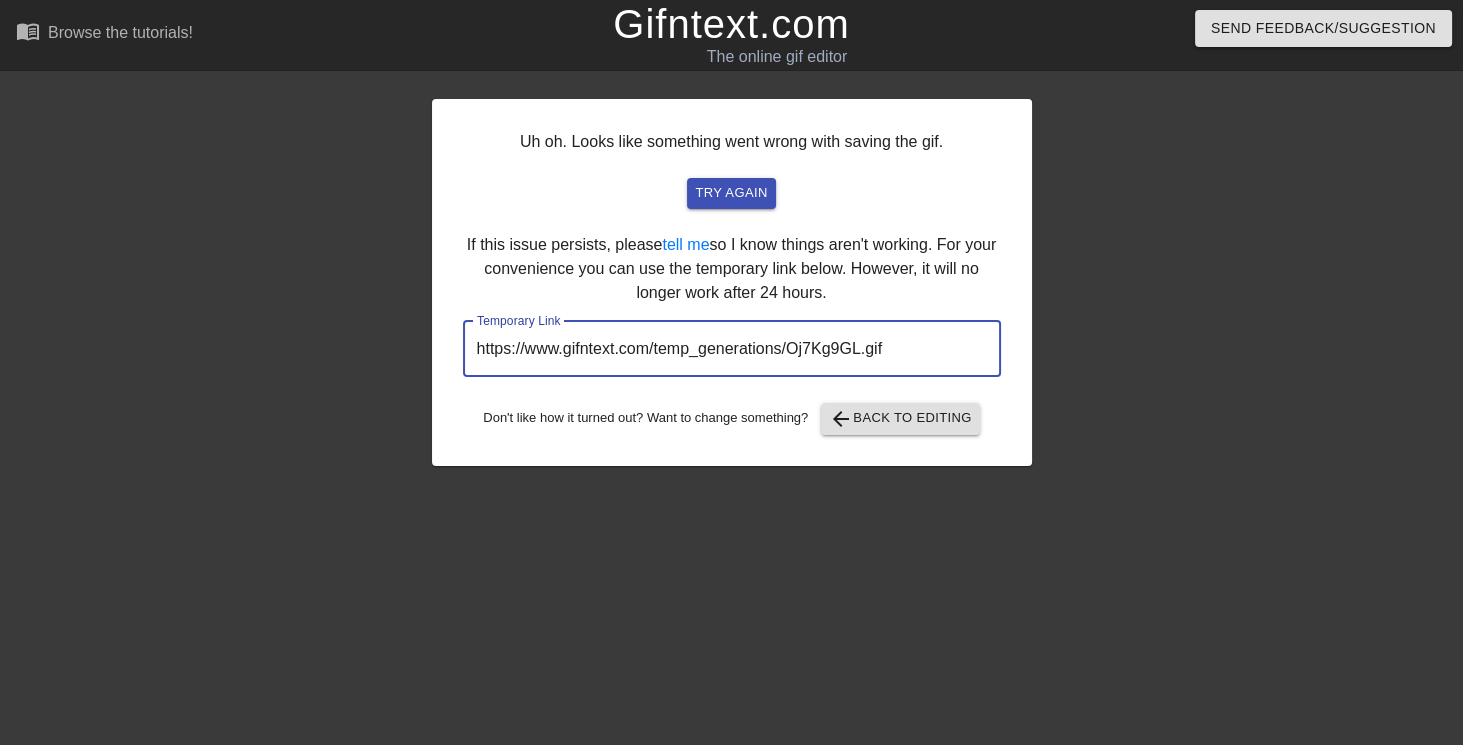 click on "https://www.gifntext.com/temp_generations/Oj7Kg9GL.gif" at bounding box center (732, 349) 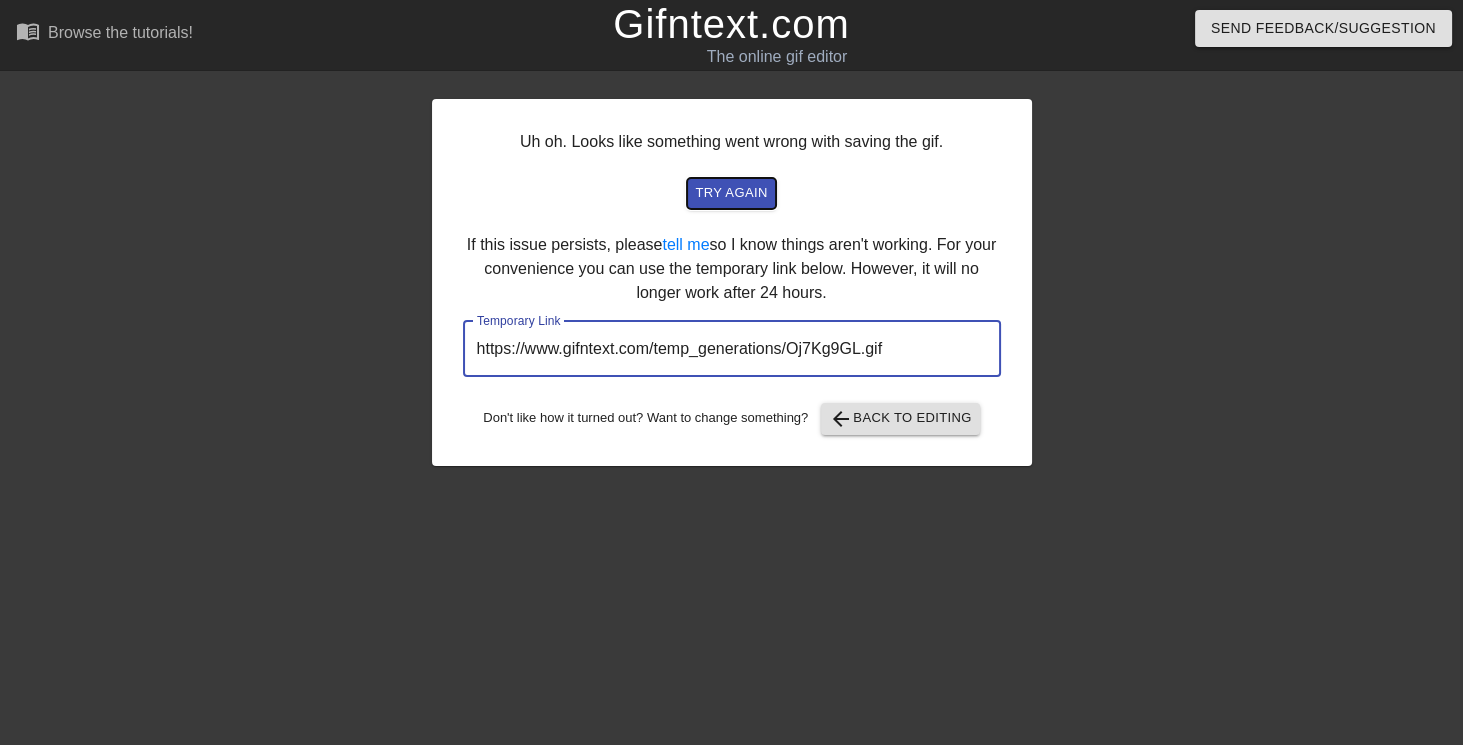 click on "try again" at bounding box center [731, 193] 